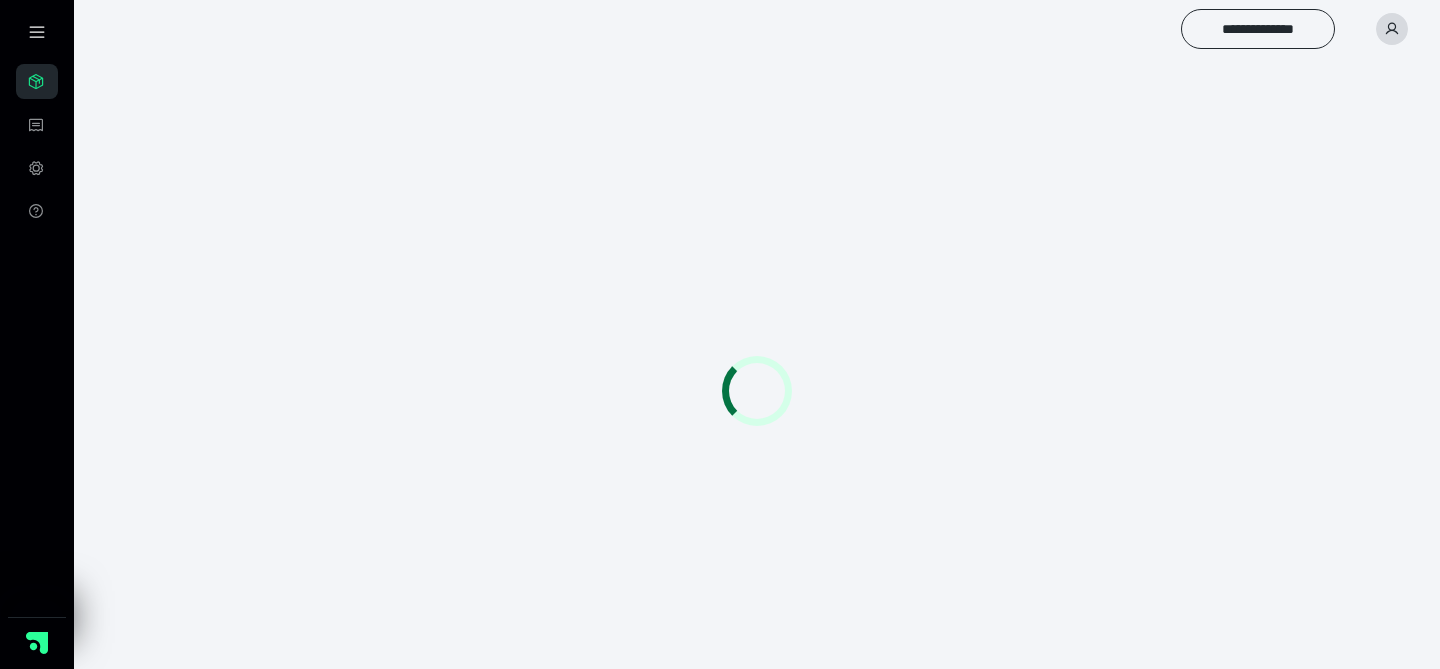 scroll, scrollTop: 0, scrollLeft: 0, axis: both 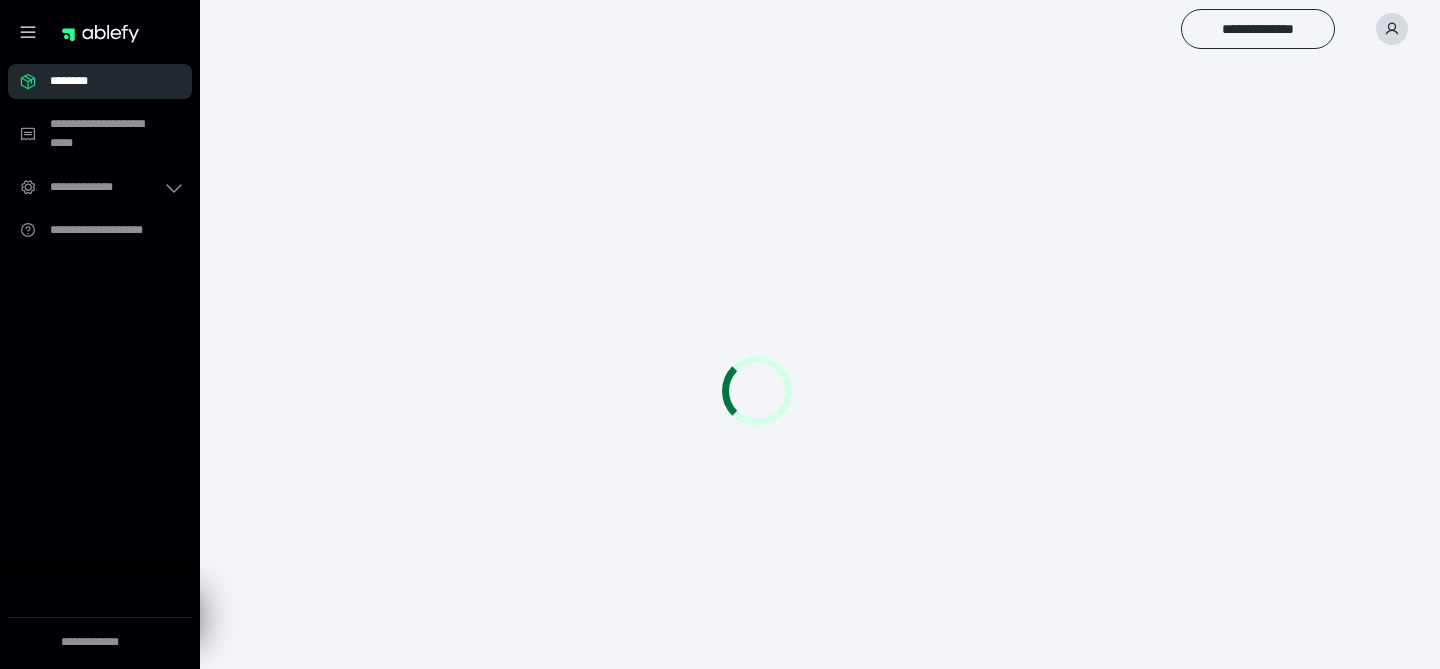 click on "********" at bounding box center [100, 81] 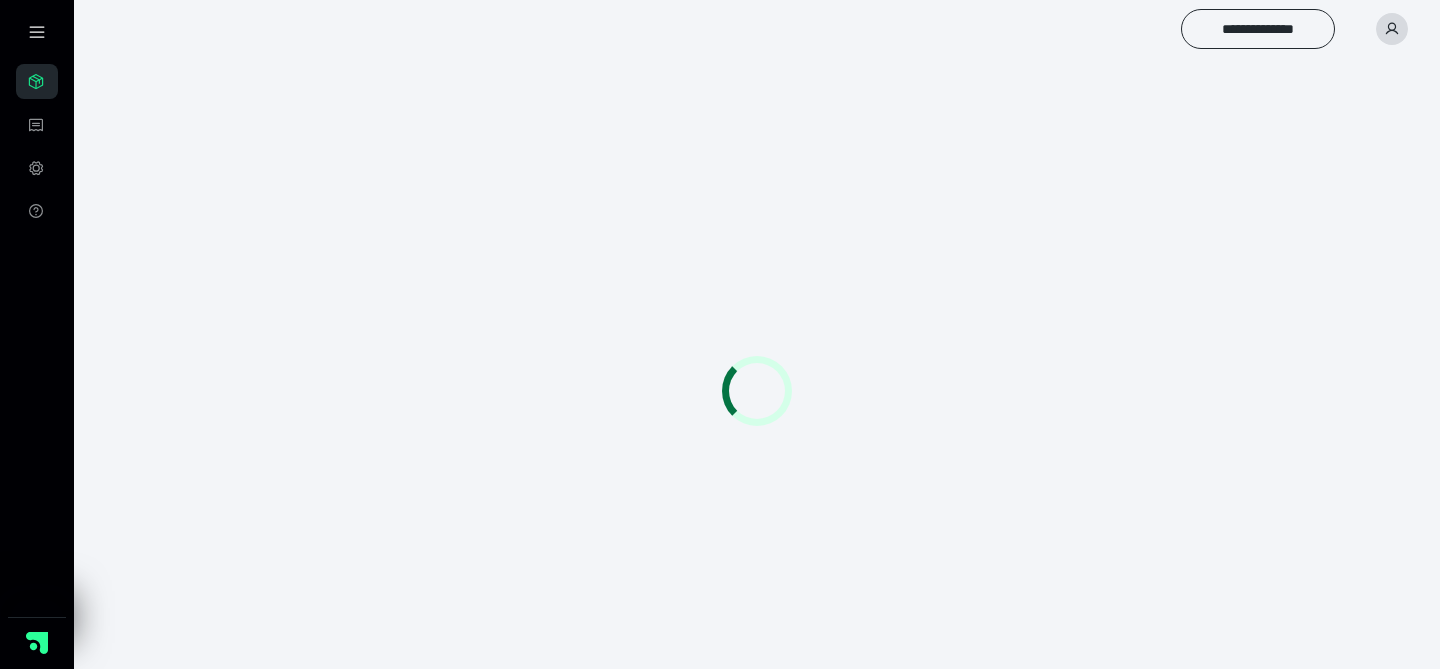 scroll, scrollTop: 0, scrollLeft: 0, axis: both 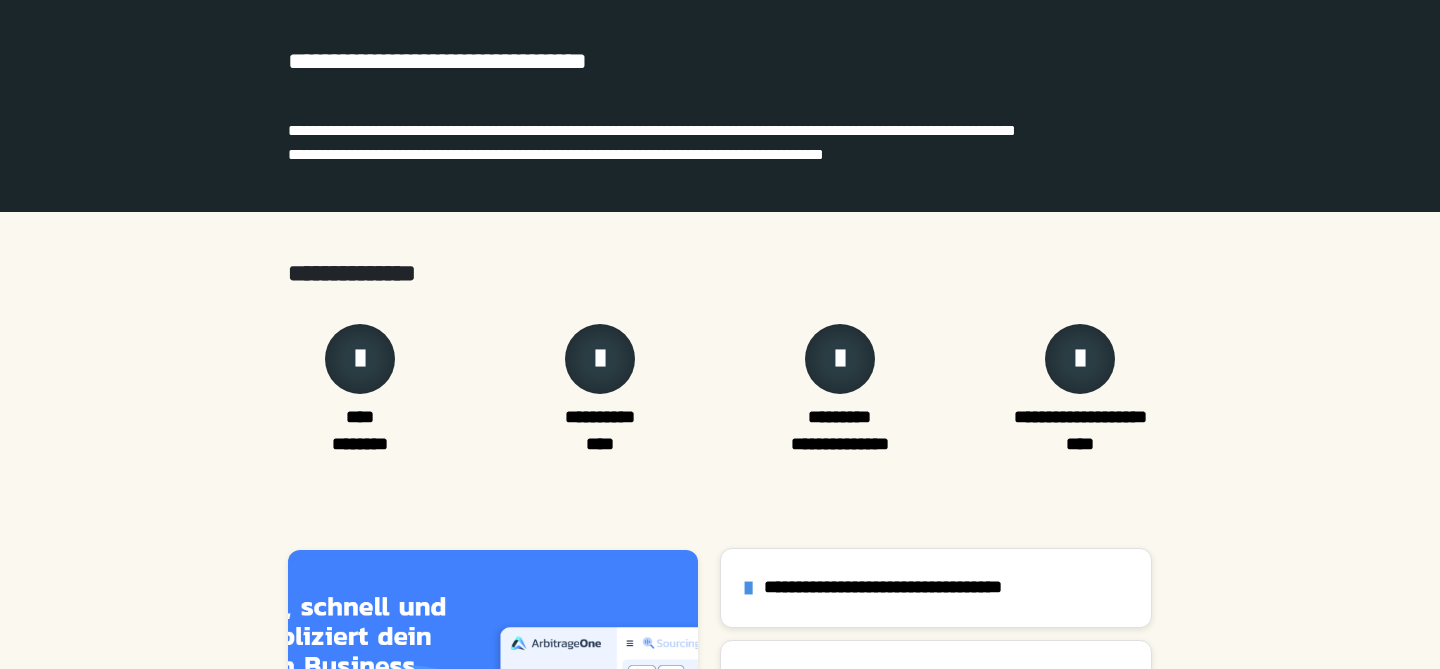 click at bounding box center [600, 359] 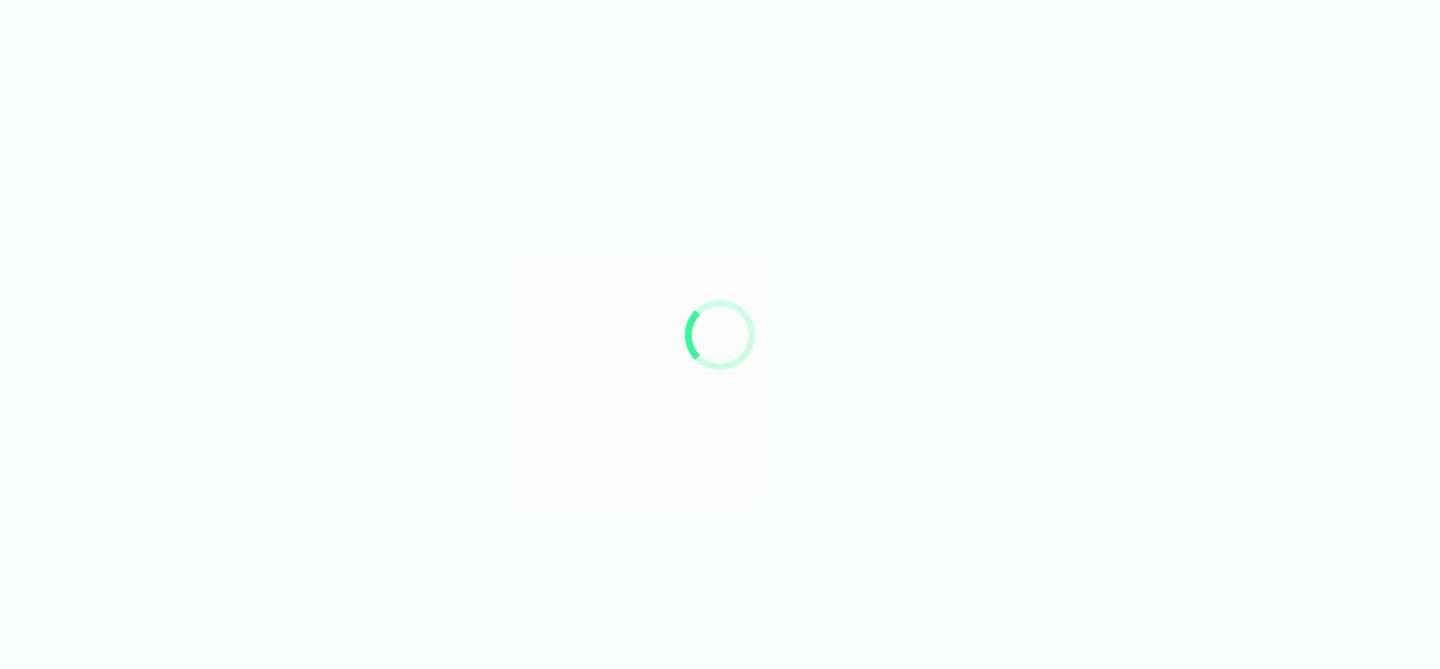 scroll, scrollTop: 0, scrollLeft: 0, axis: both 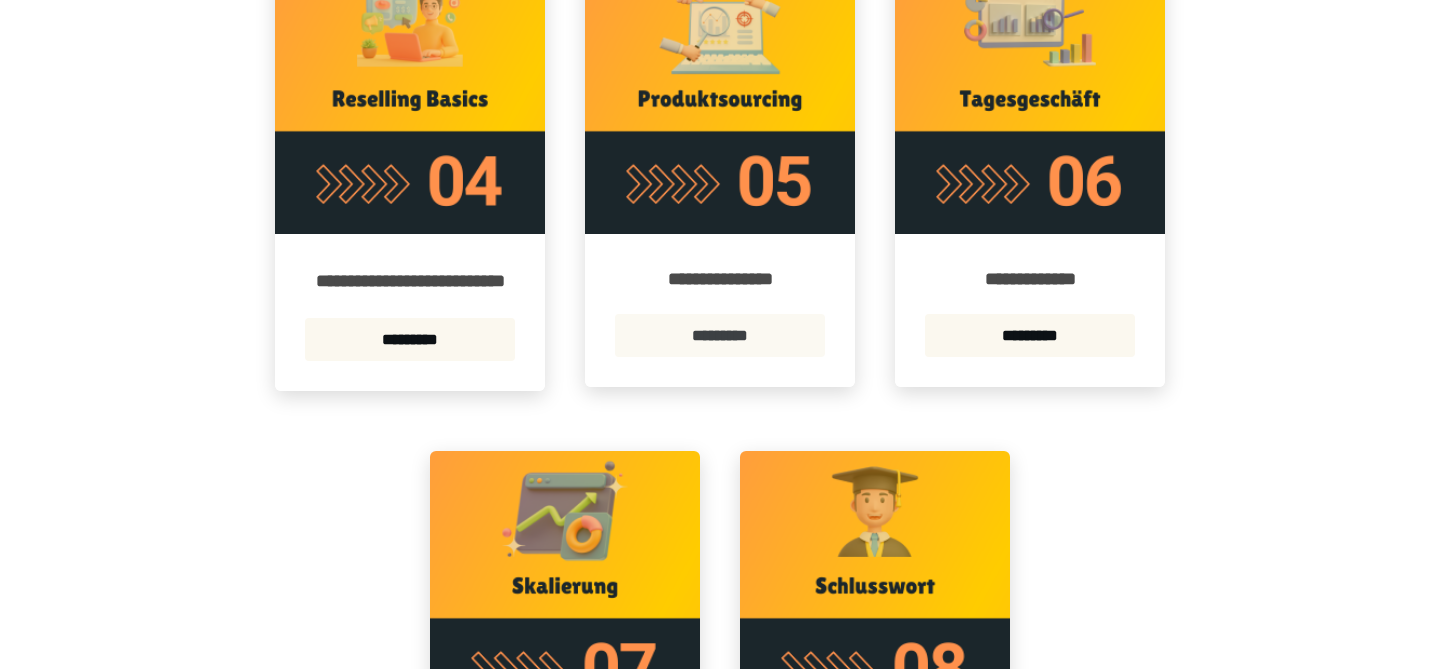 click on "*********" at bounding box center (720, 335) 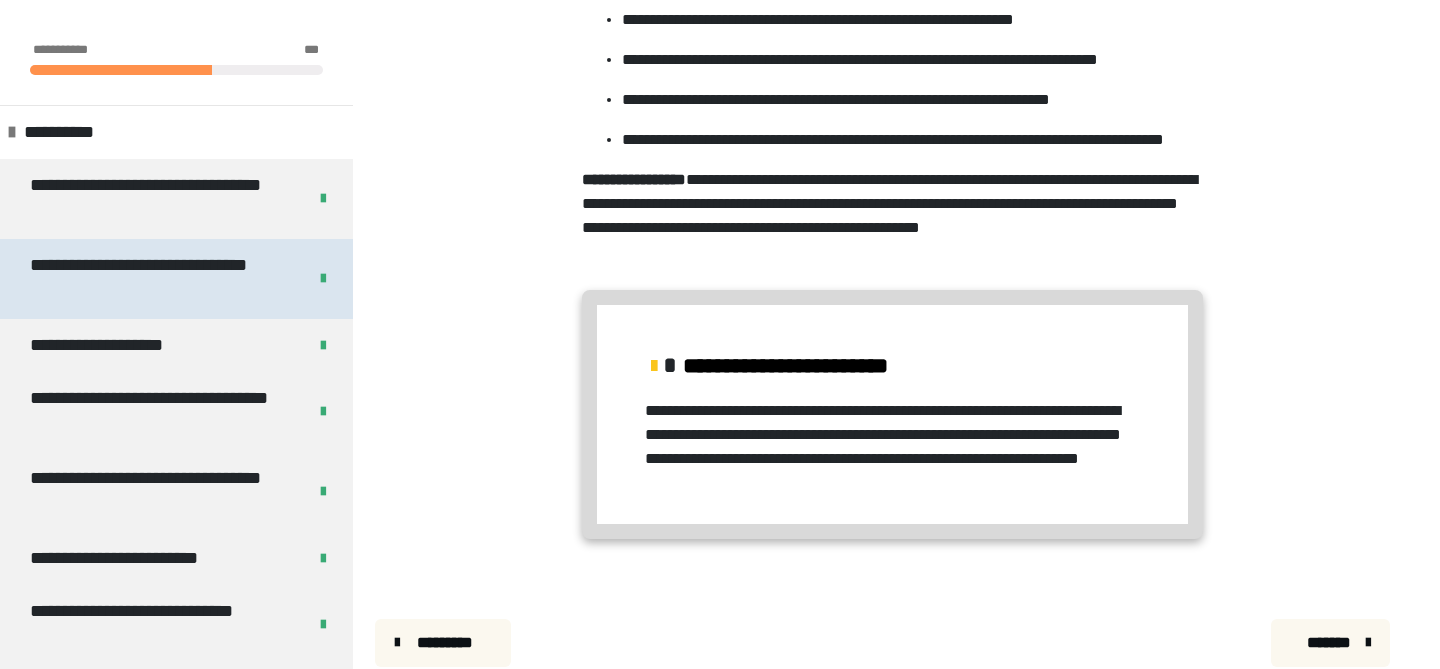 scroll, scrollTop: 1807, scrollLeft: 0, axis: vertical 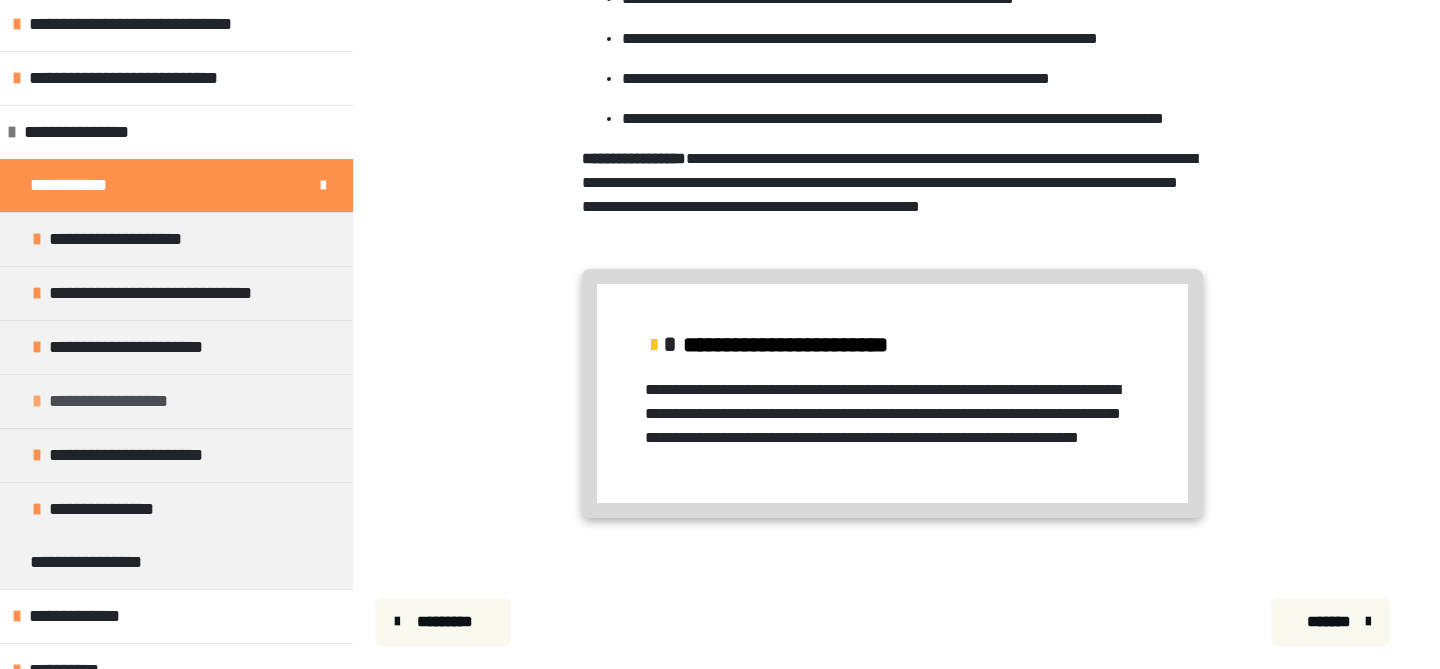 click on "**********" at bounding box center [122, 401] 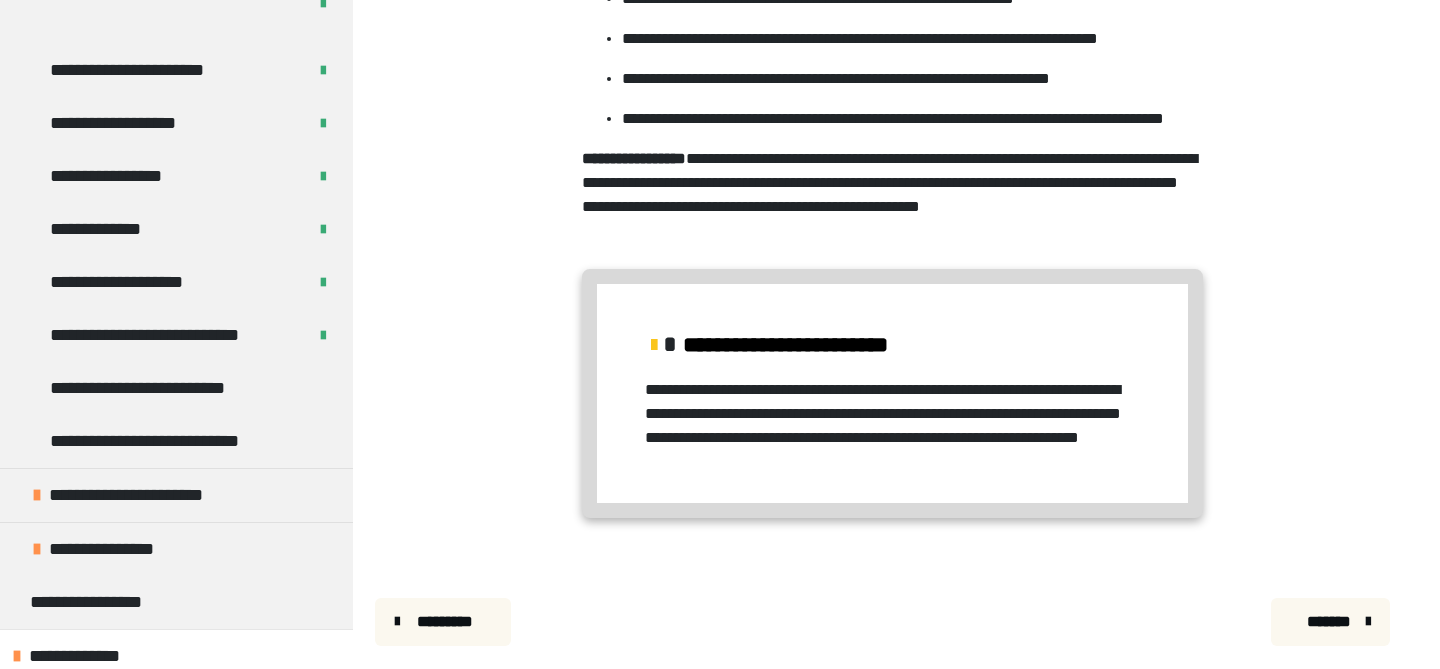 scroll, scrollTop: 1352, scrollLeft: 0, axis: vertical 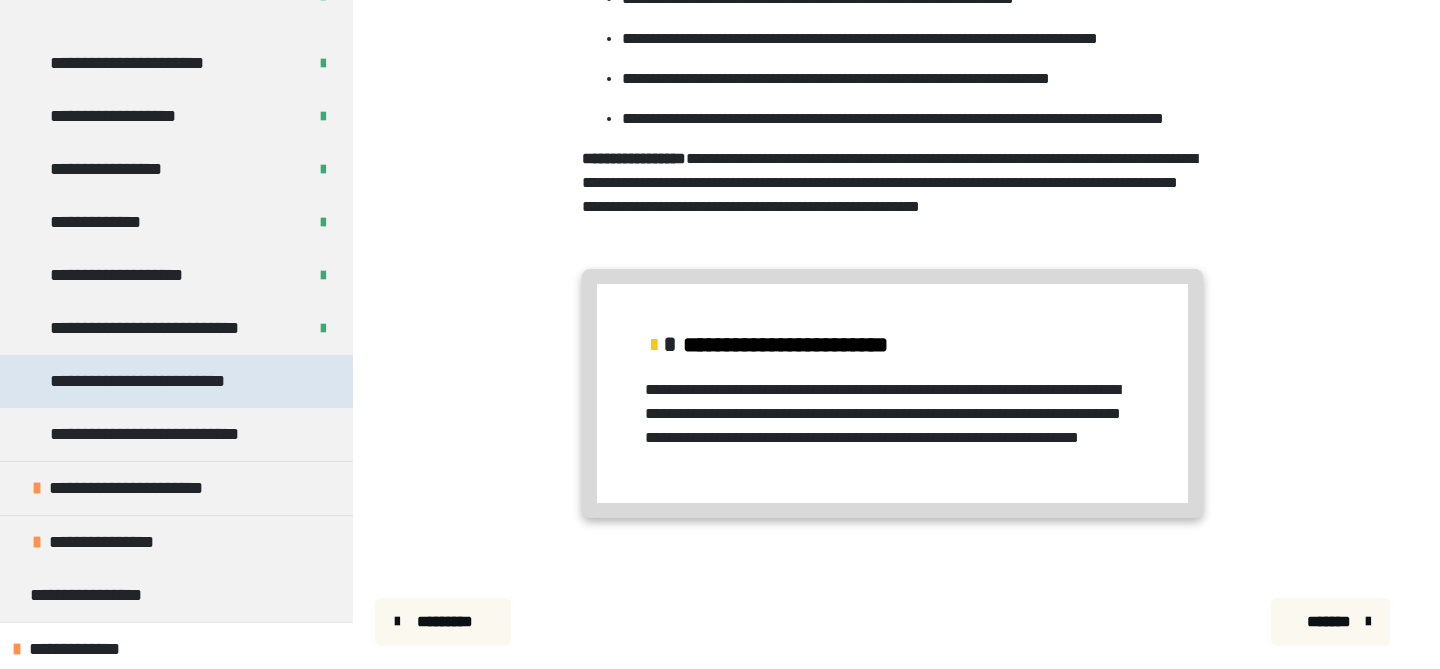 click on "**********" at bounding box center (159, 381) 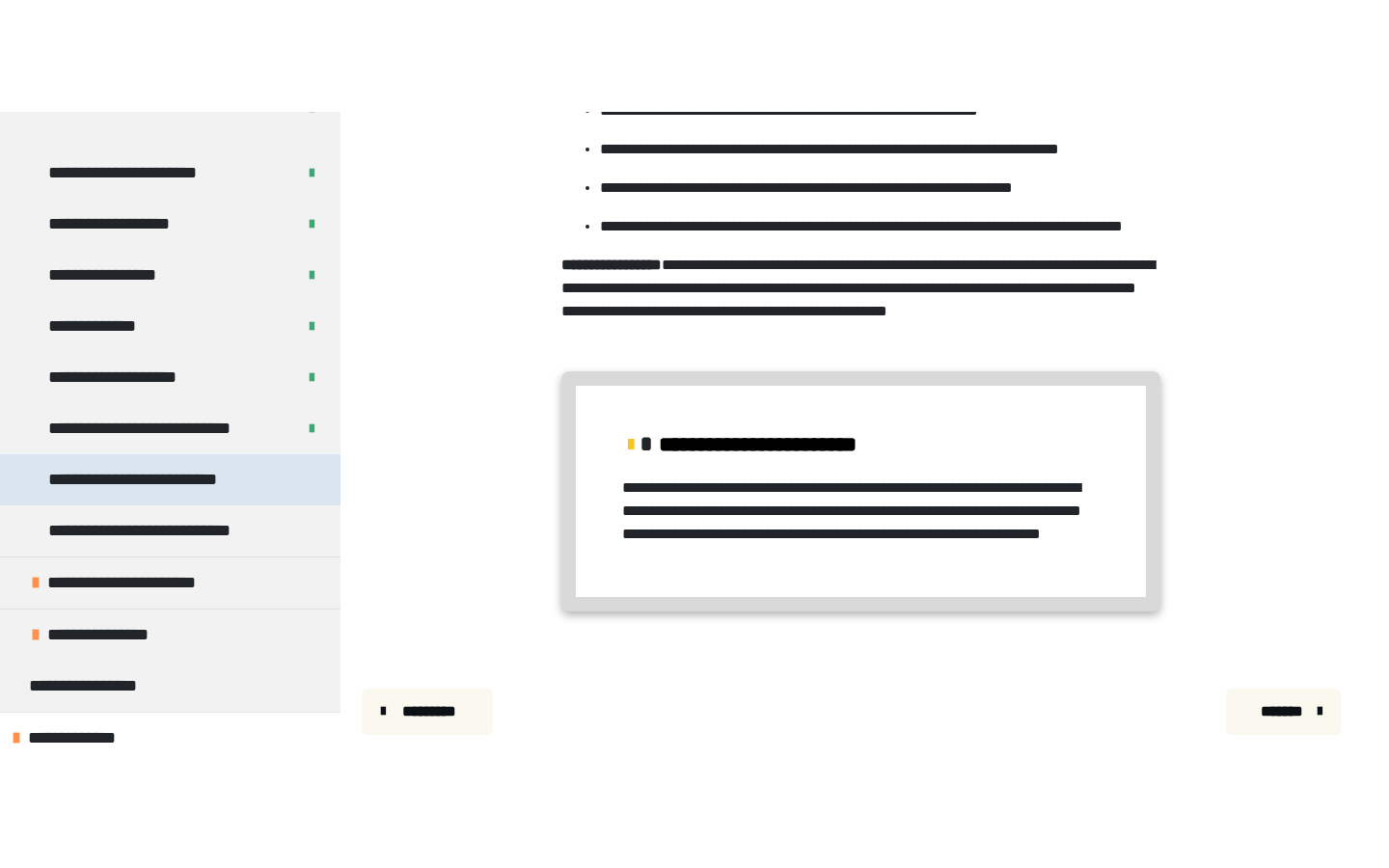 scroll, scrollTop: 77, scrollLeft: 0, axis: vertical 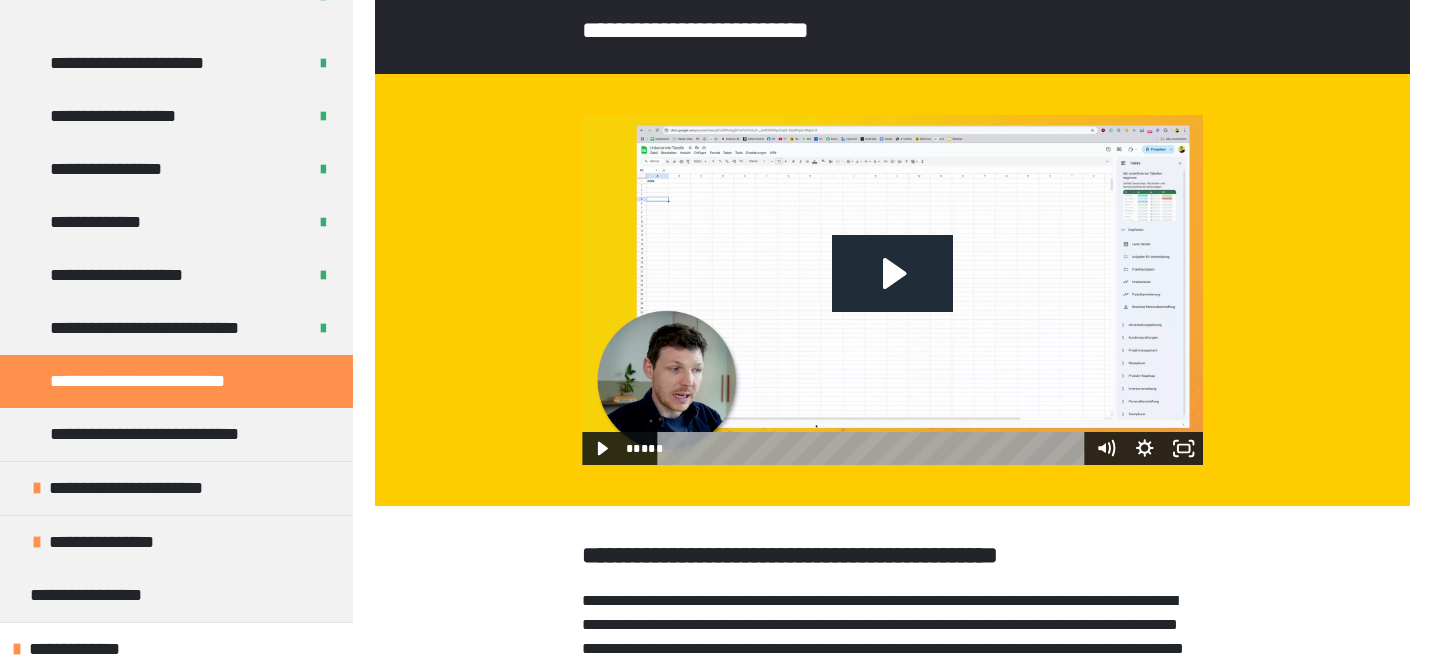 click 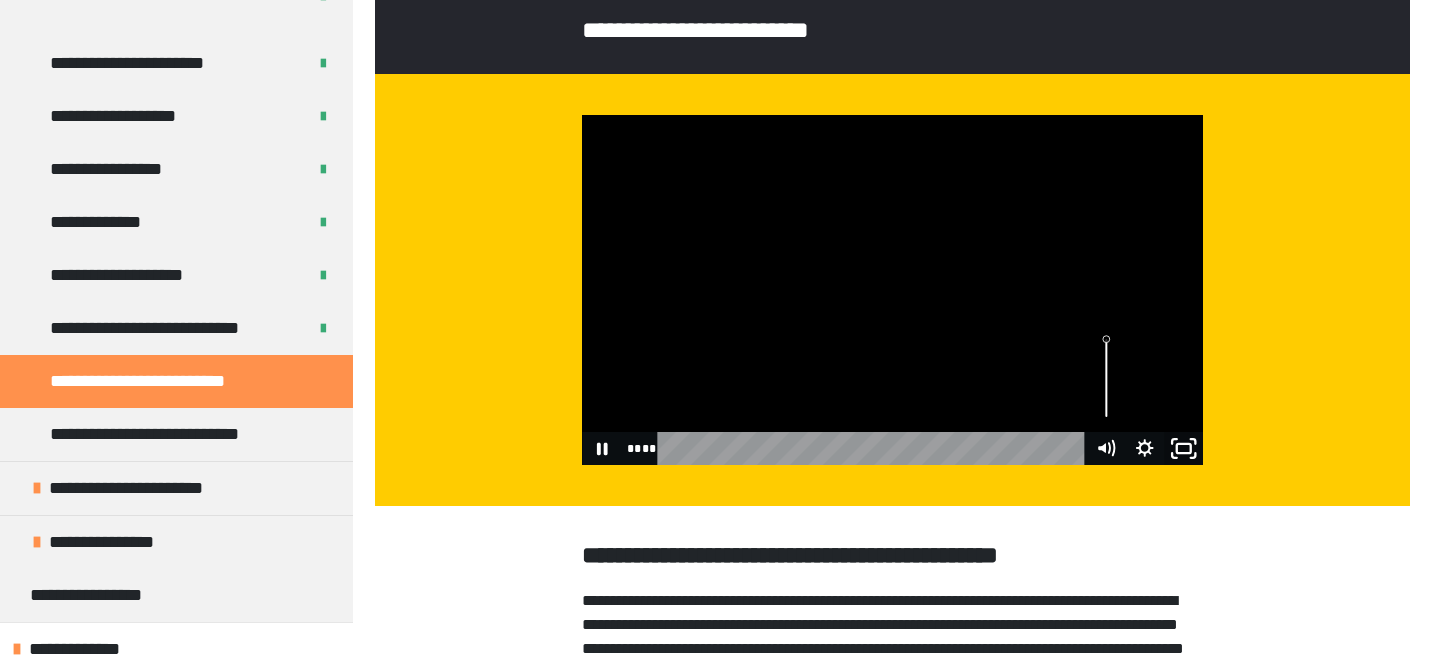 click 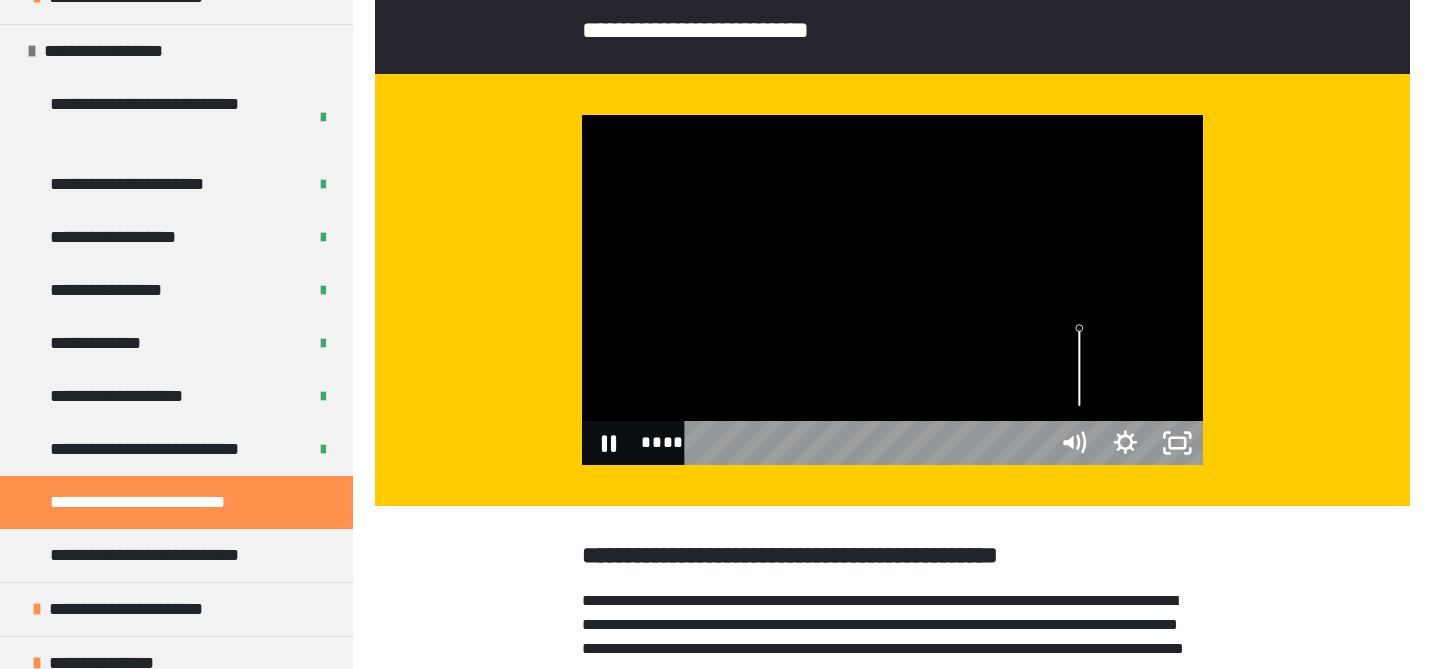 scroll, scrollTop: 1230, scrollLeft: 0, axis: vertical 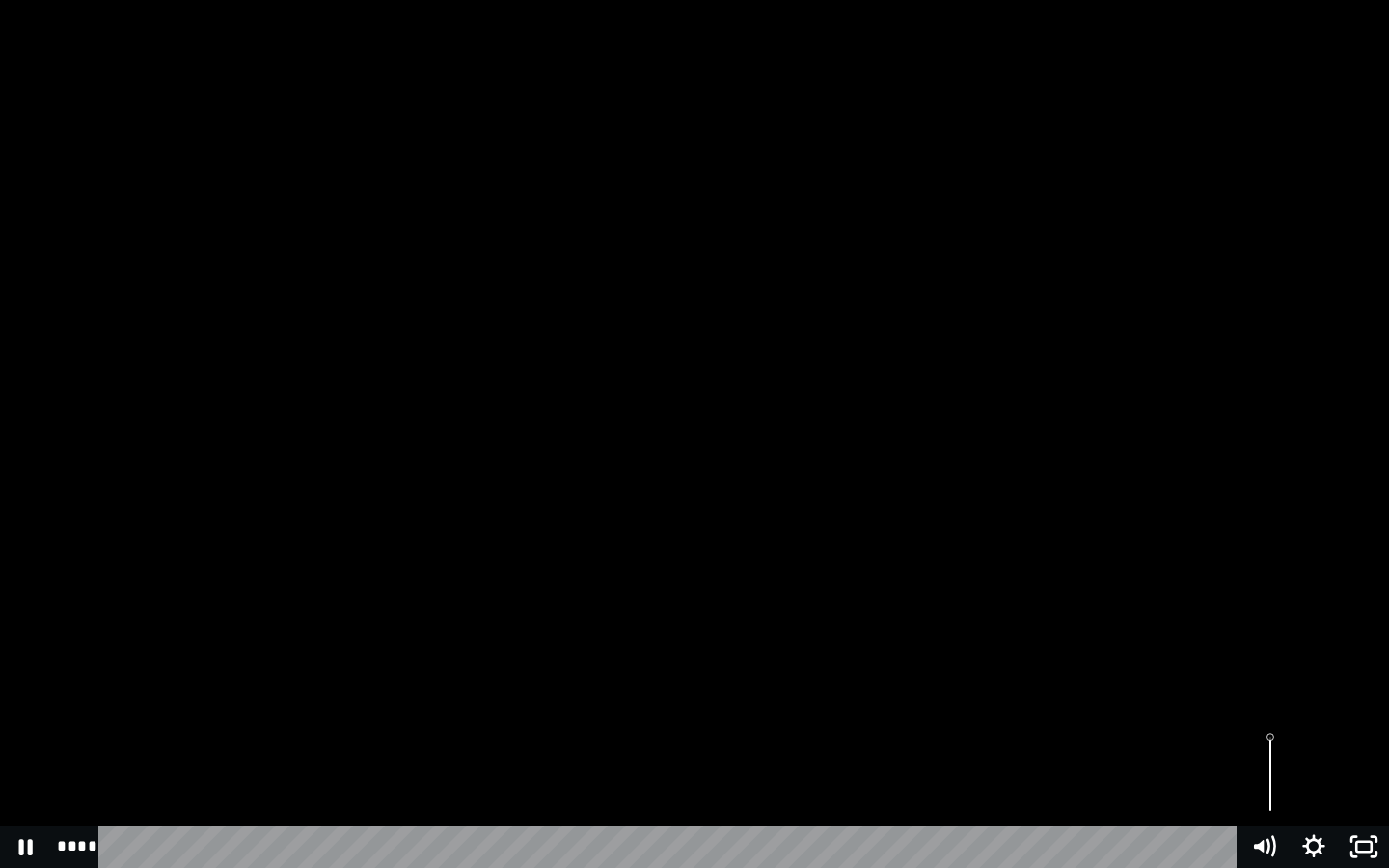 click at bounding box center (694, 434) 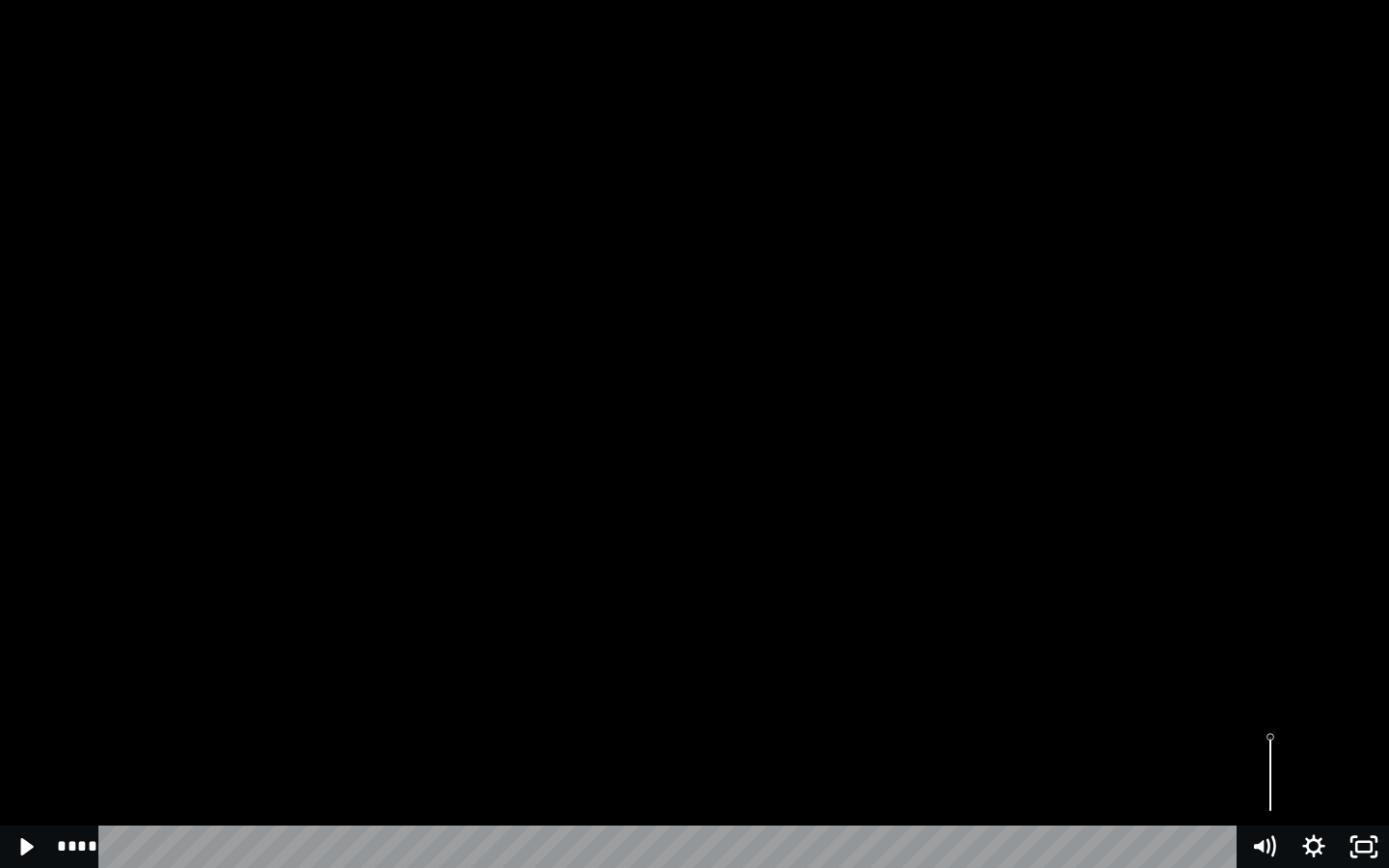 click at bounding box center [694, 434] 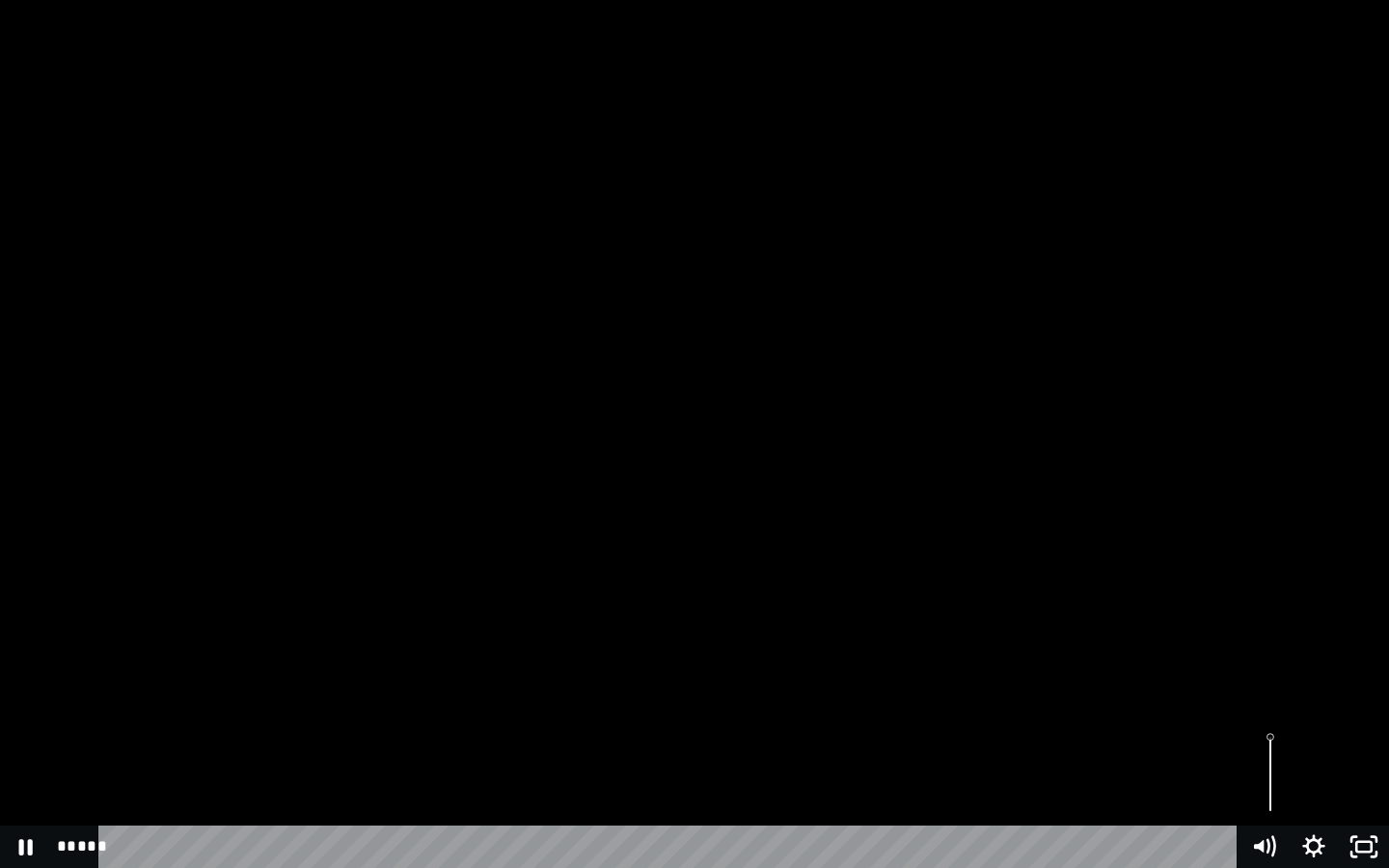 click at bounding box center (694, 434) 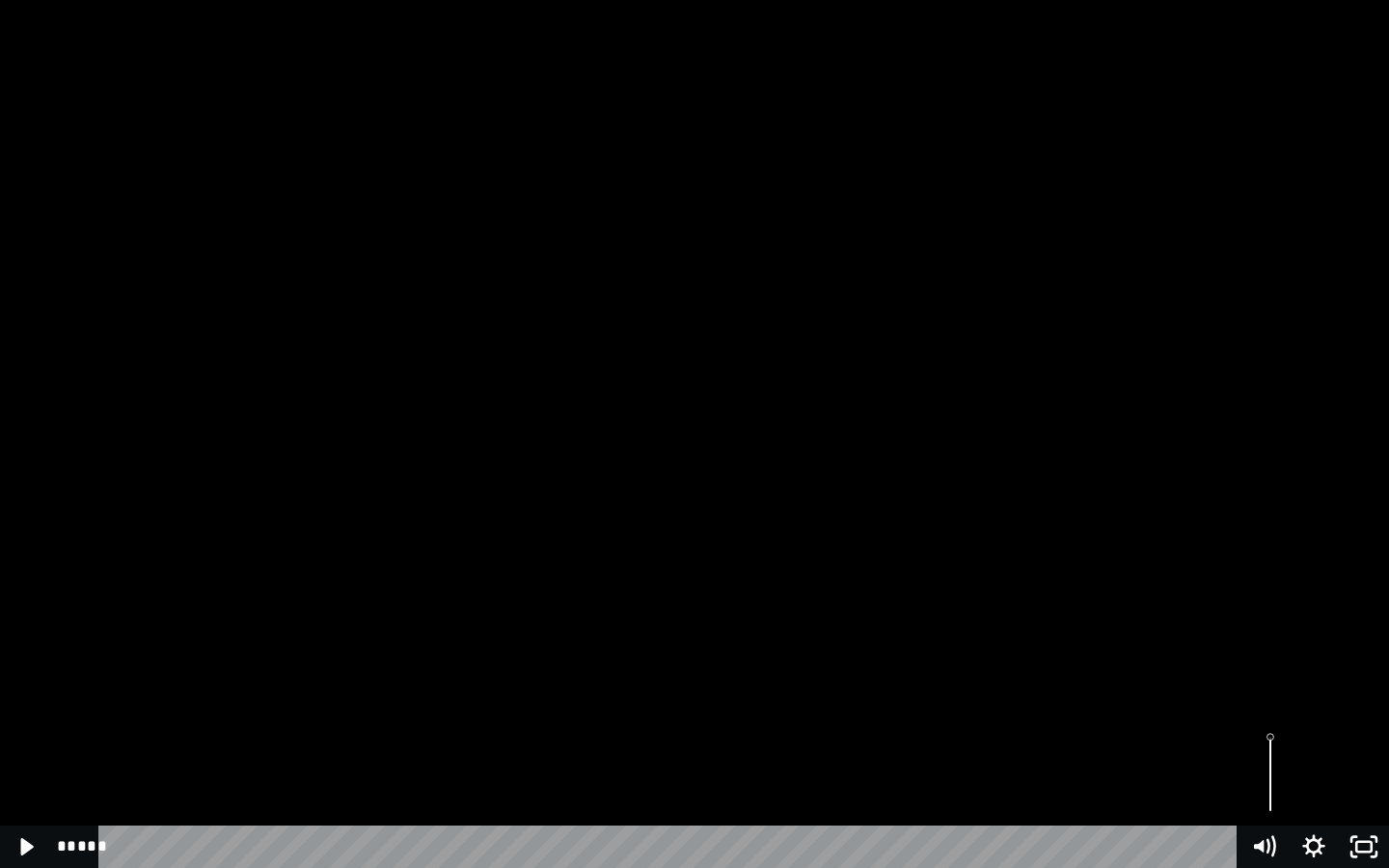 click at bounding box center [694, 434] 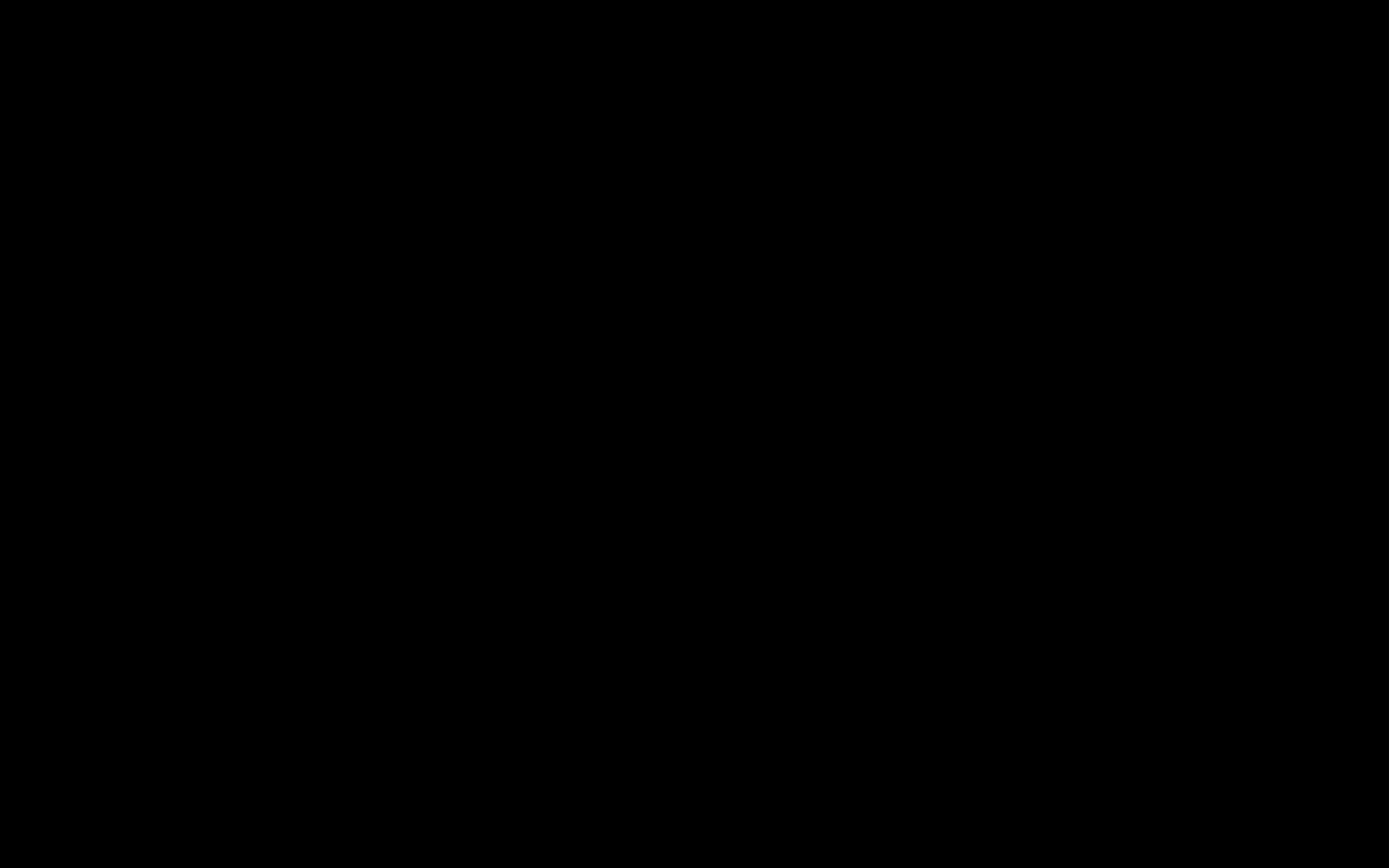type 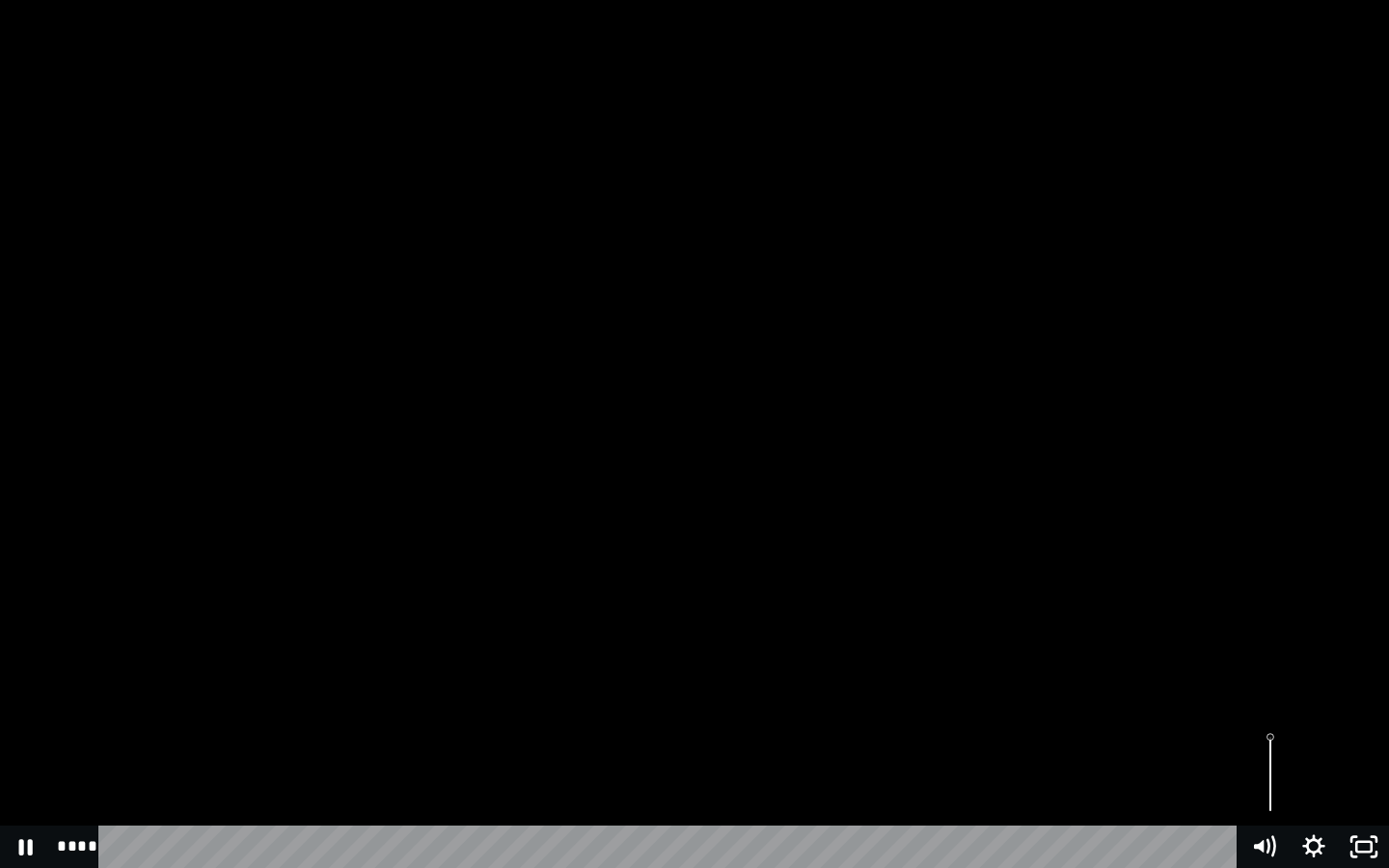 click at bounding box center (694, 434) 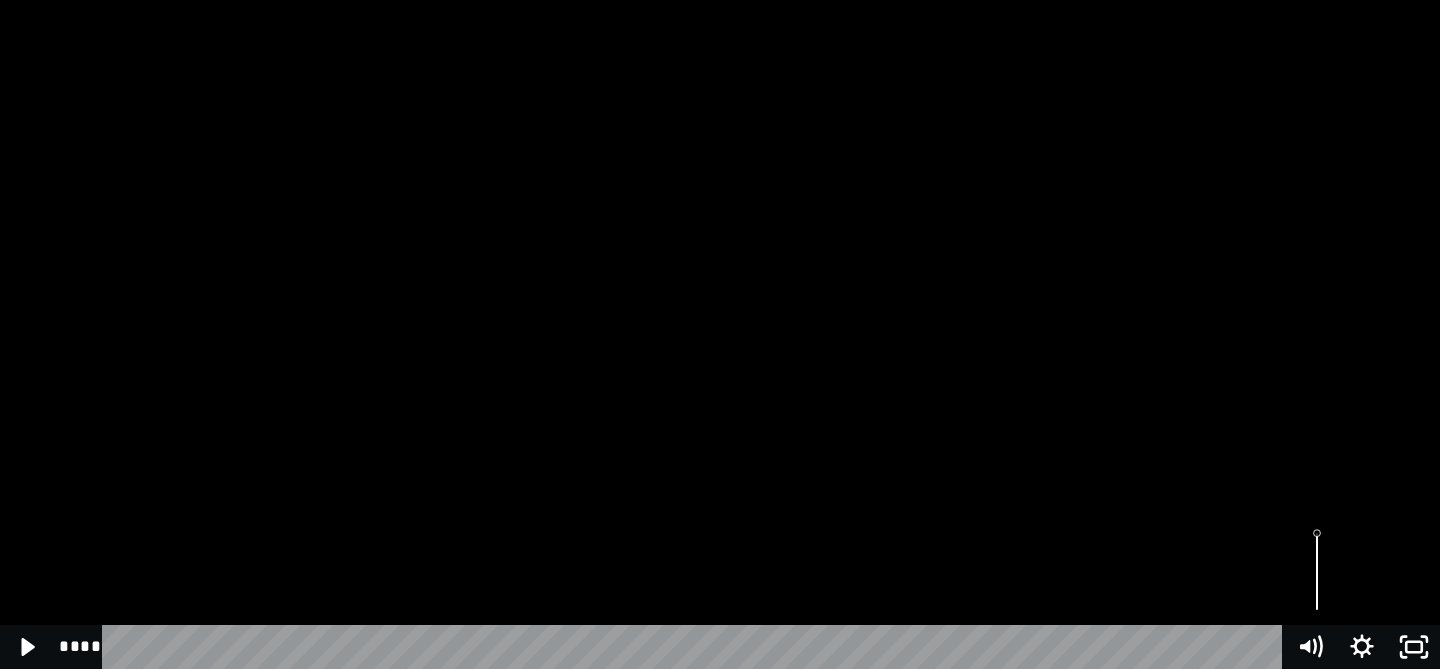 scroll, scrollTop: 1352, scrollLeft: 0, axis: vertical 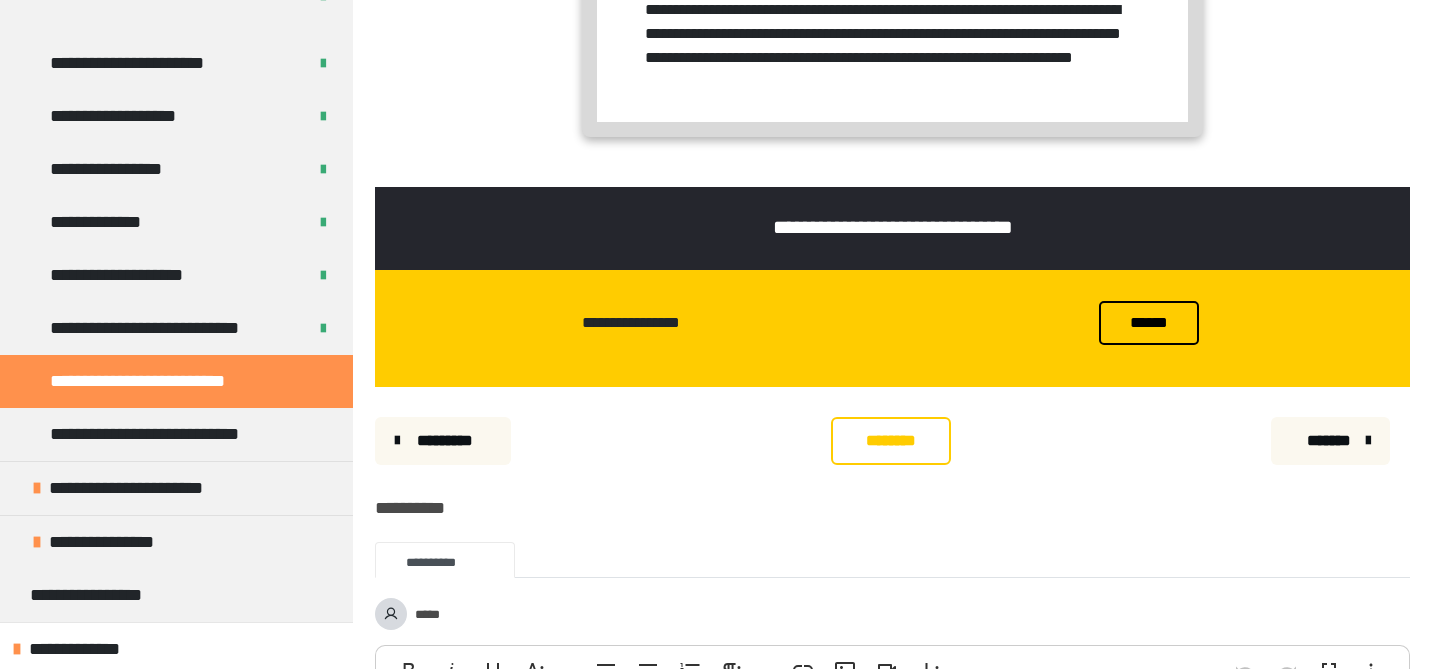 click on "********" at bounding box center [891, 441] 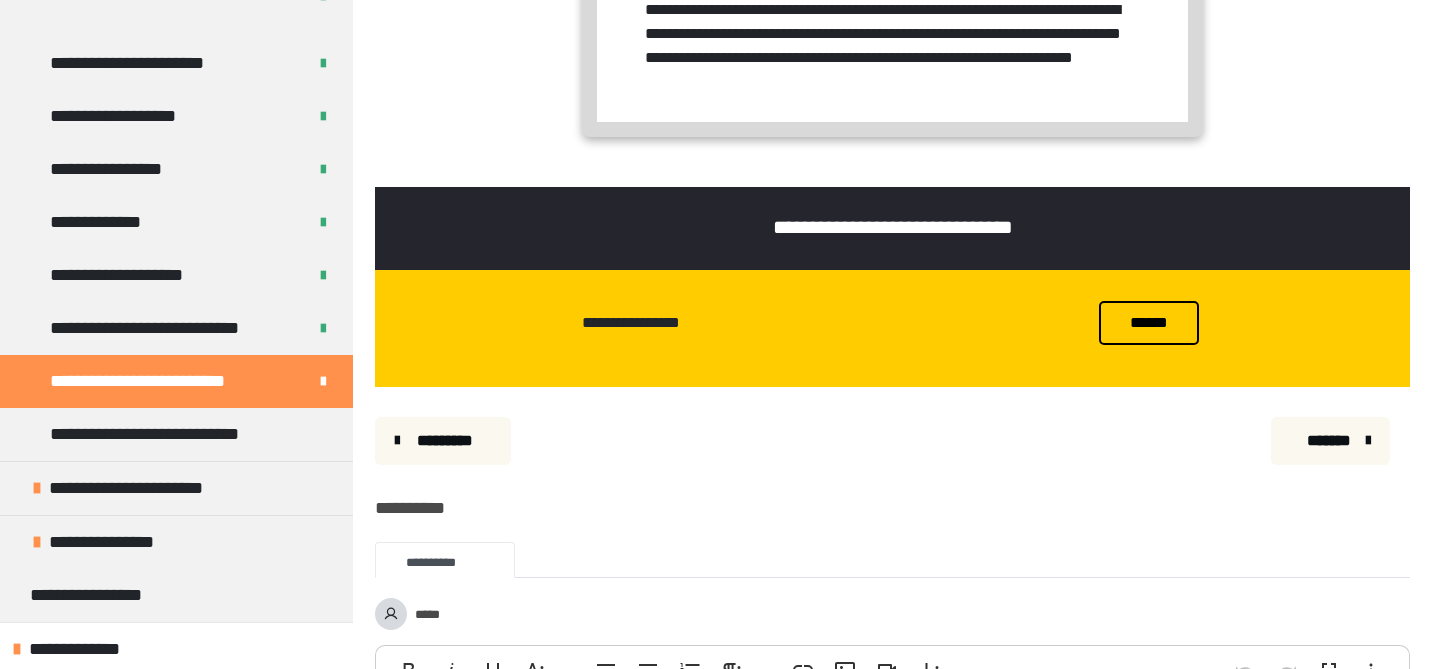 click on "*******" at bounding box center (1328, 441) 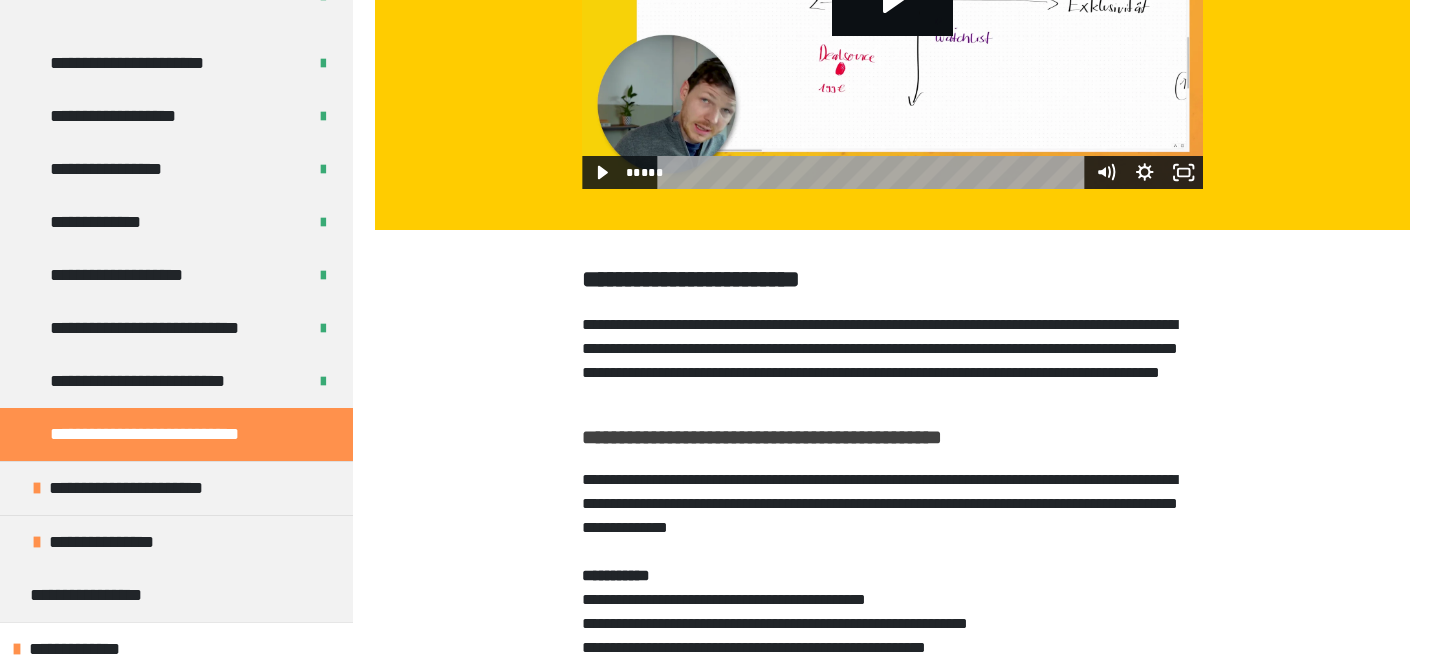 scroll, scrollTop: 0, scrollLeft: 0, axis: both 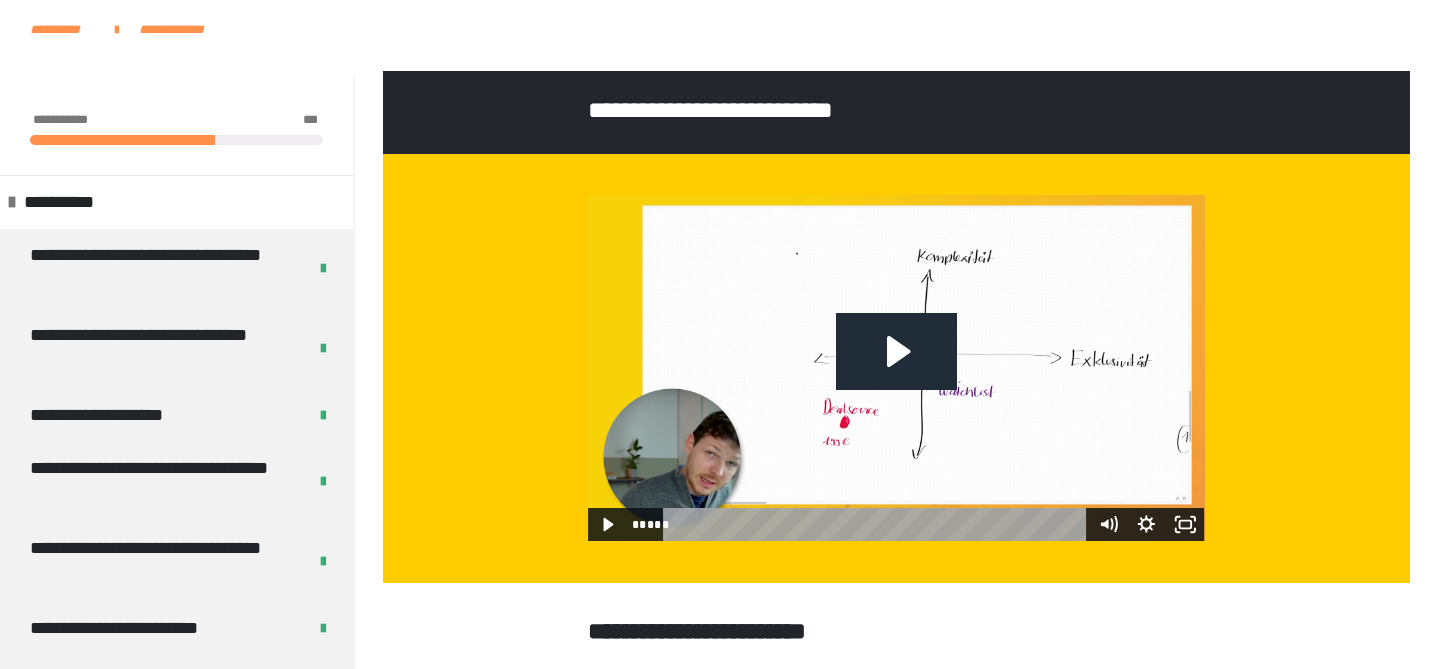 click 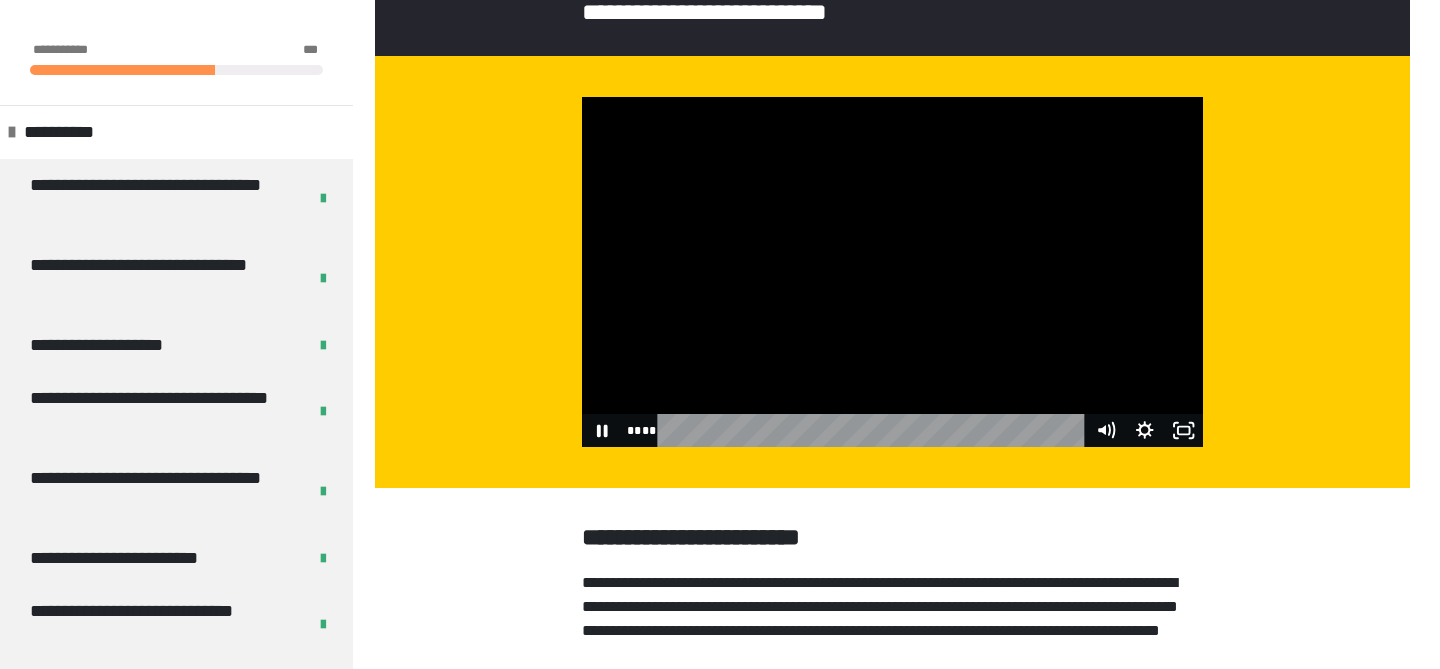 scroll, scrollTop: 95, scrollLeft: 0, axis: vertical 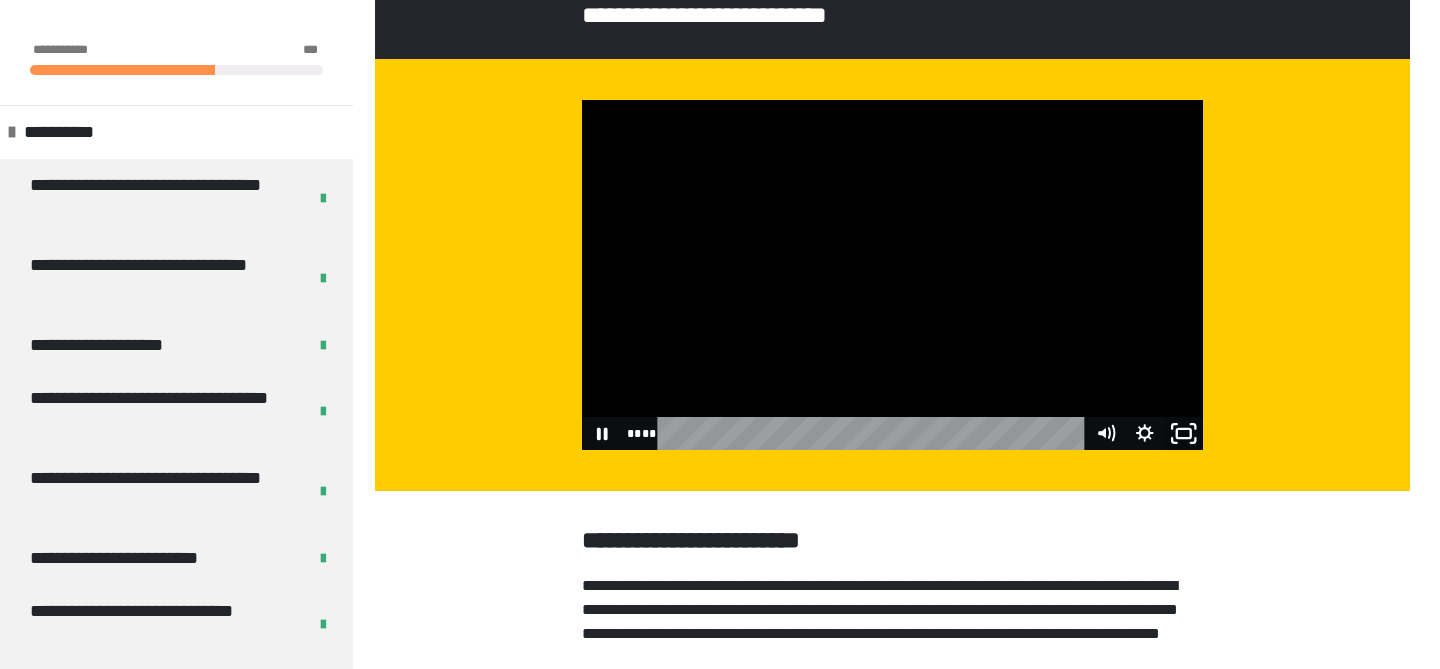 click 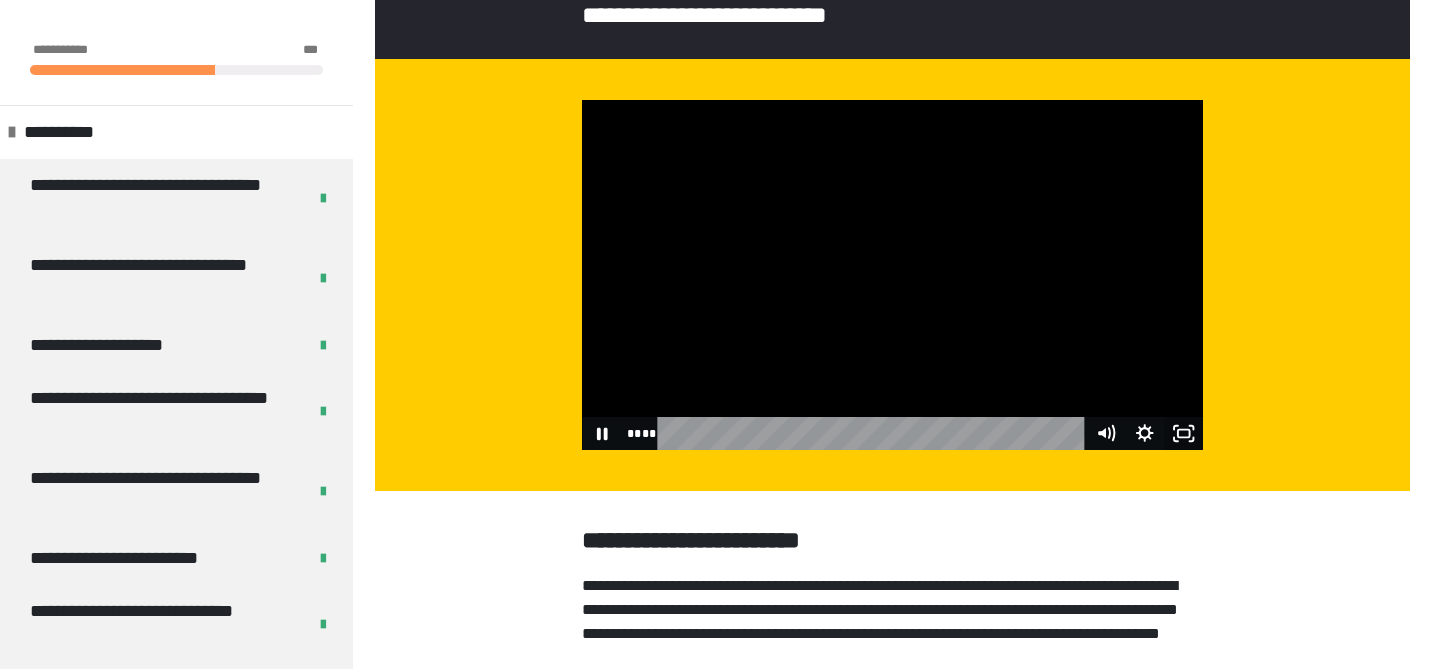 click 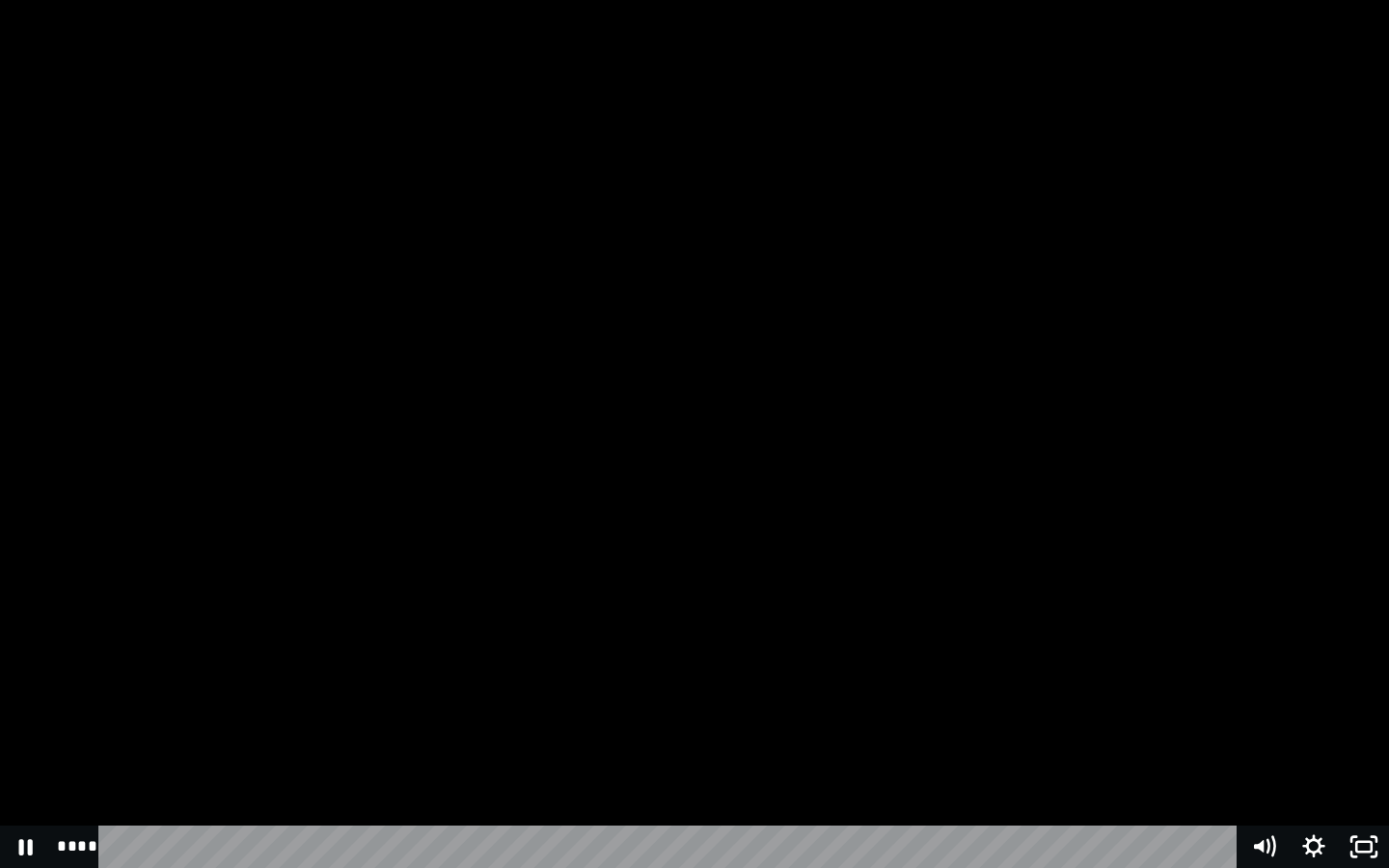 click at bounding box center (694, 434) 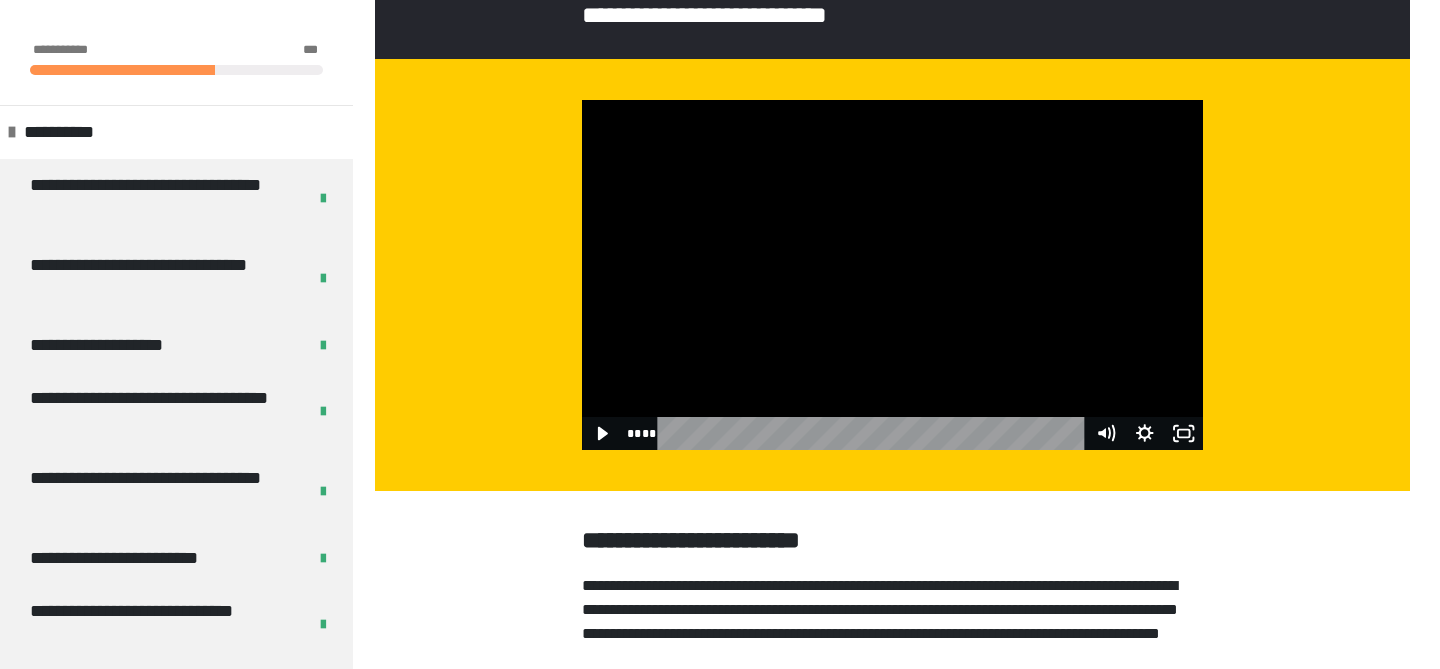click at bounding box center [892, 274] 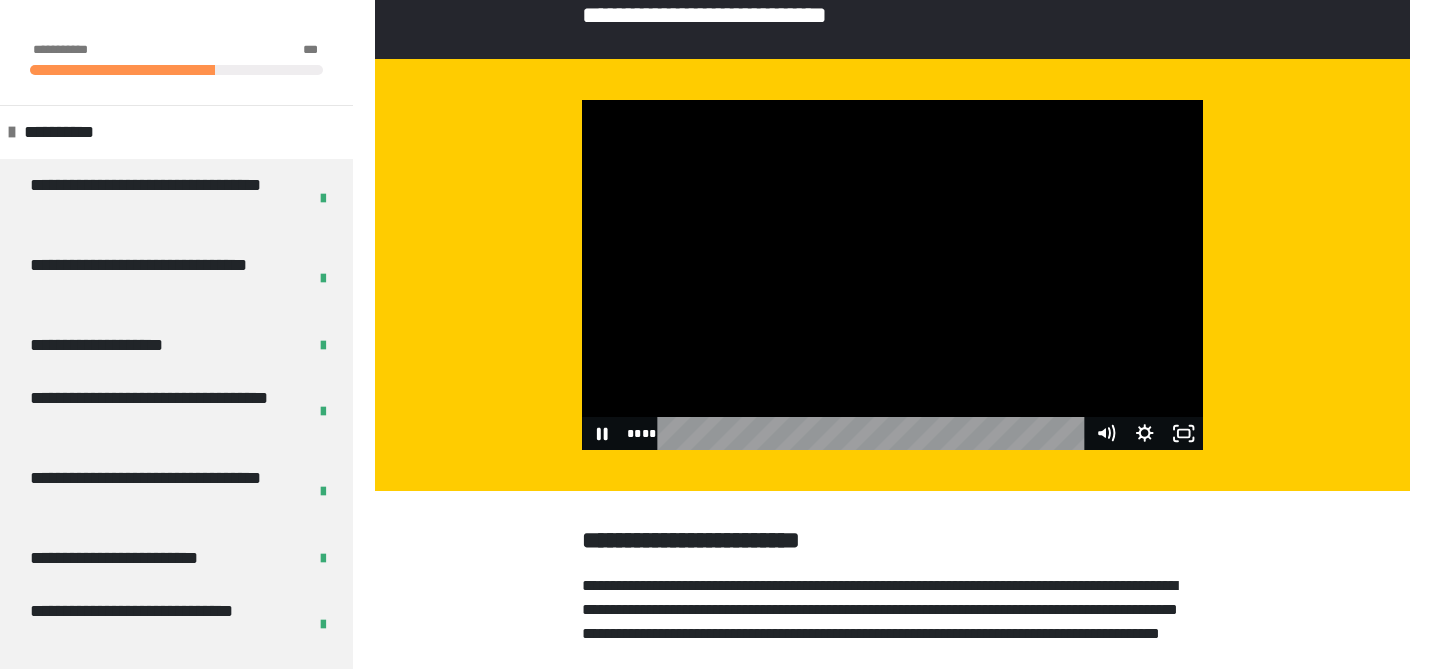 click at bounding box center (892, 274) 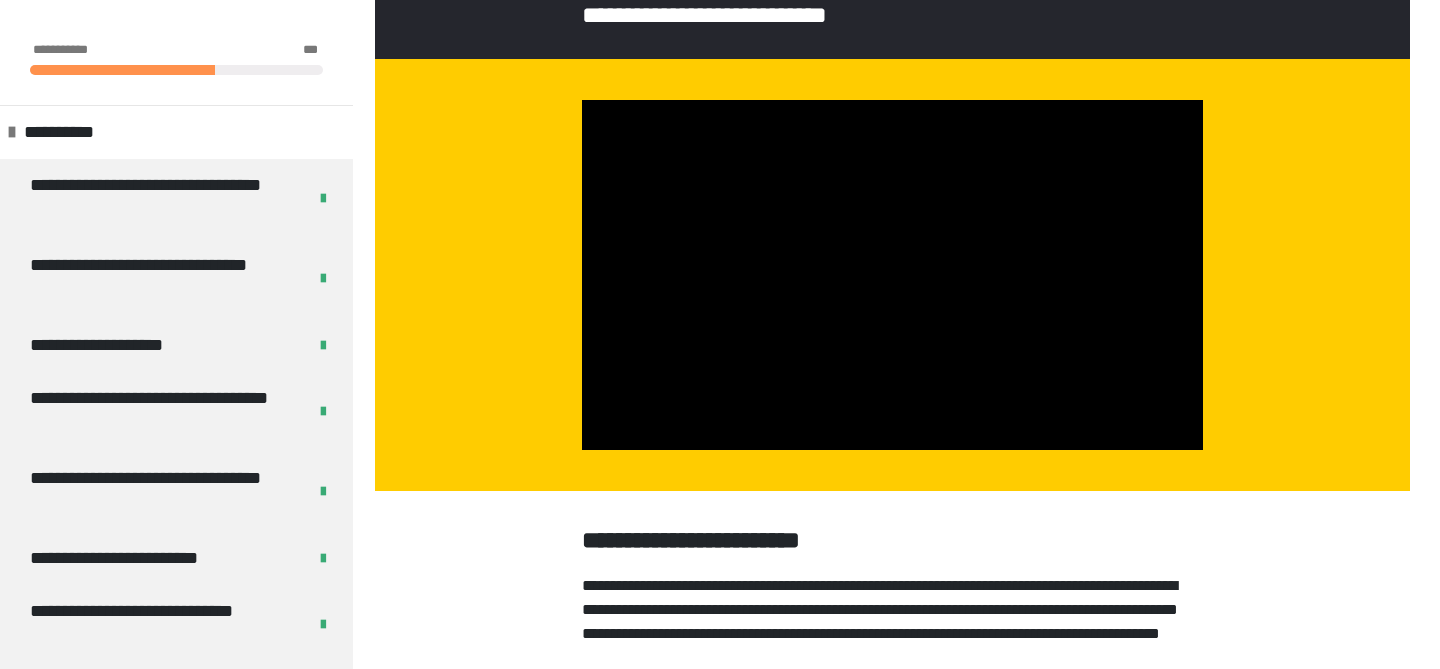 click at bounding box center [892, 274] 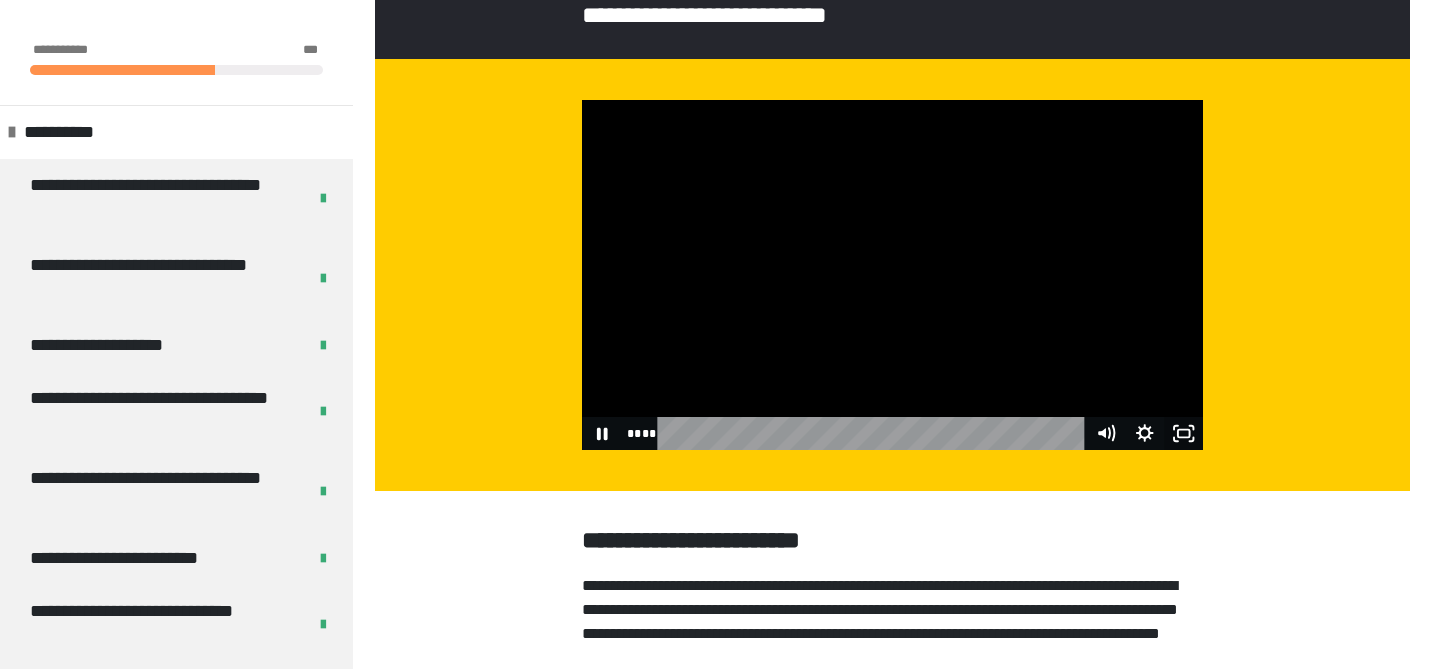 click 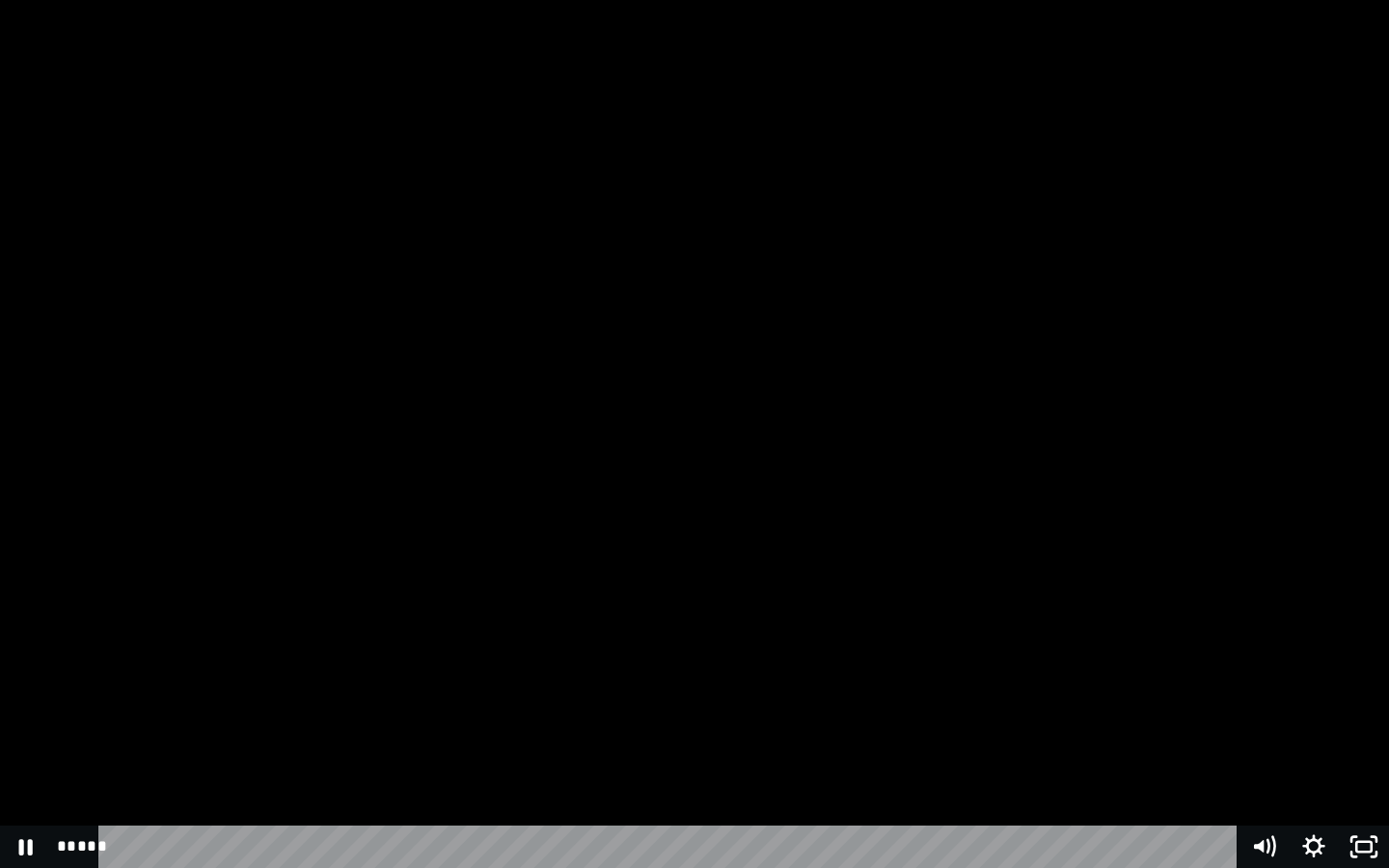 click at bounding box center (694, 434) 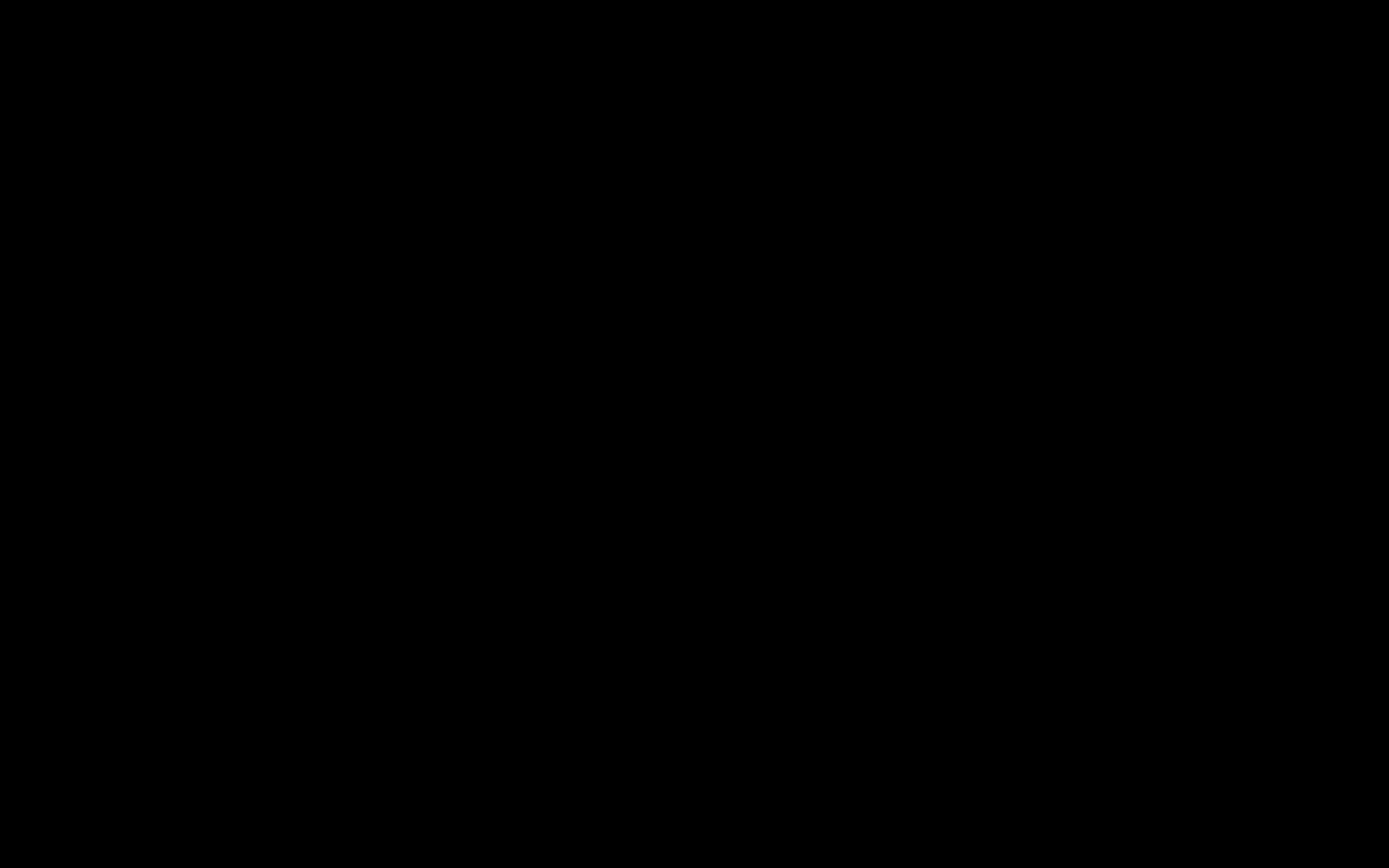 click at bounding box center [694, 434] 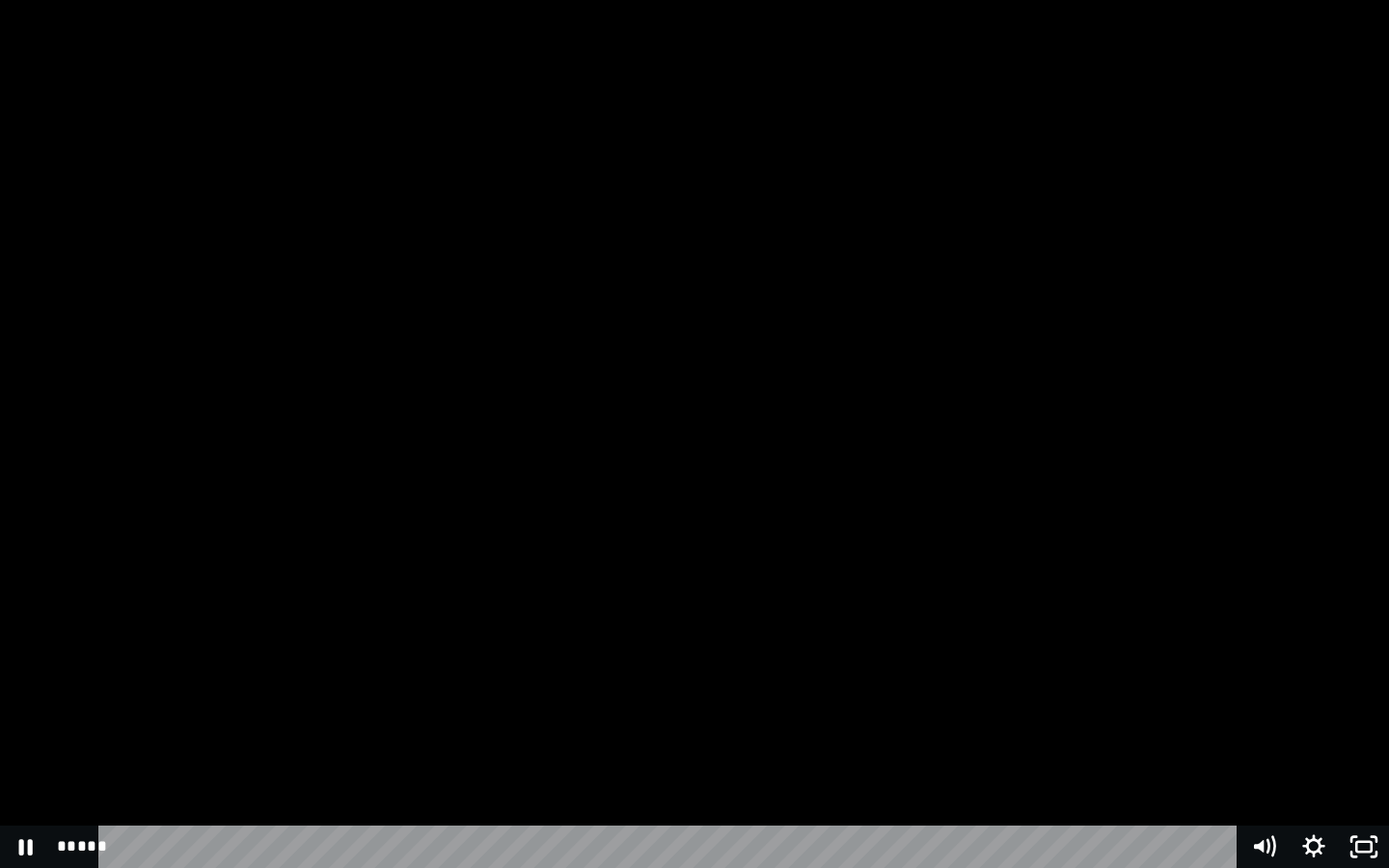 click at bounding box center [694, 434] 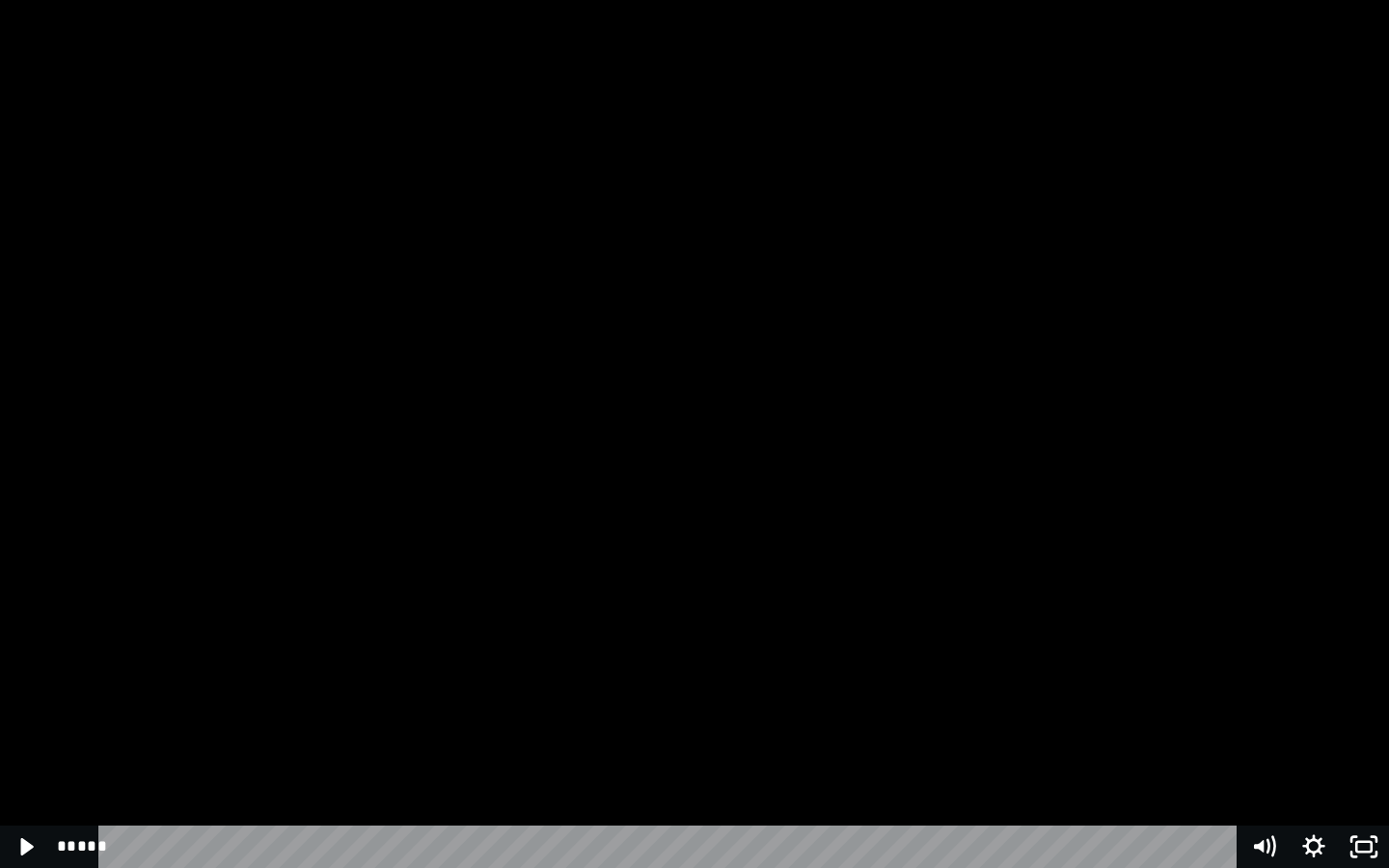 click at bounding box center [694, 434] 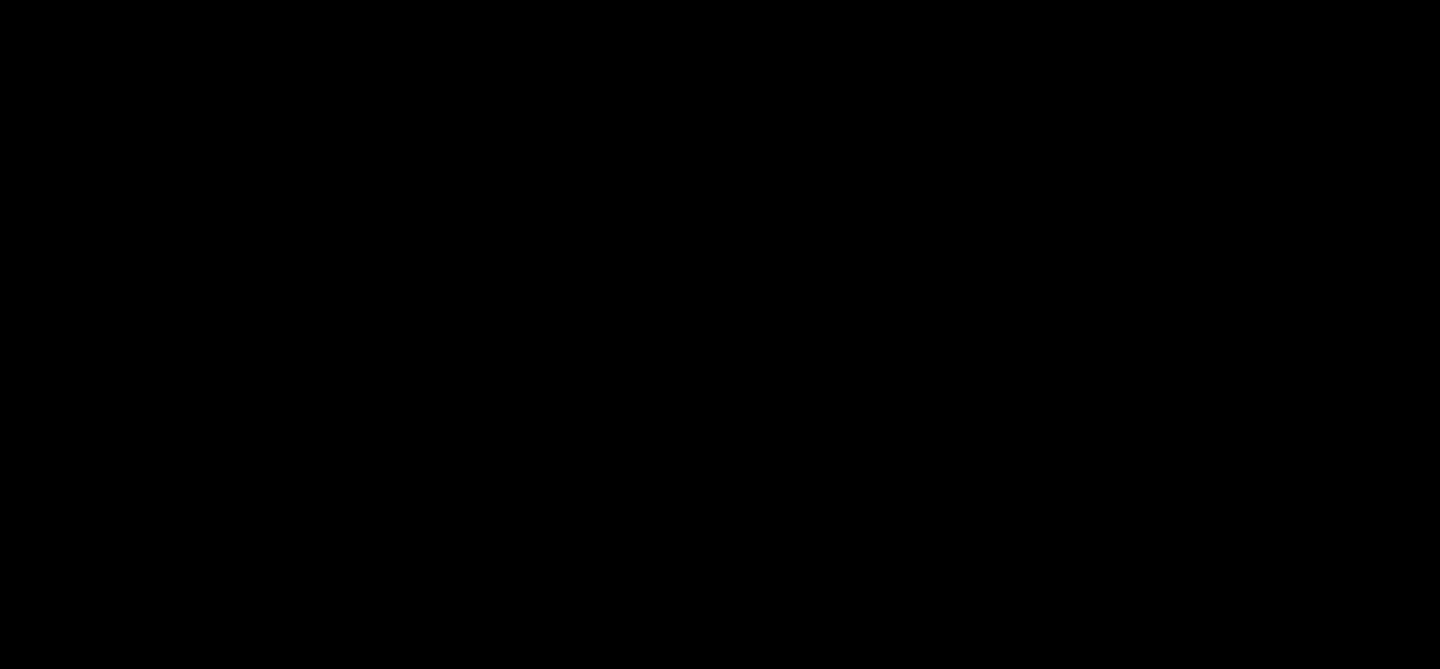 scroll, scrollTop: 2346, scrollLeft: 0, axis: vertical 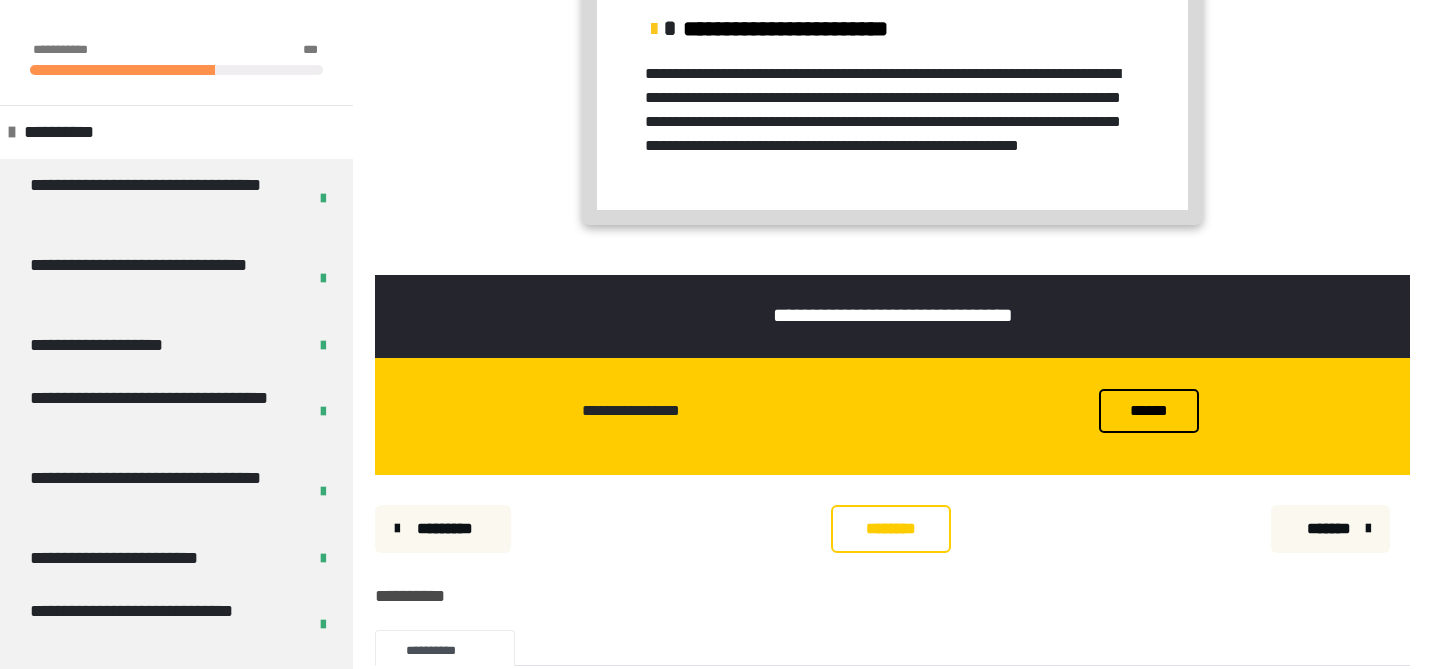 click on "********" at bounding box center (891, 529) 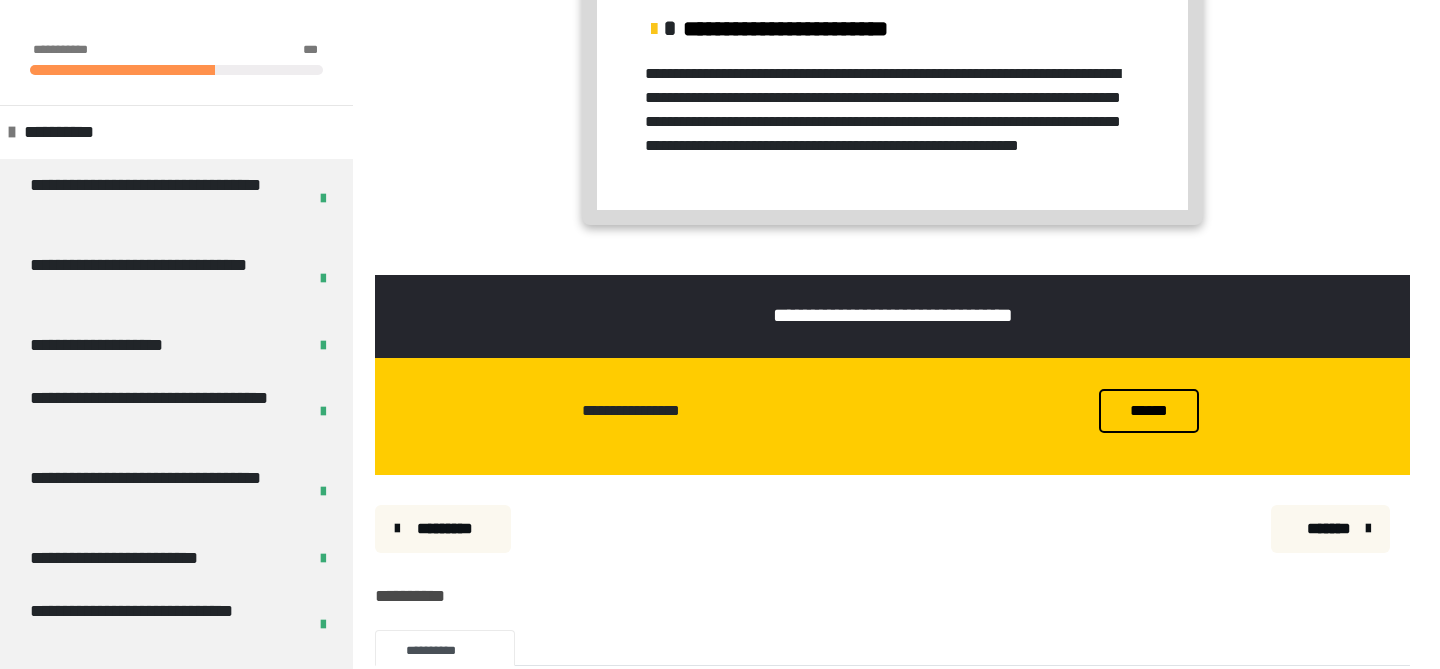 click on "*******" at bounding box center (1328, 529) 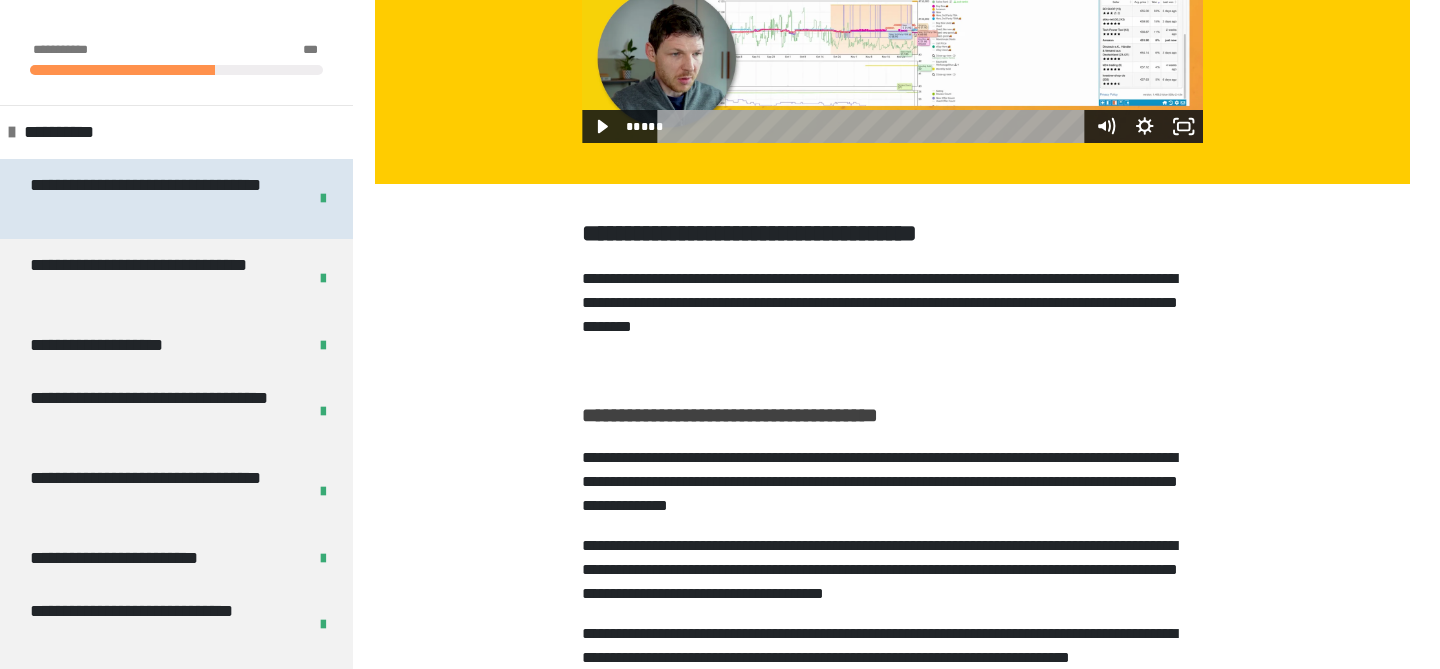 scroll, scrollTop: 414, scrollLeft: 0, axis: vertical 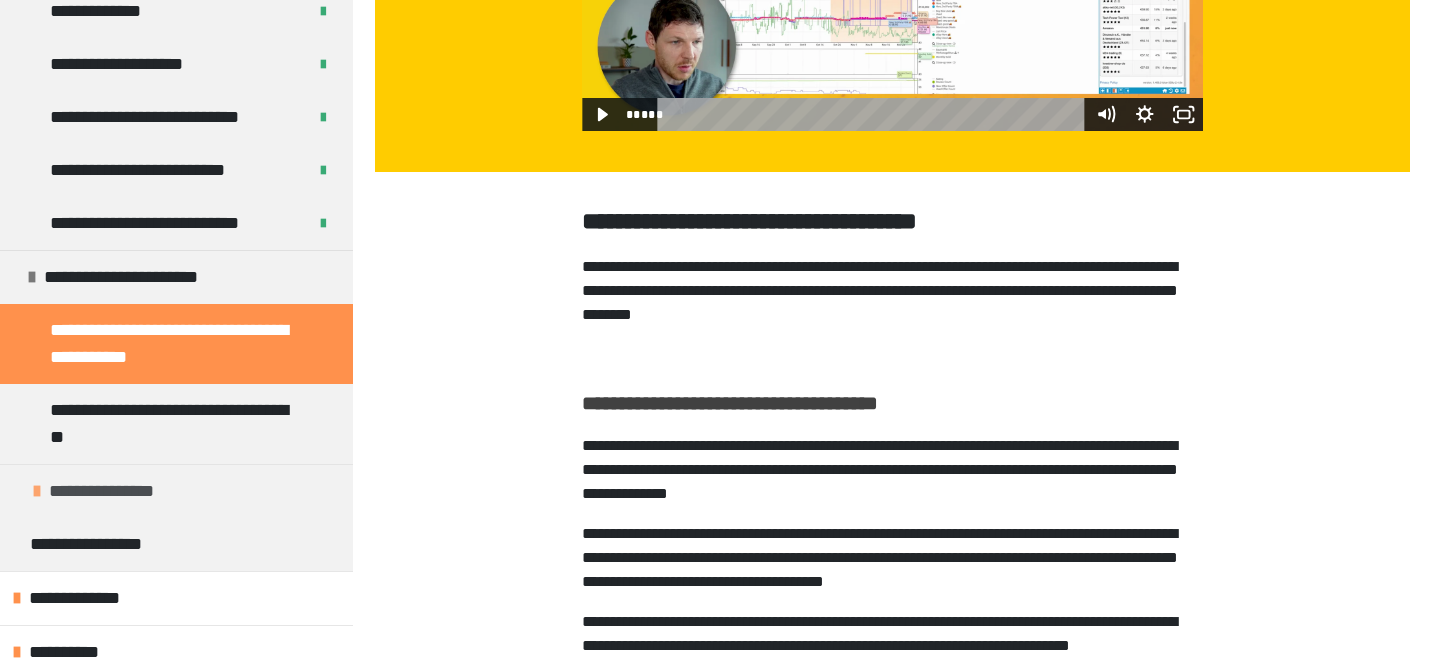 click on "**********" at bounding box center [116, 491] 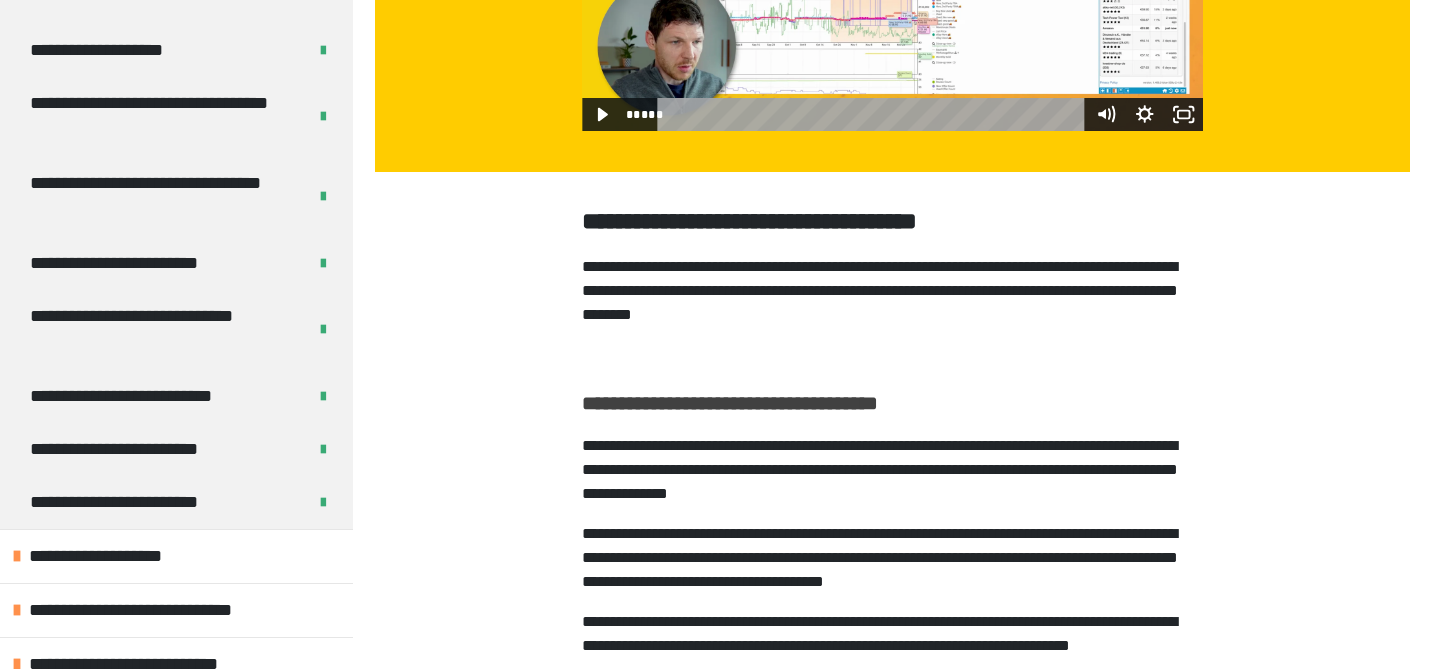 scroll, scrollTop: 0, scrollLeft: 0, axis: both 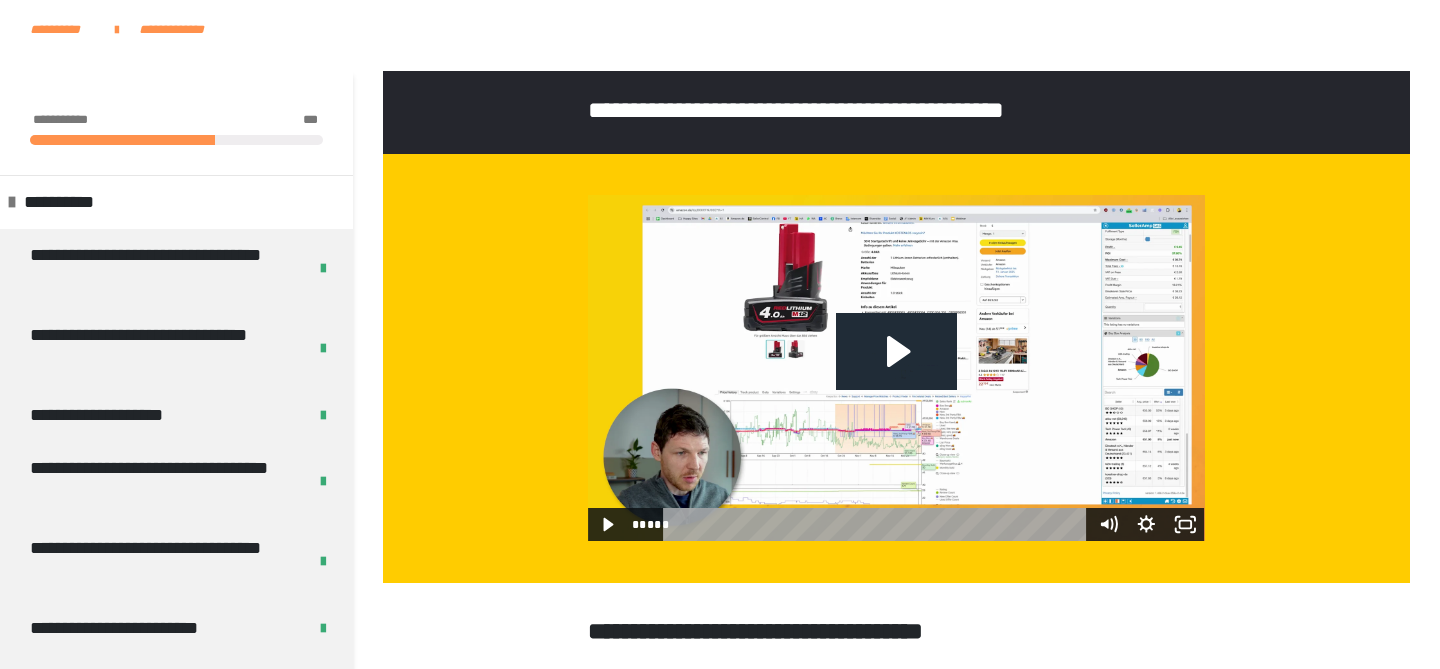 click 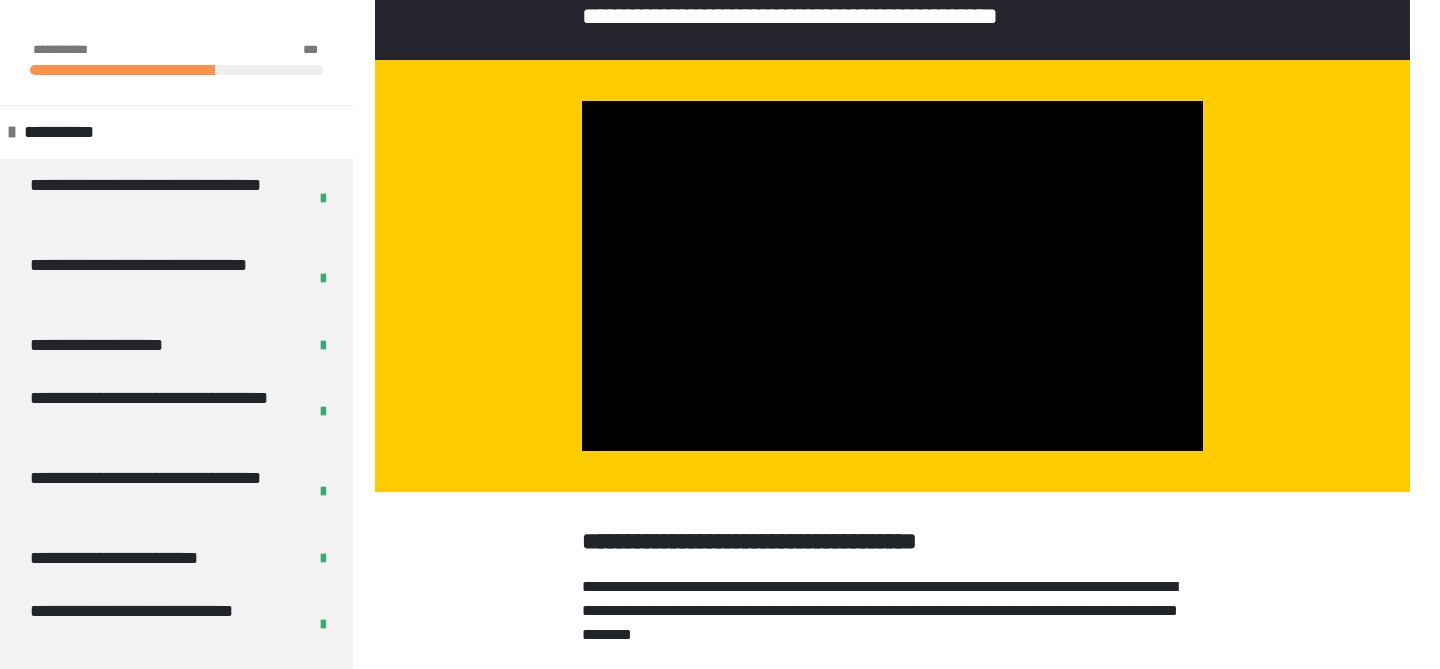 scroll, scrollTop: 68, scrollLeft: 0, axis: vertical 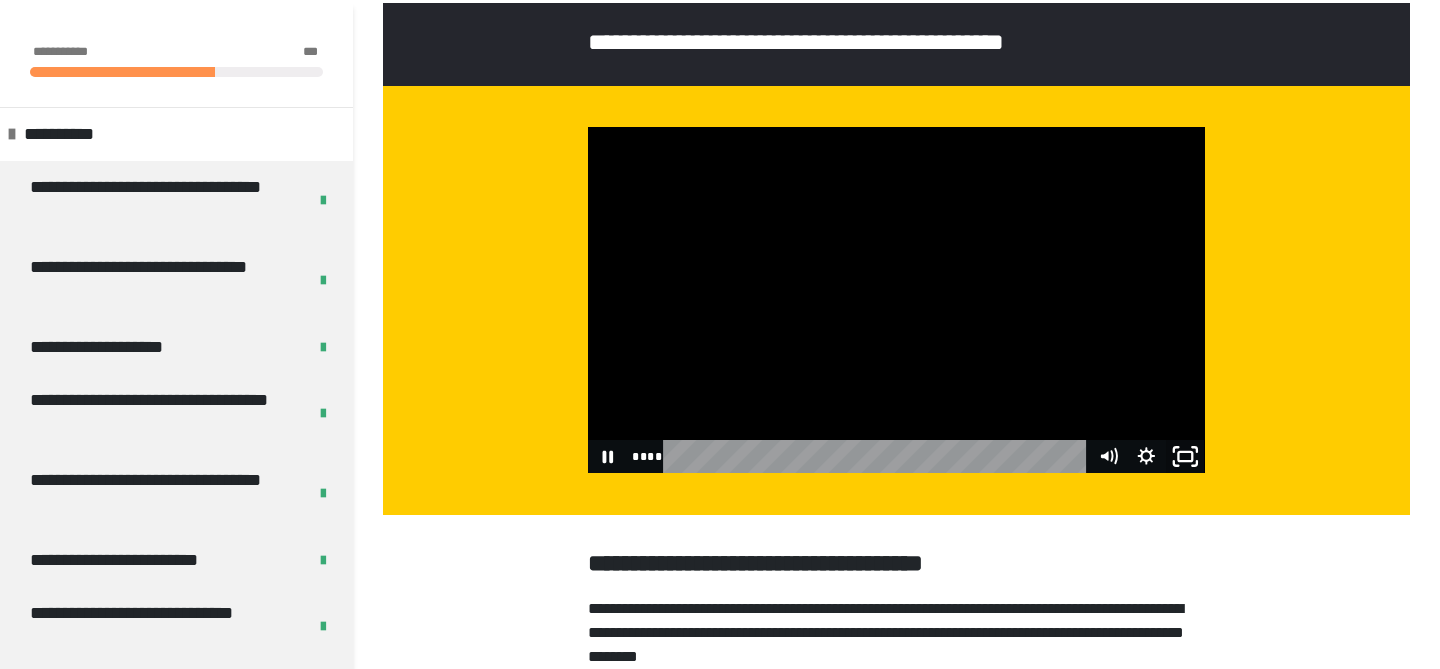 click 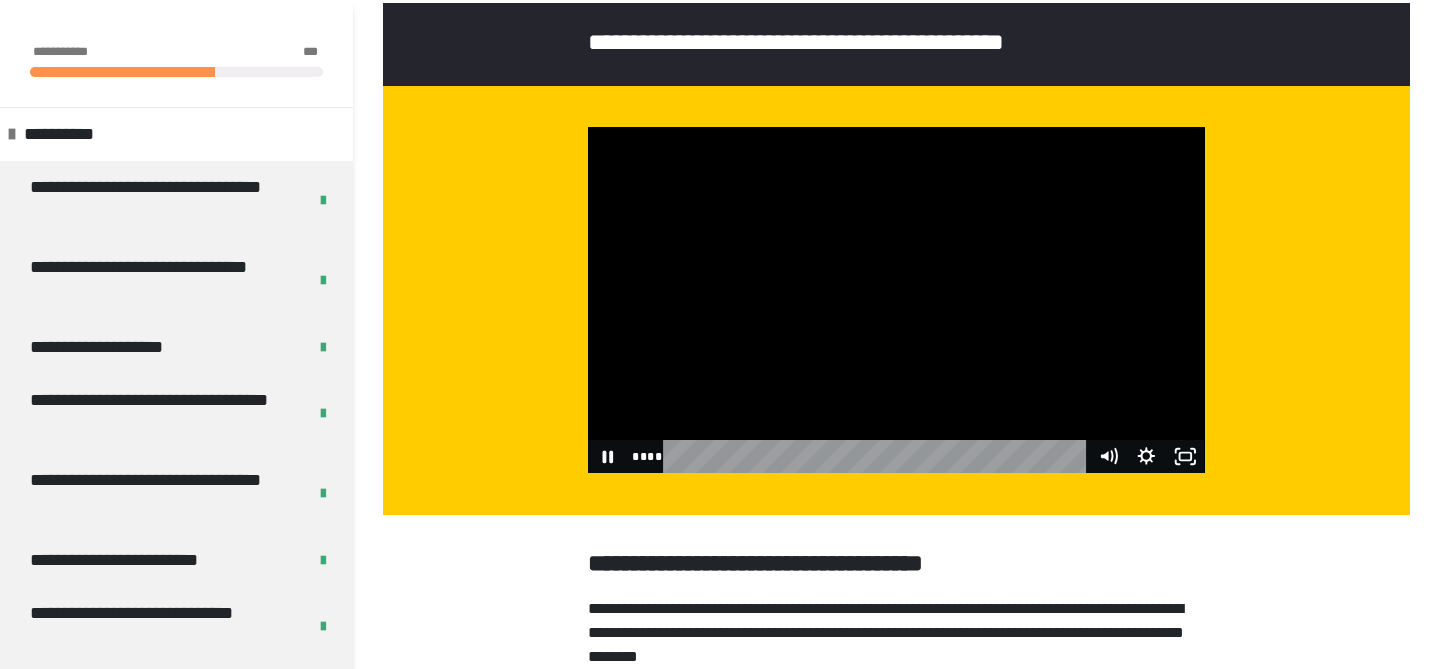 click at bounding box center (896, 300) 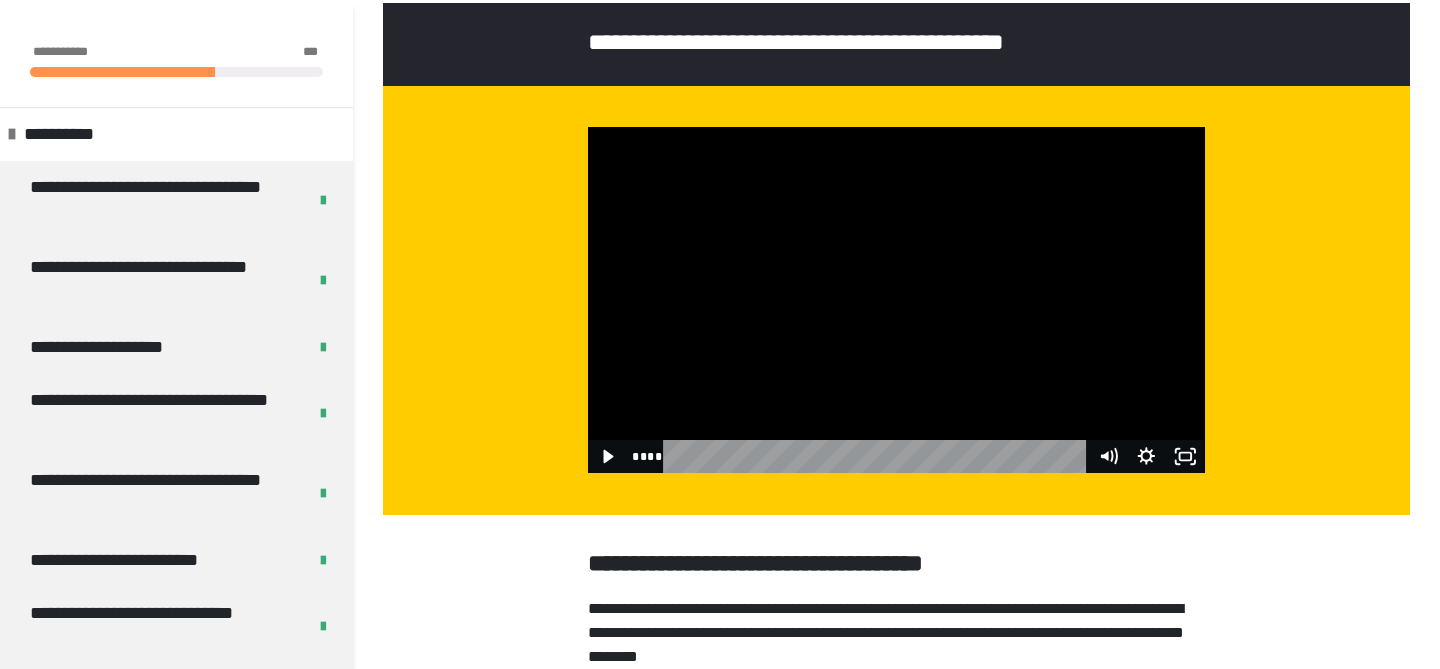 click at bounding box center (896, 300) 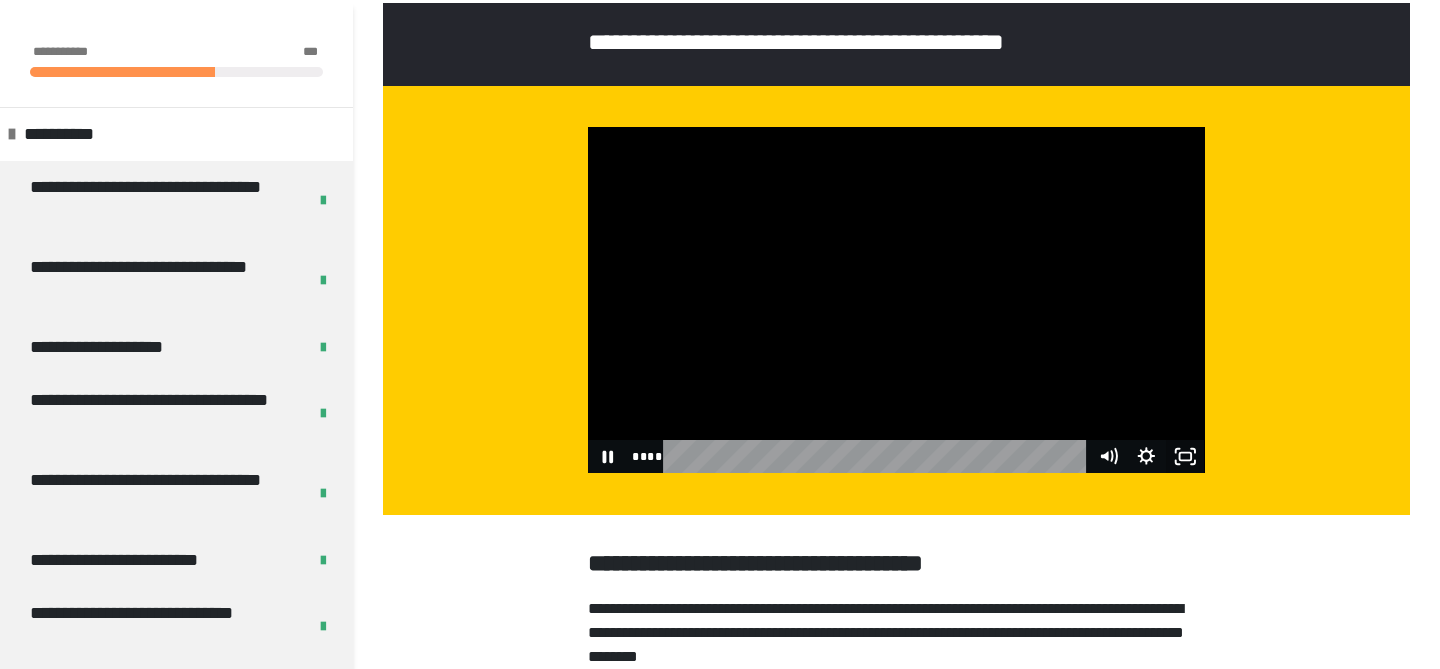 click 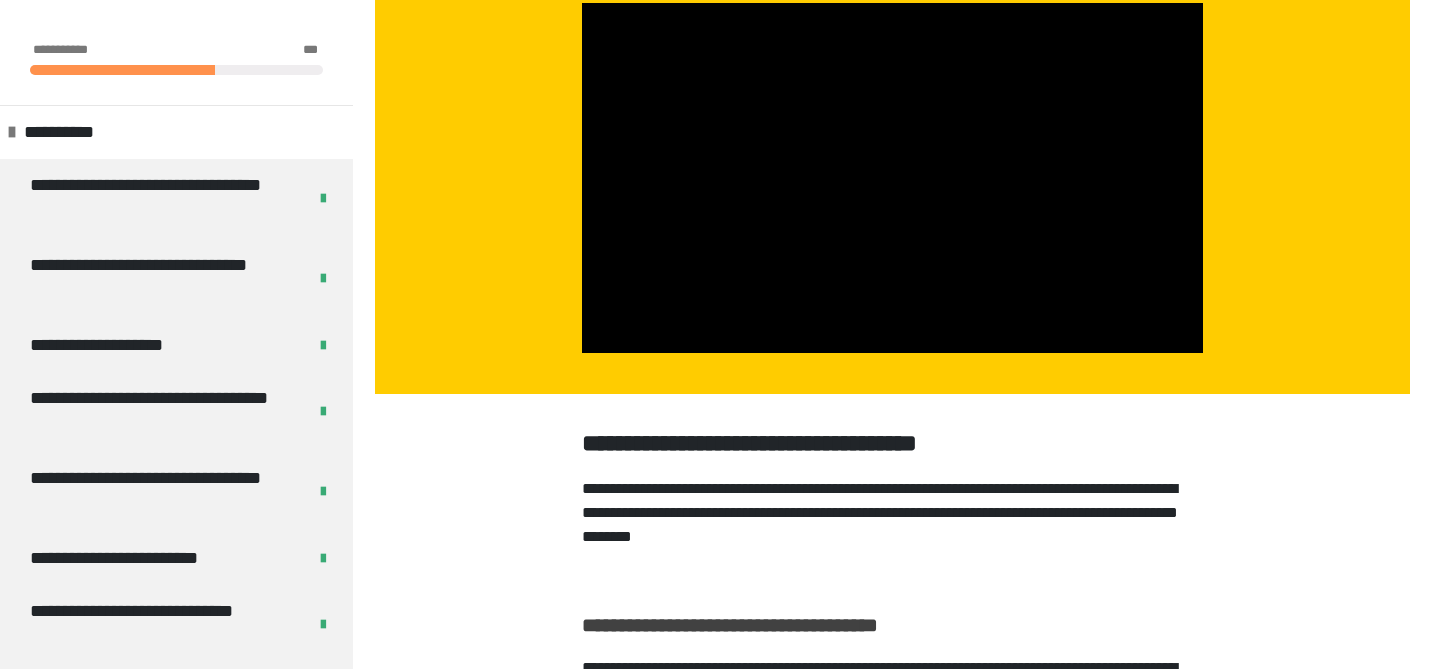 scroll, scrollTop: 0, scrollLeft: 0, axis: both 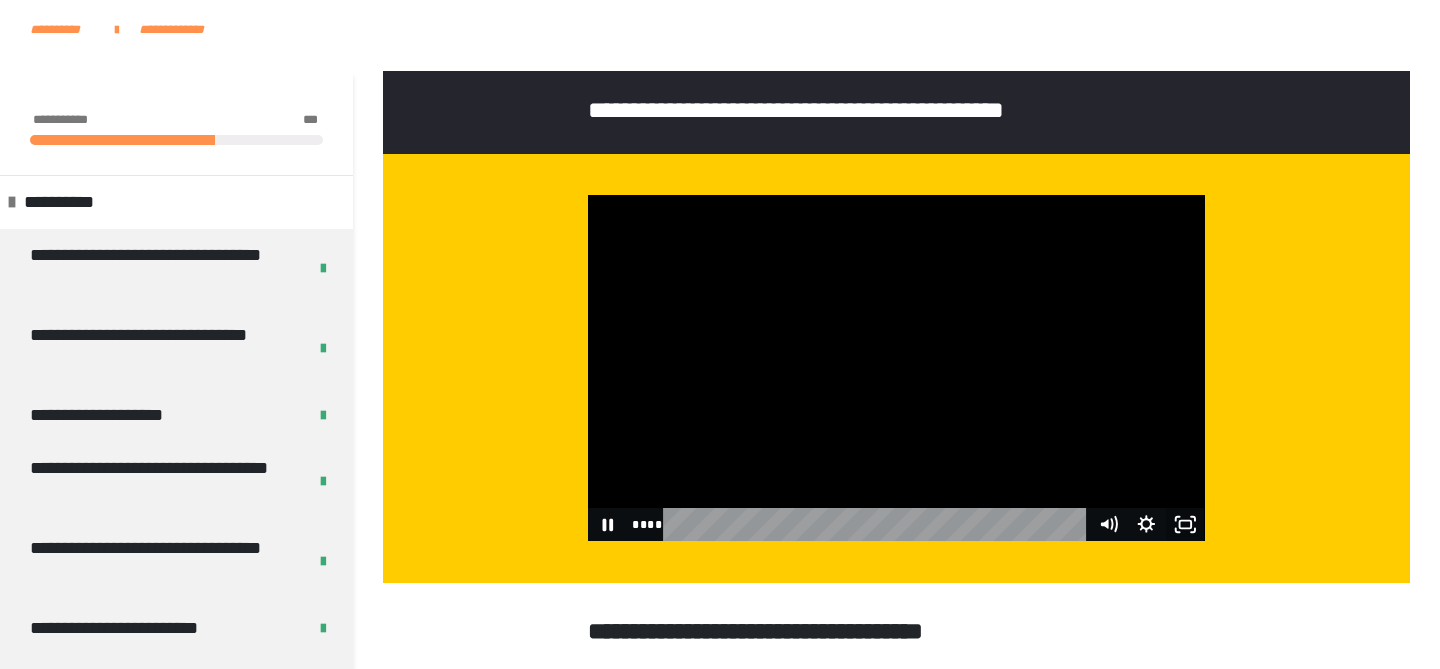 click 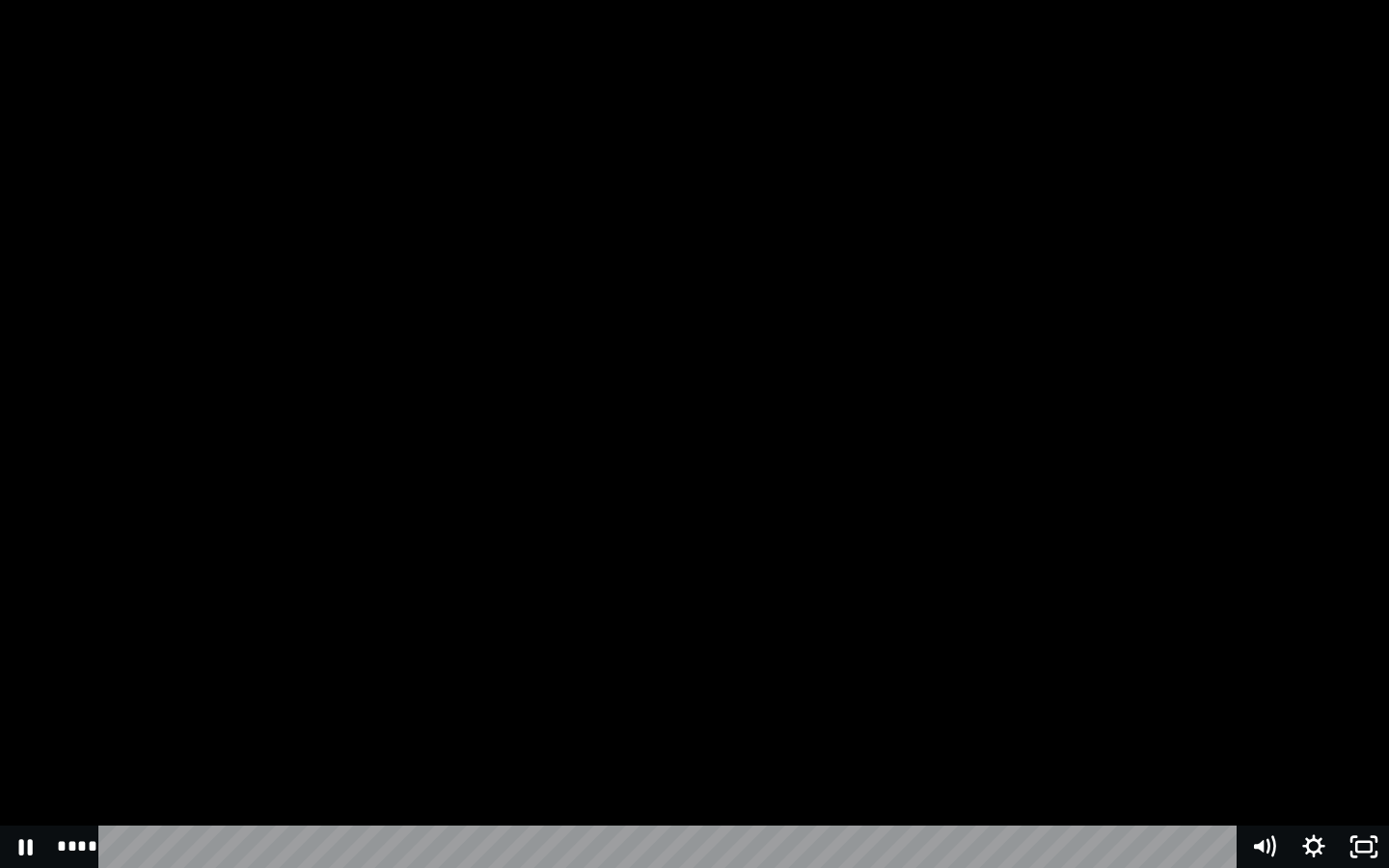 click at bounding box center (694, 434) 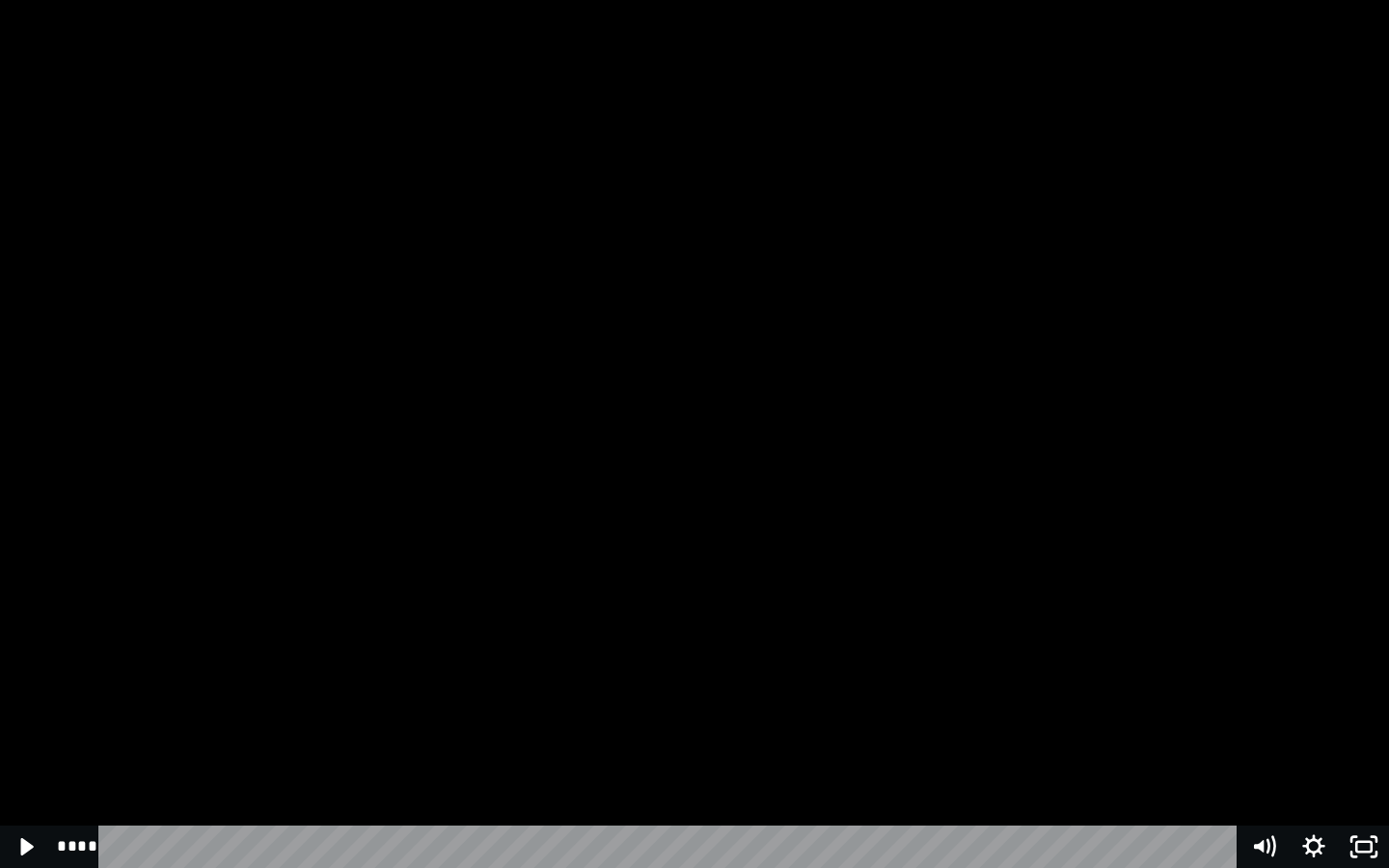 click at bounding box center (694, 434) 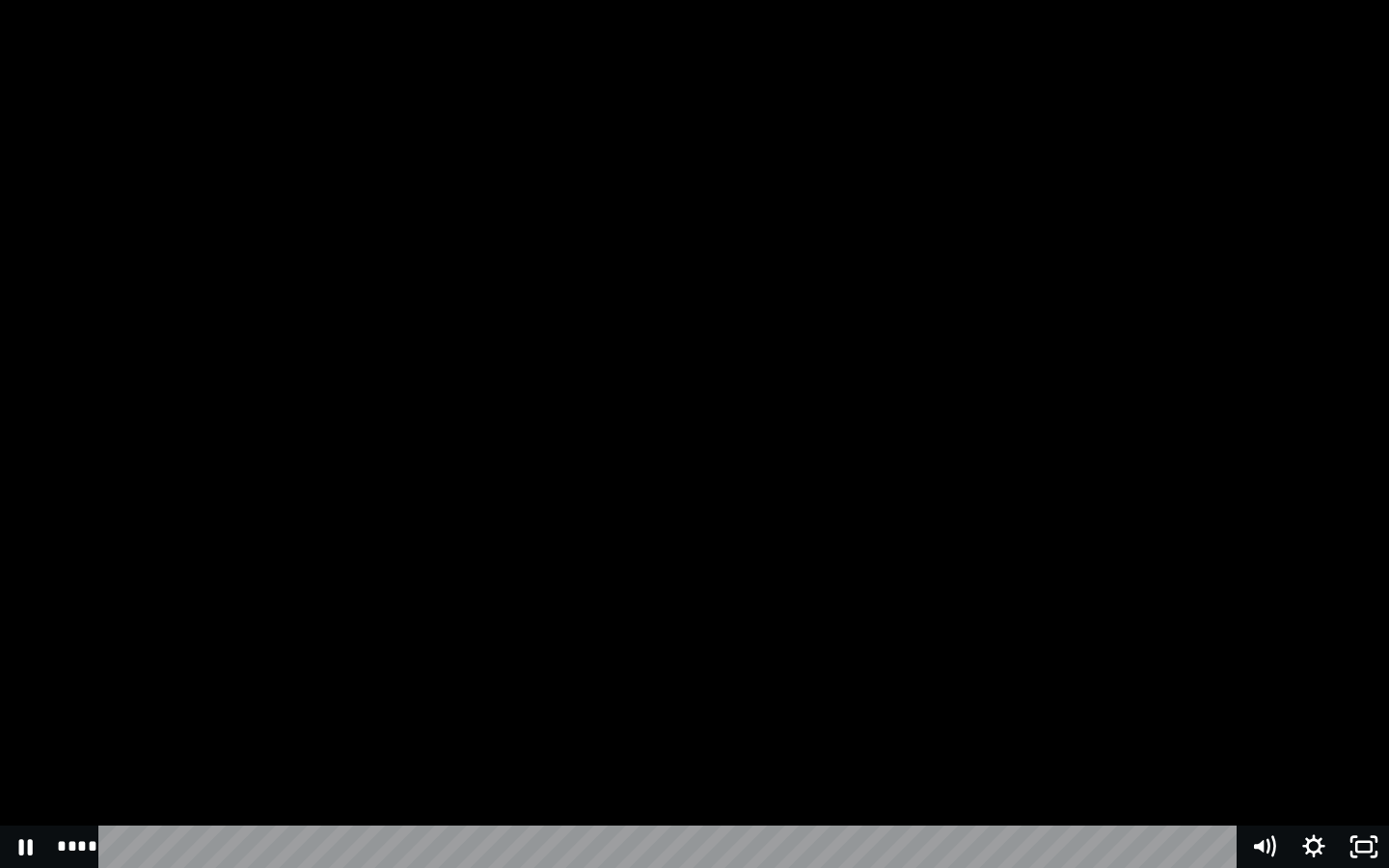 click at bounding box center [694, 434] 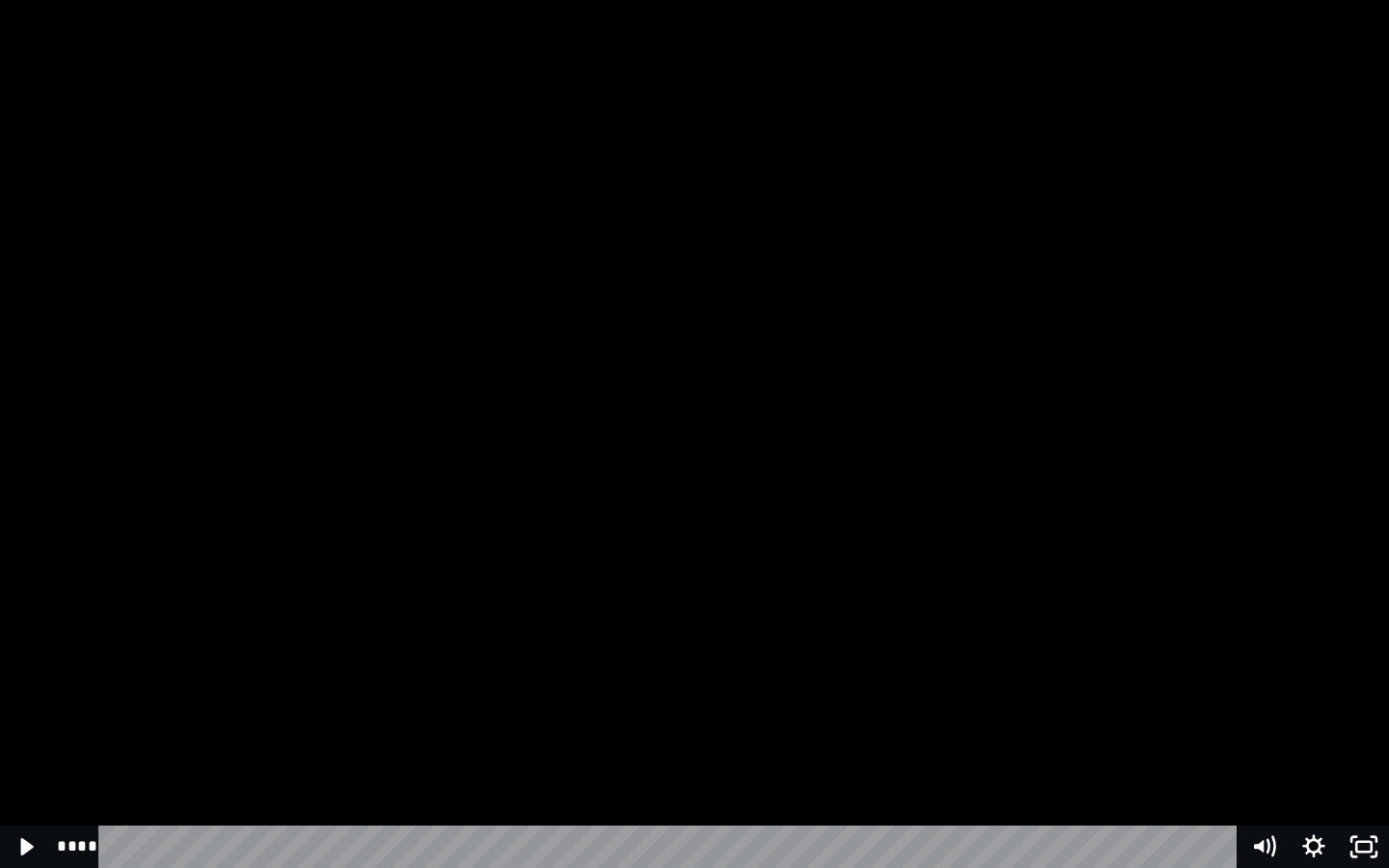 click at bounding box center [694, 434] 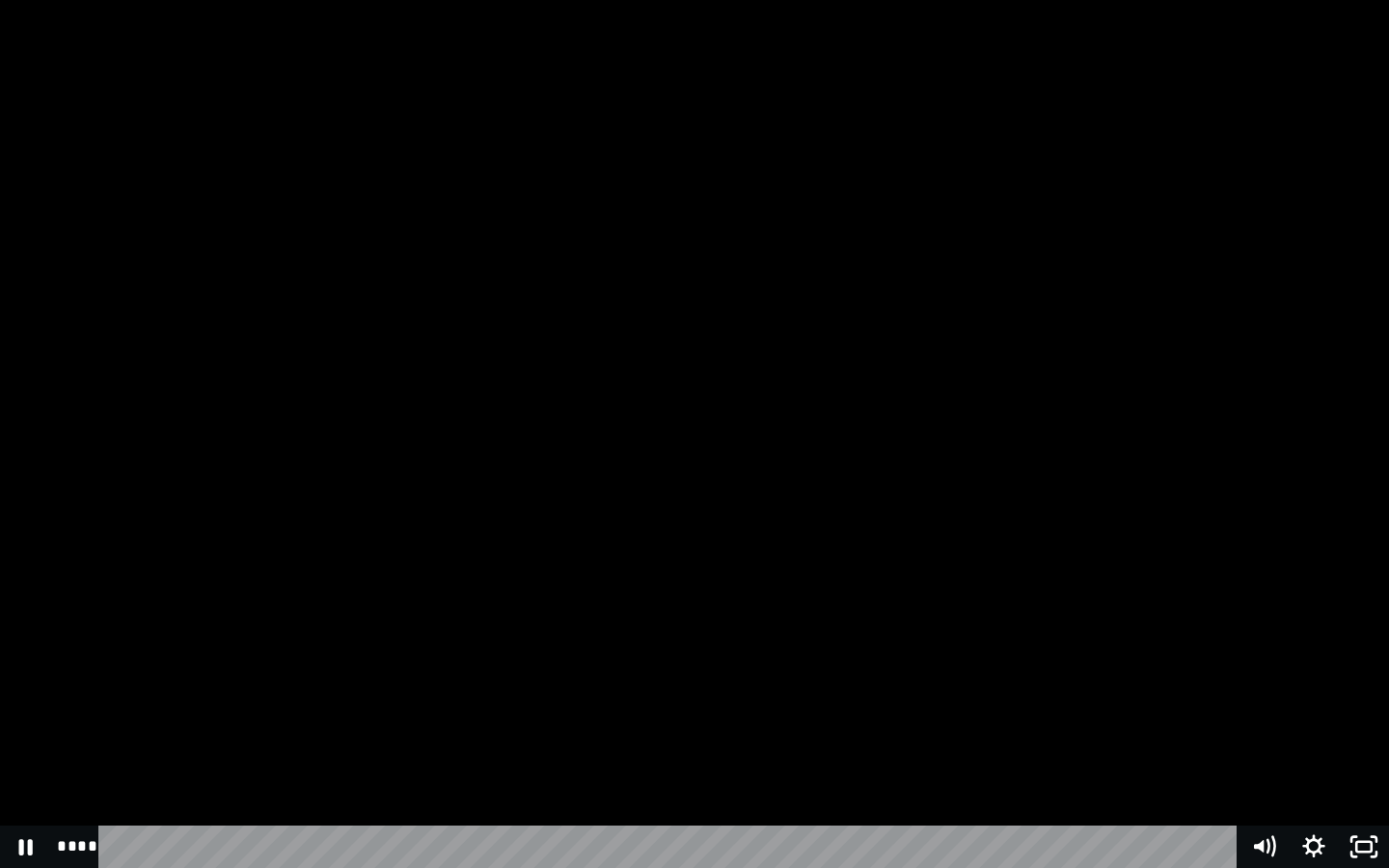 click at bounding box center (694, 434) 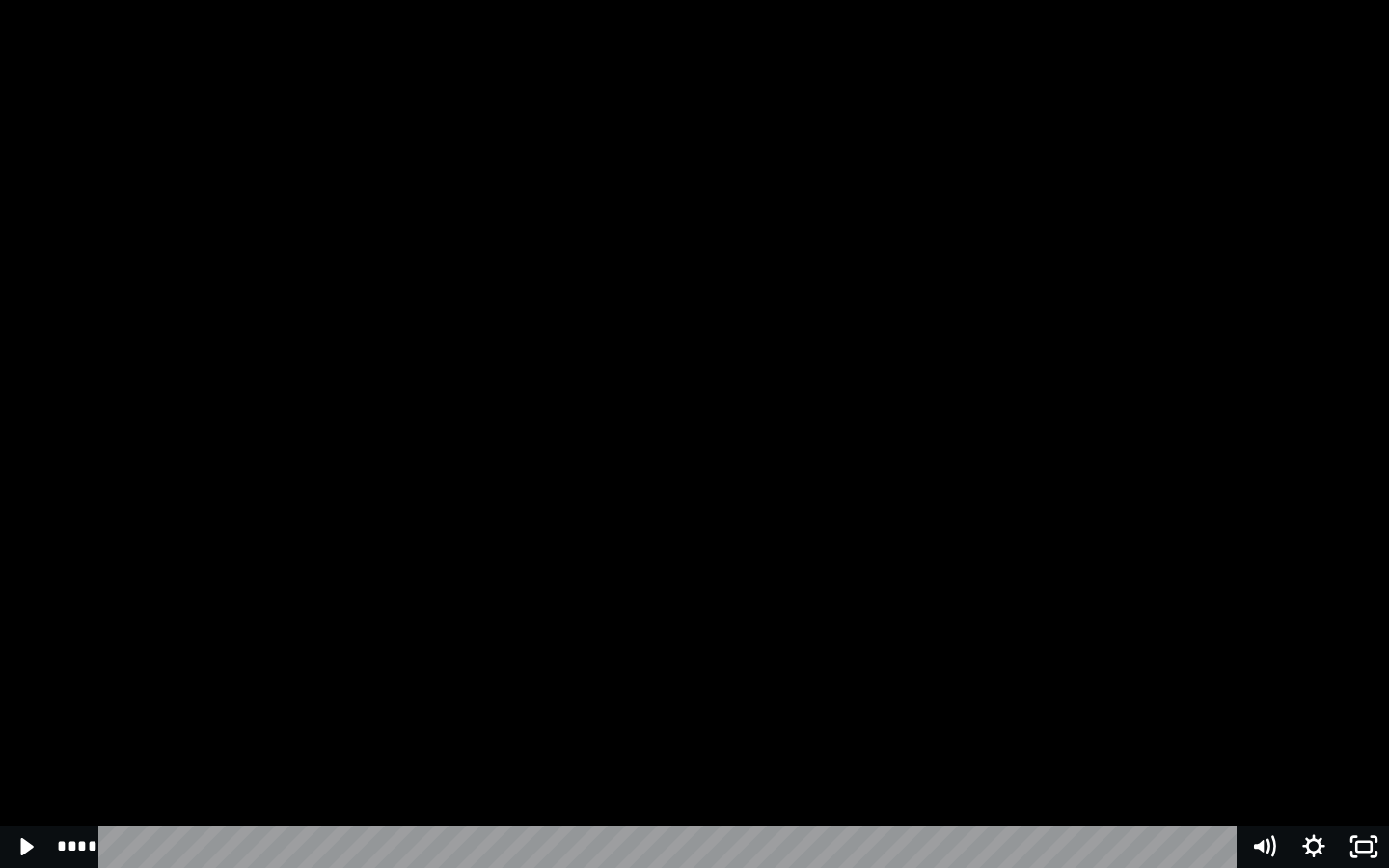 click at bounding box center (694, 434) 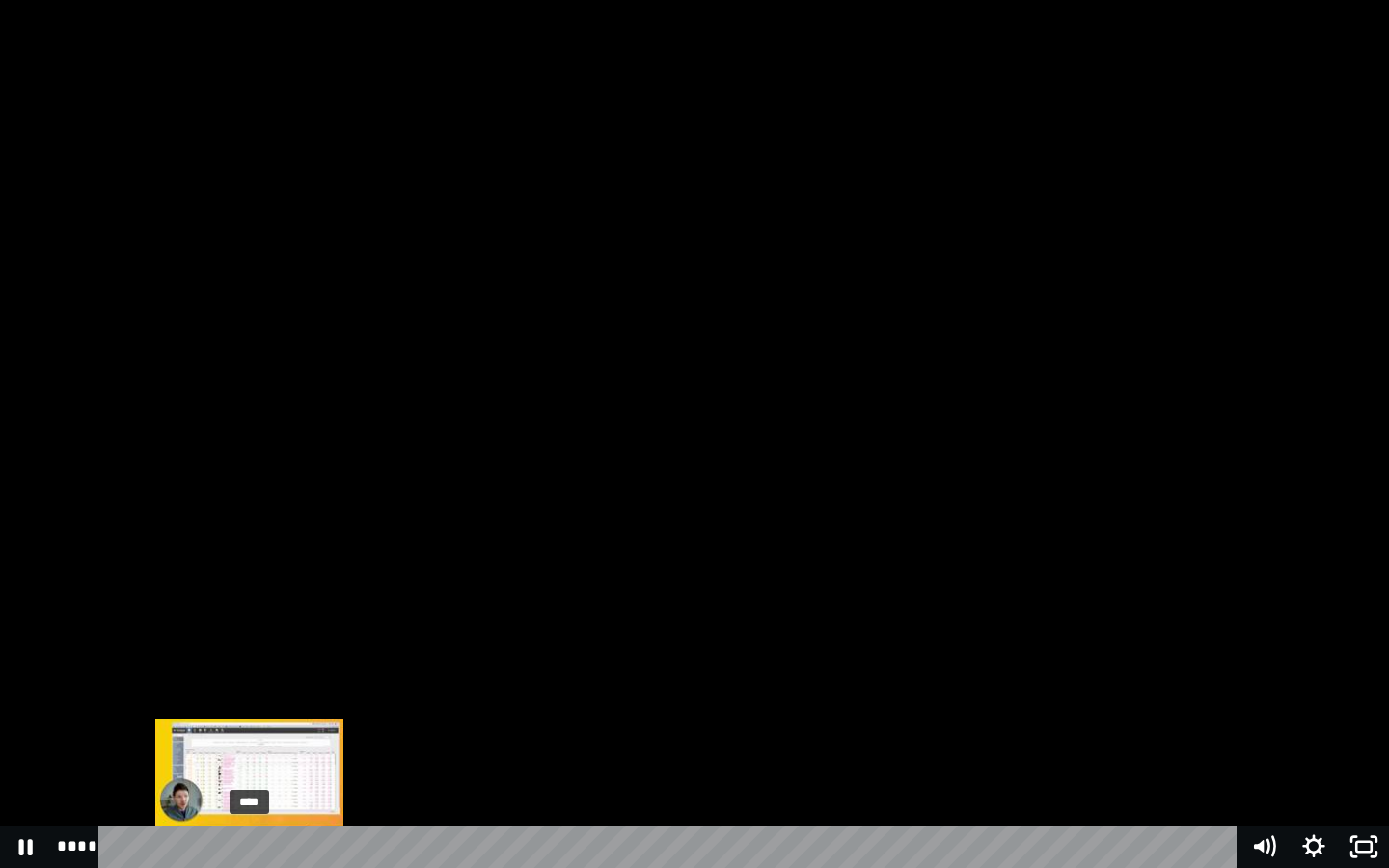 click at bounding box center (249, 847) 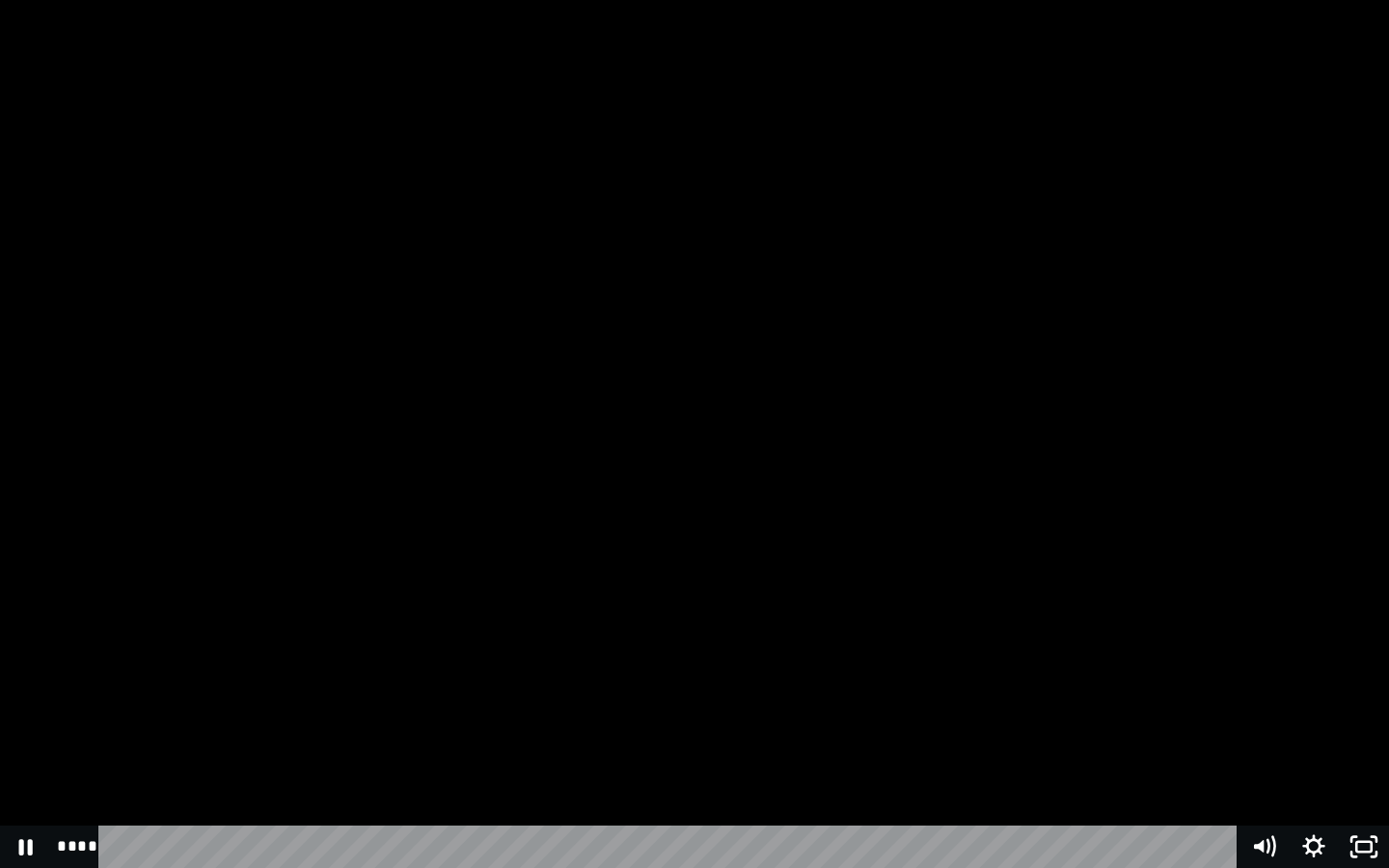 click at bounding box center [694, 434] 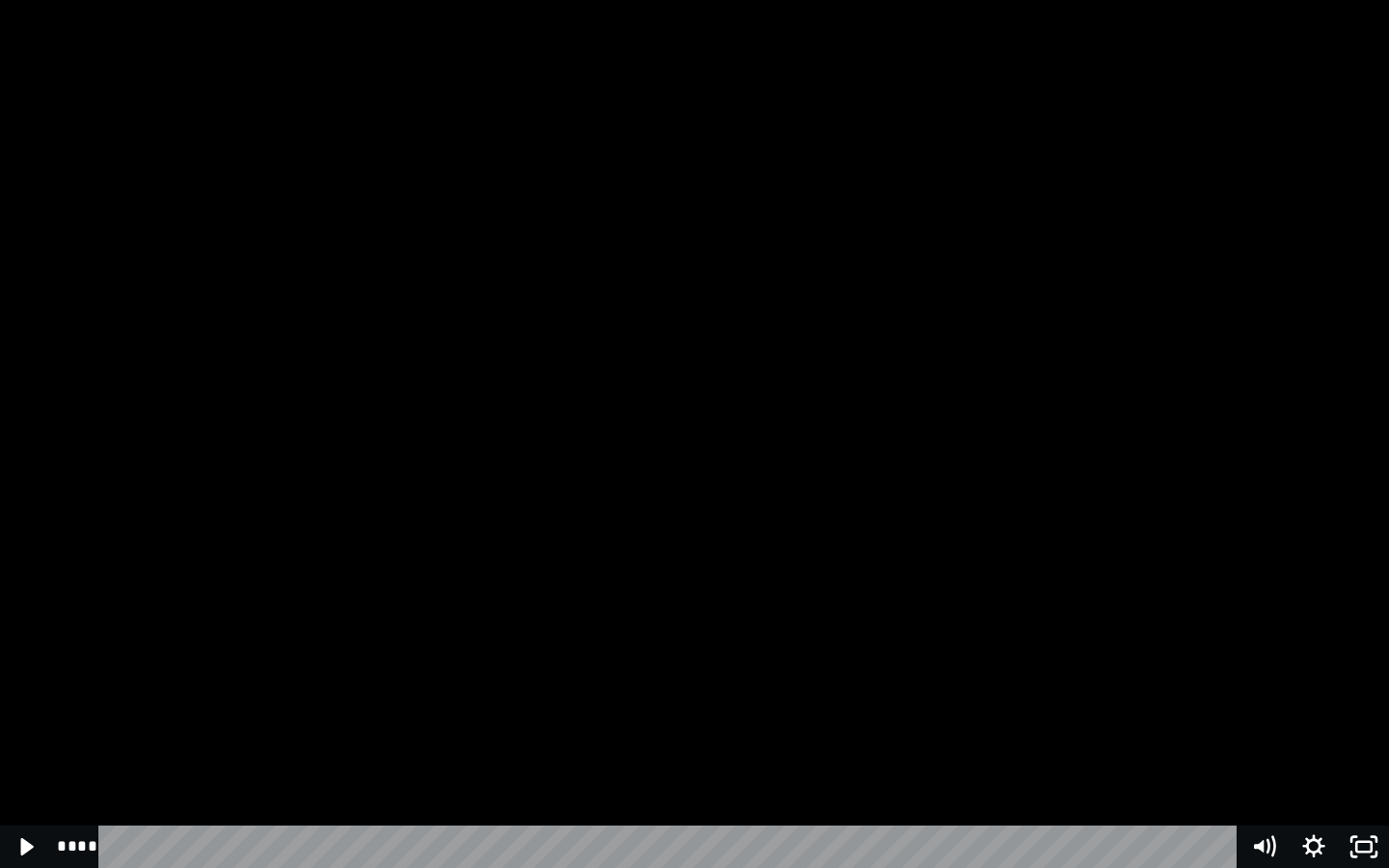 click at bounding box center (694, 434) 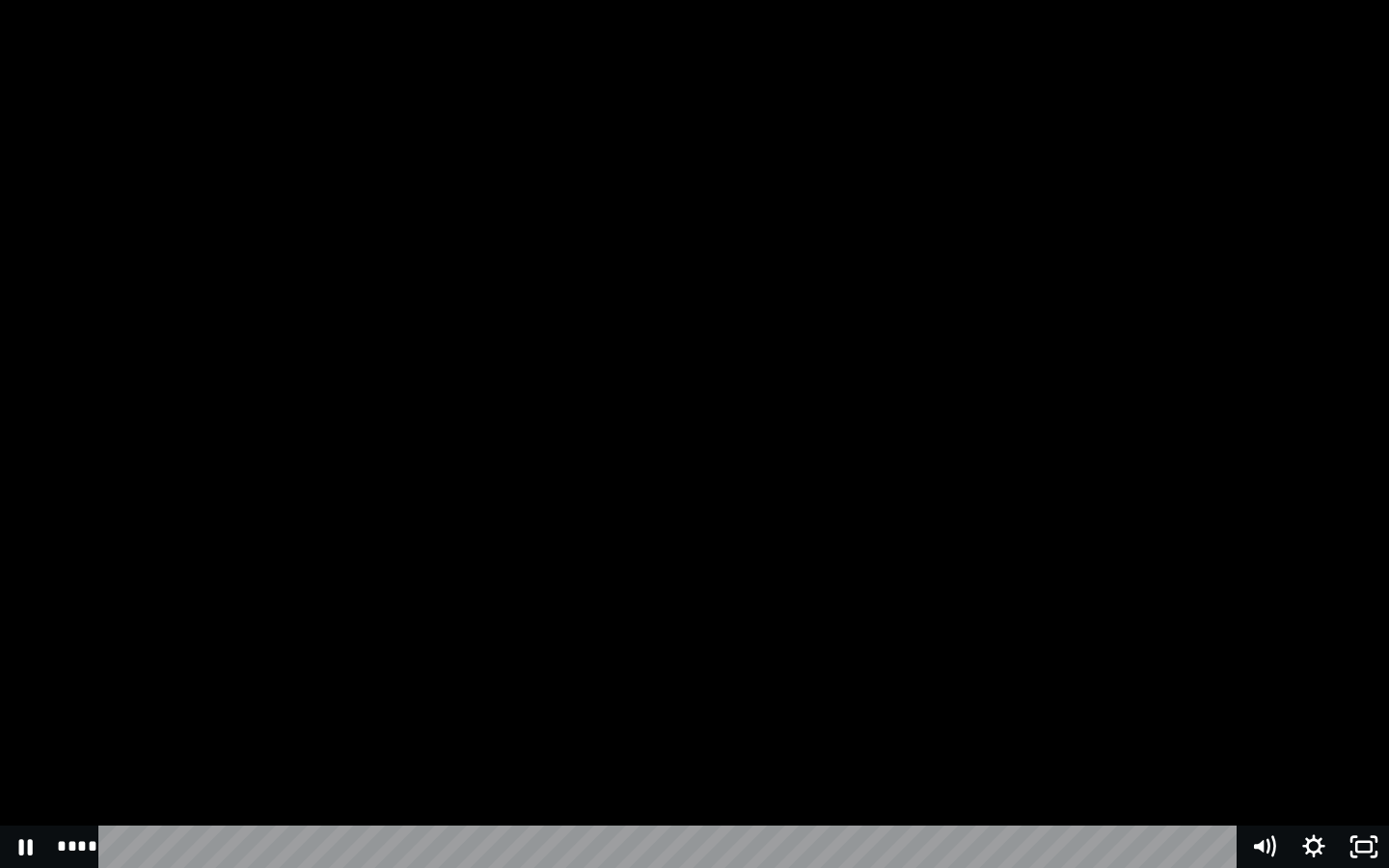 click at bounding box center (694, 434) 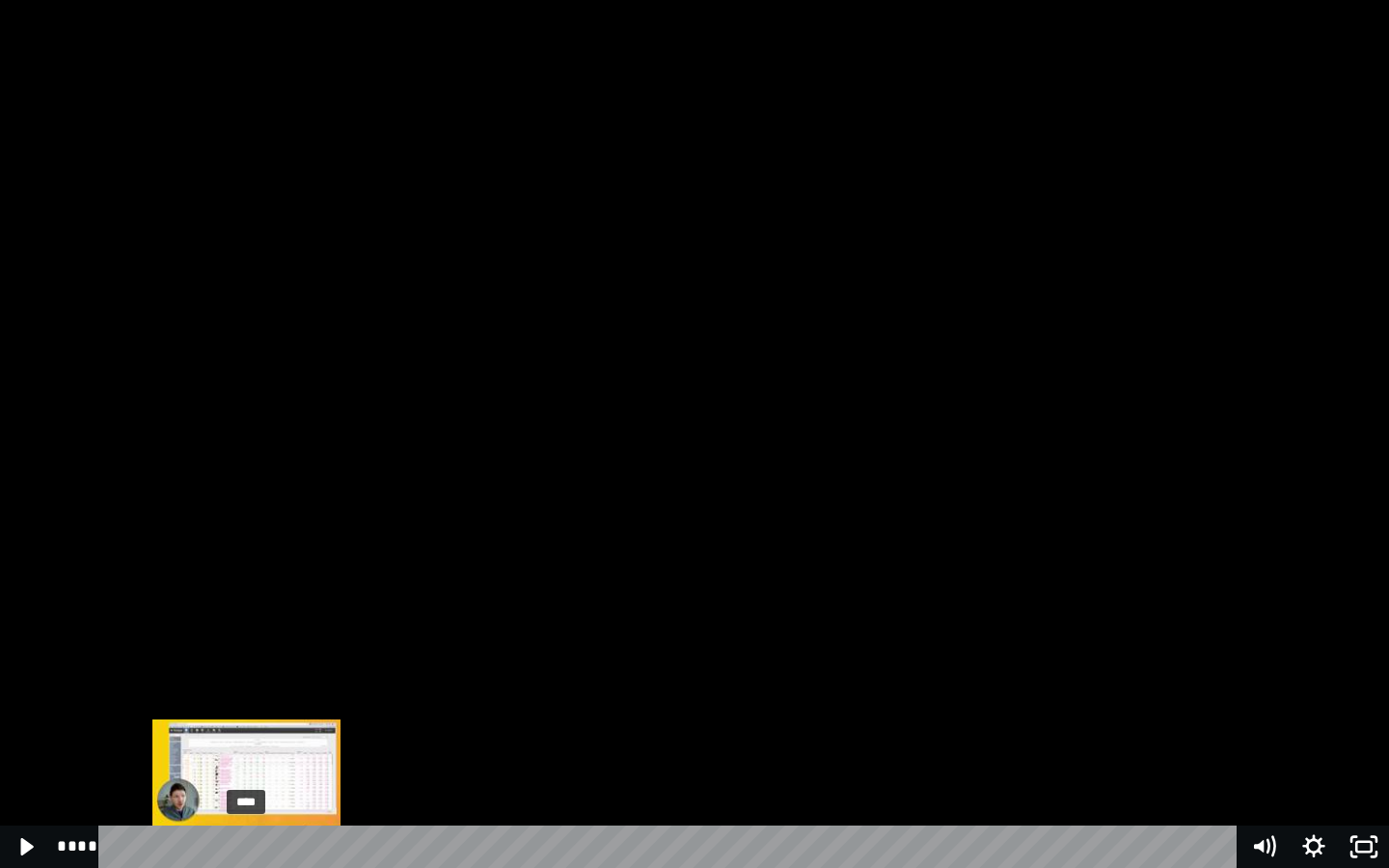 click on "****" at bounding box center [671, 847] 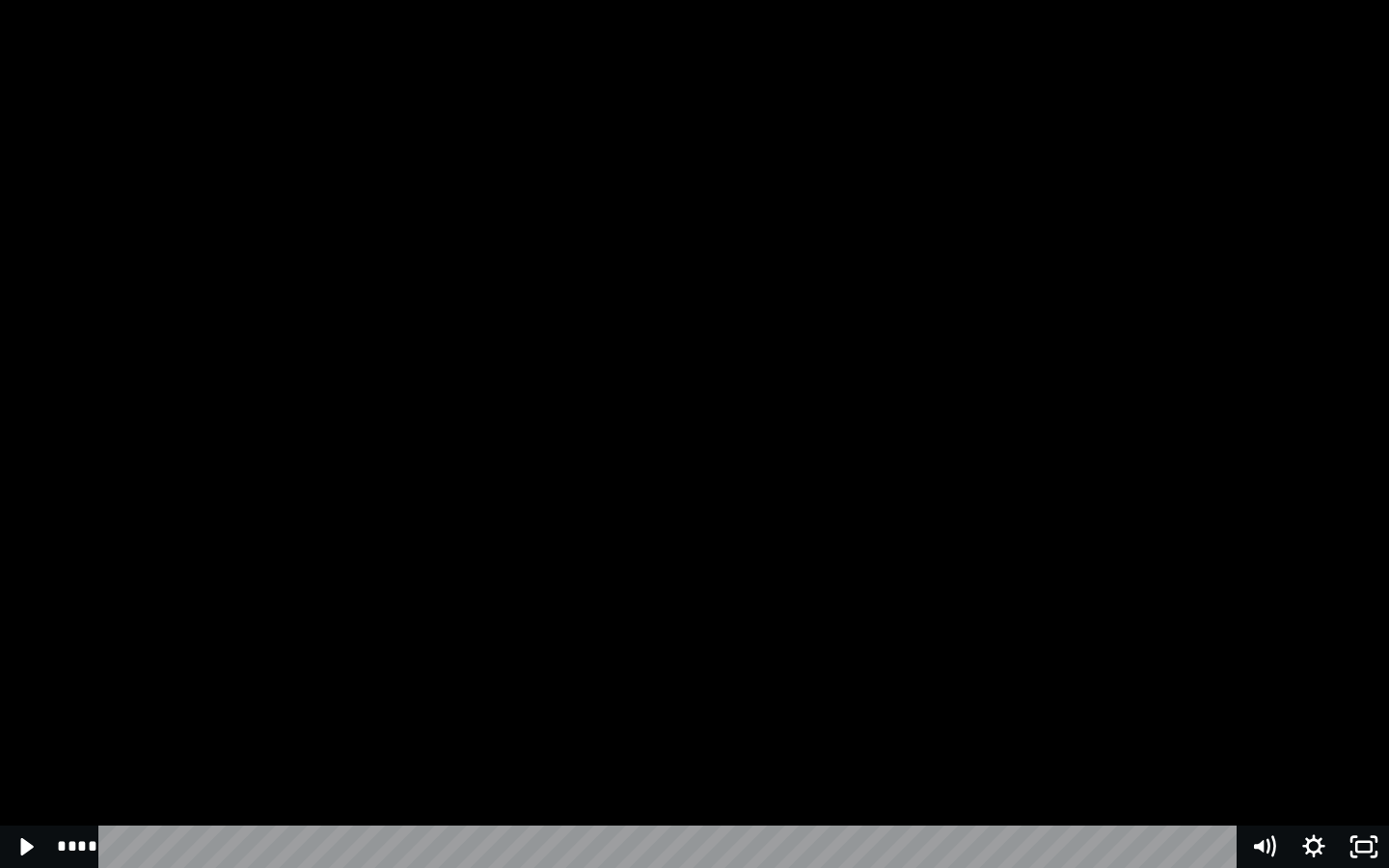 click at bounding box center [694, 434] 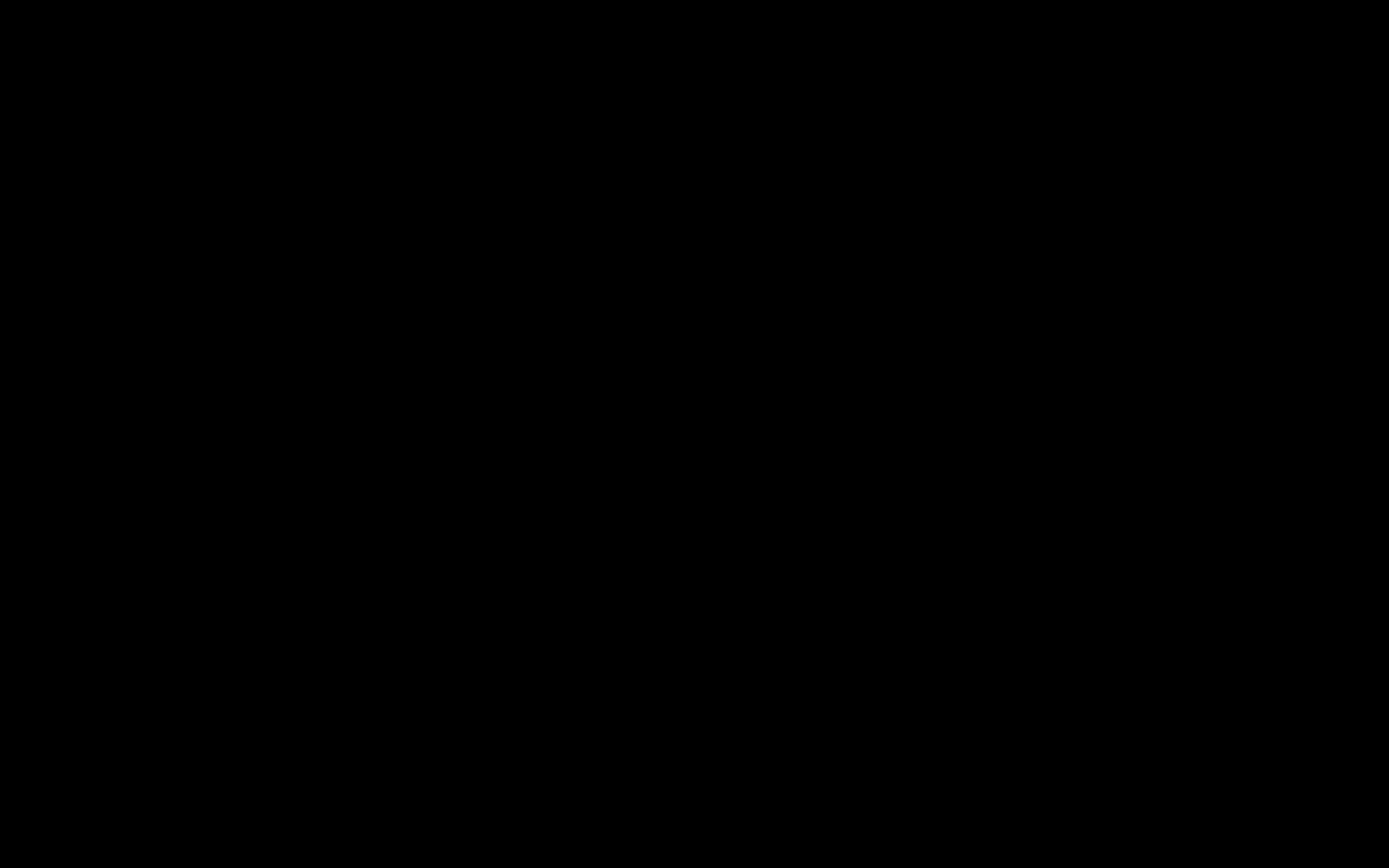click at bounding box center (694, 434) 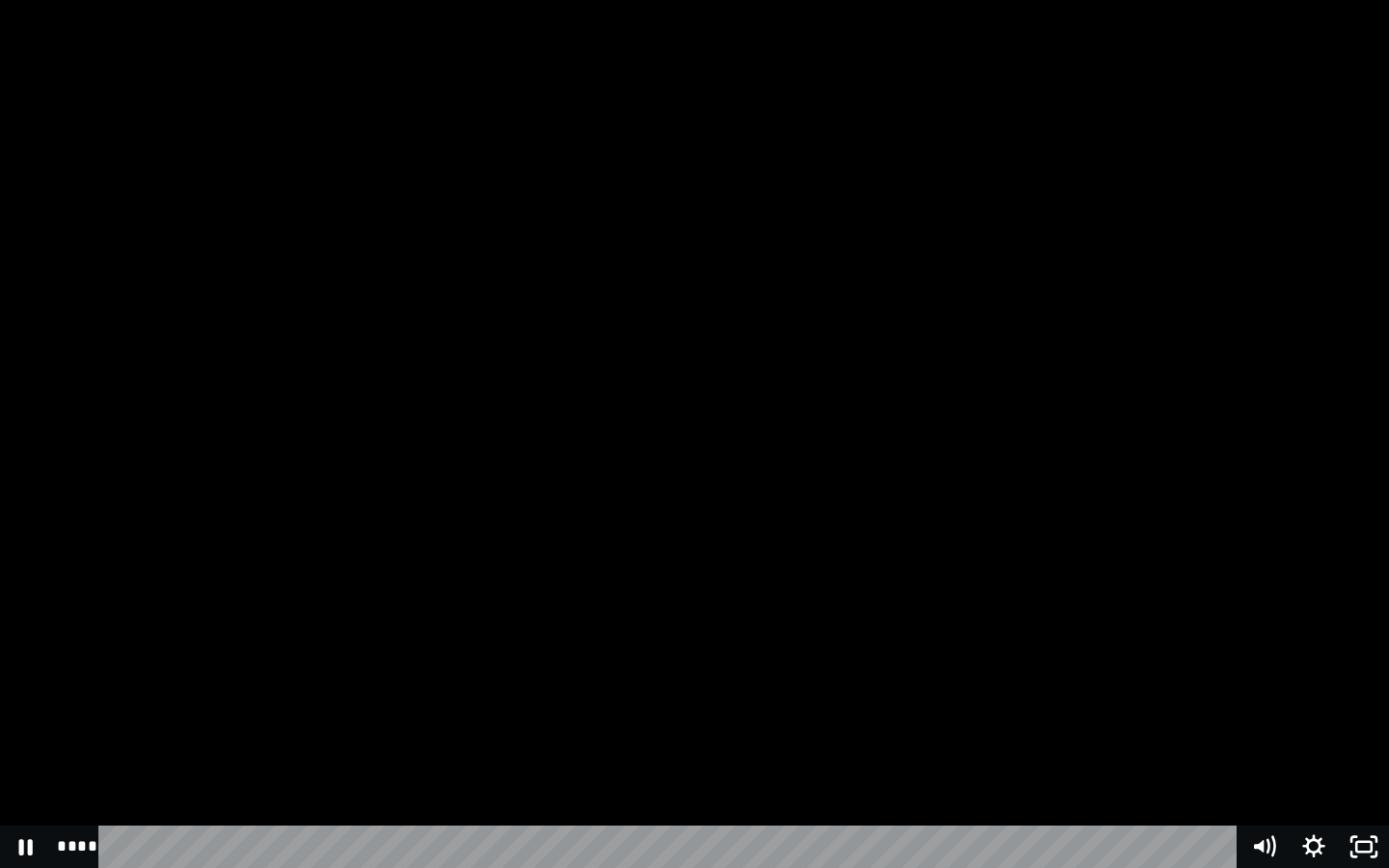 click at bounding box center (694, 434) 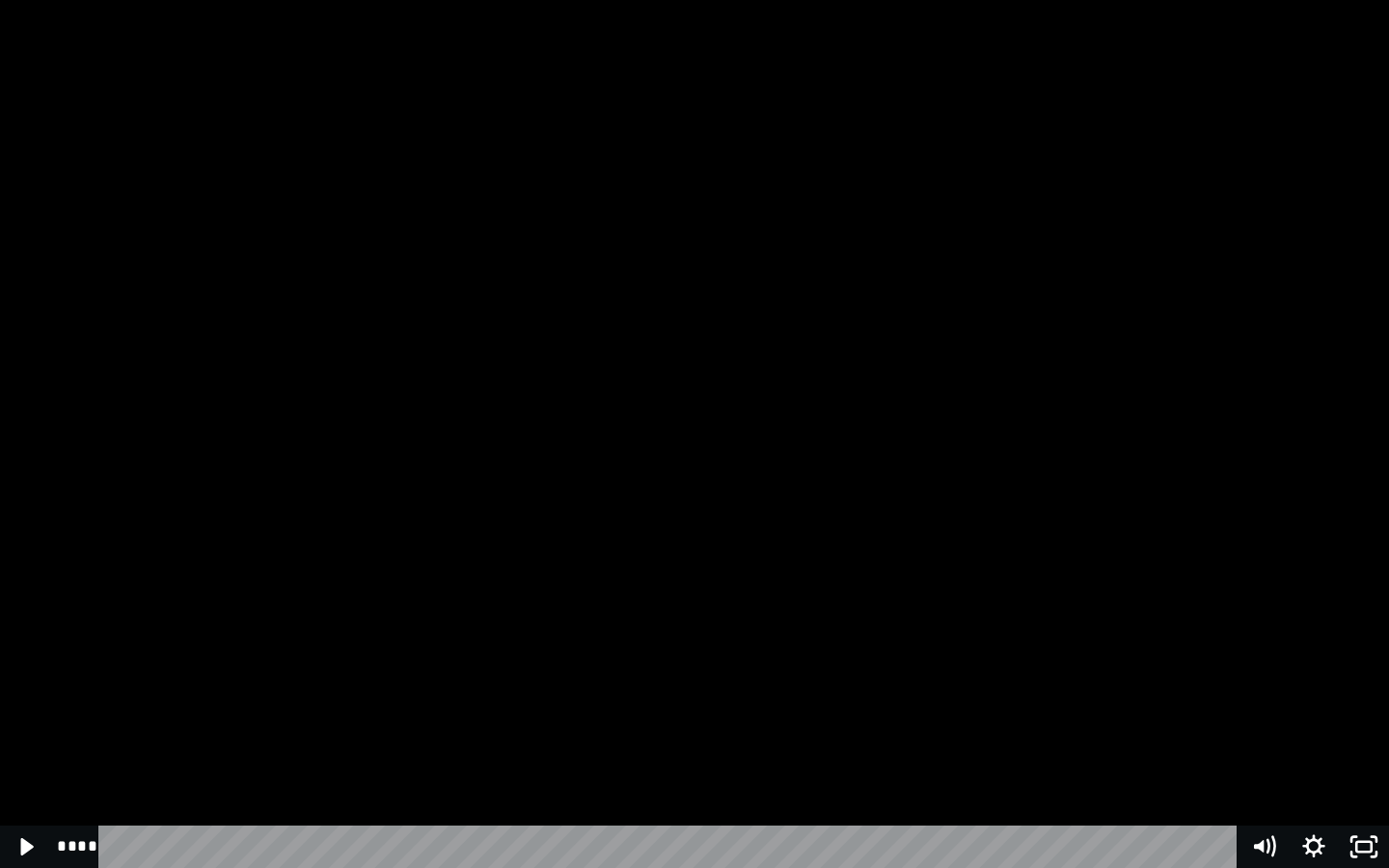 click at bounding box center [694, 434] 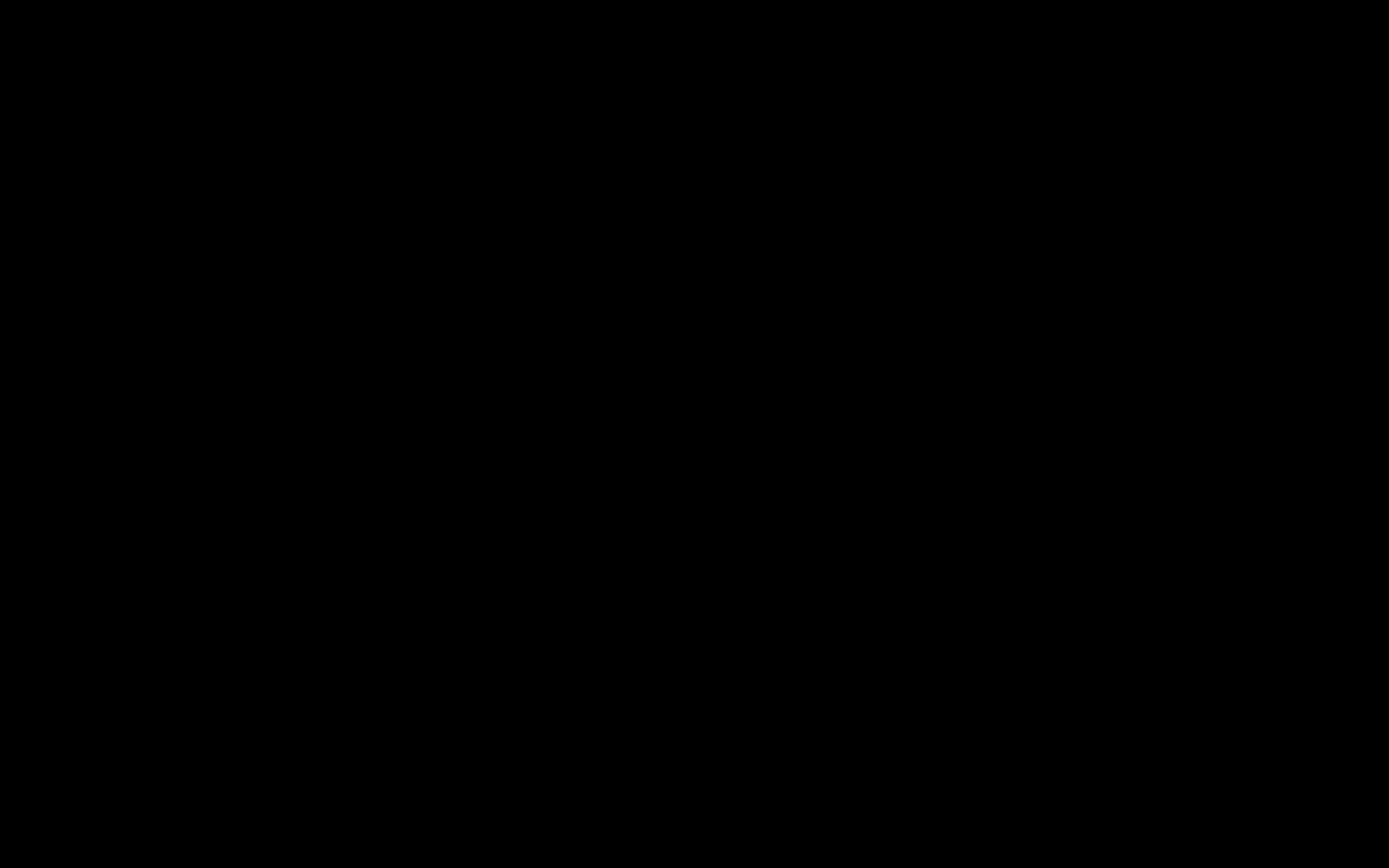 click at bounding box center (694, 434) 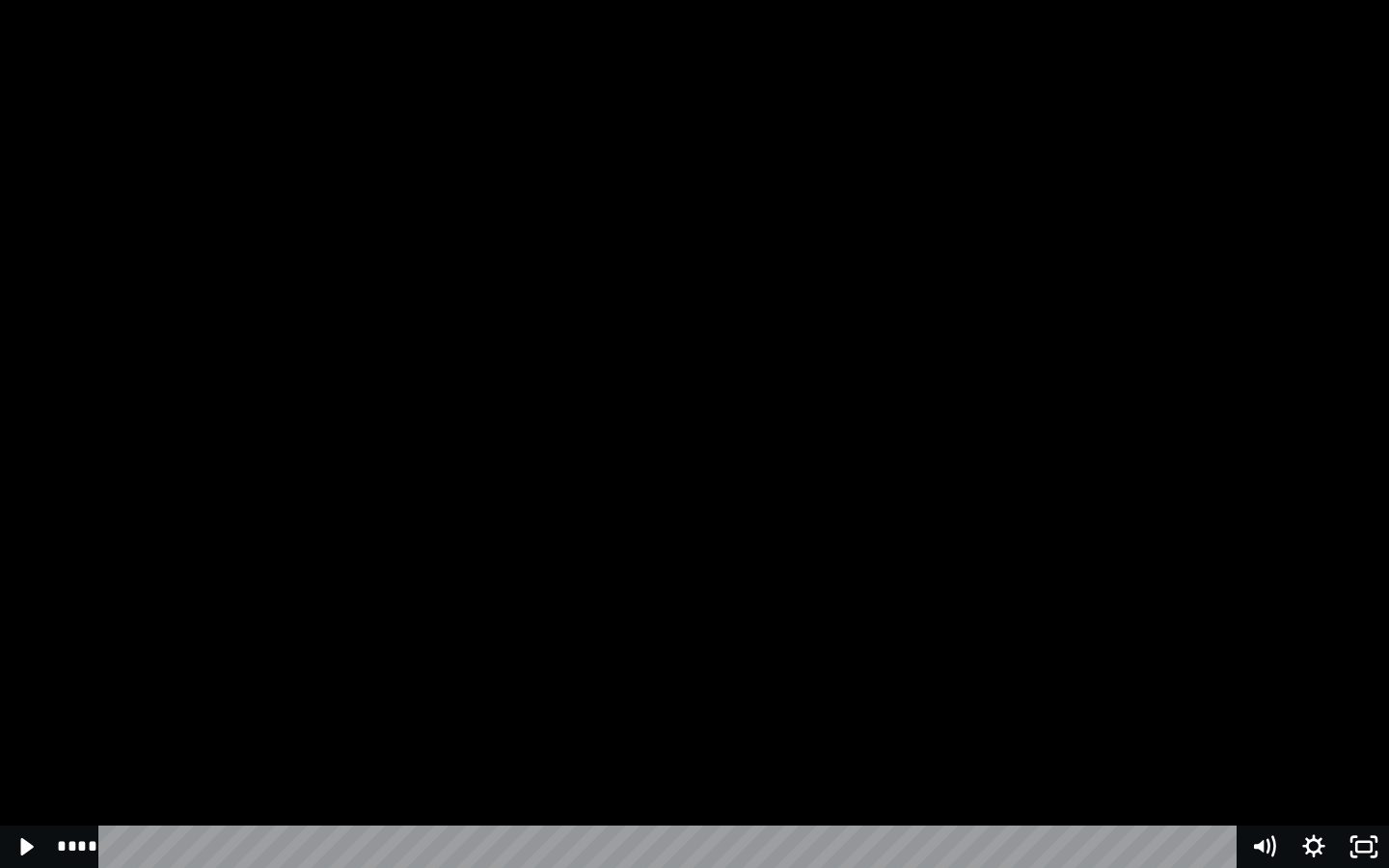 click at bounding box center (694, 434) 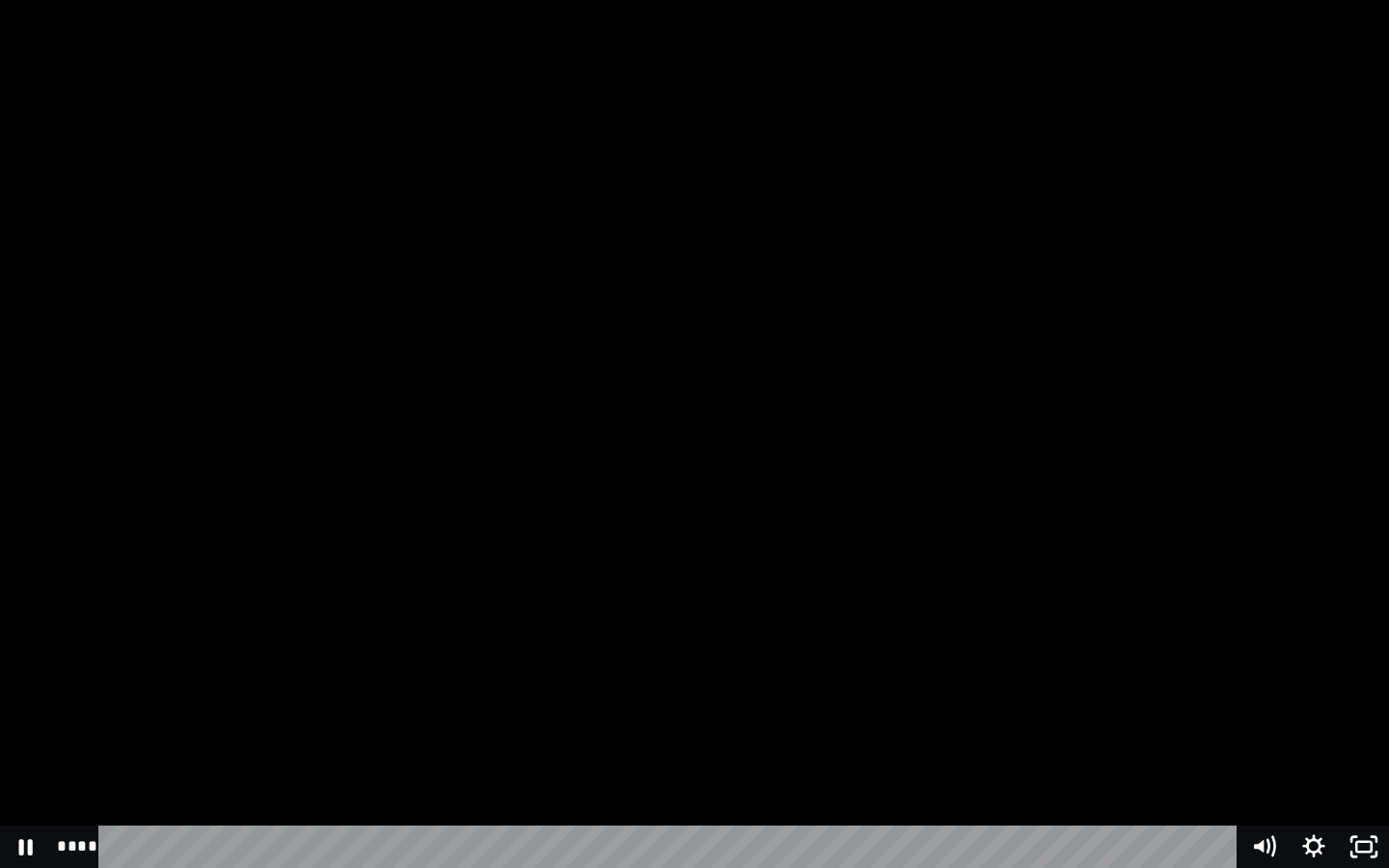 click at bounding box center [694, 434] 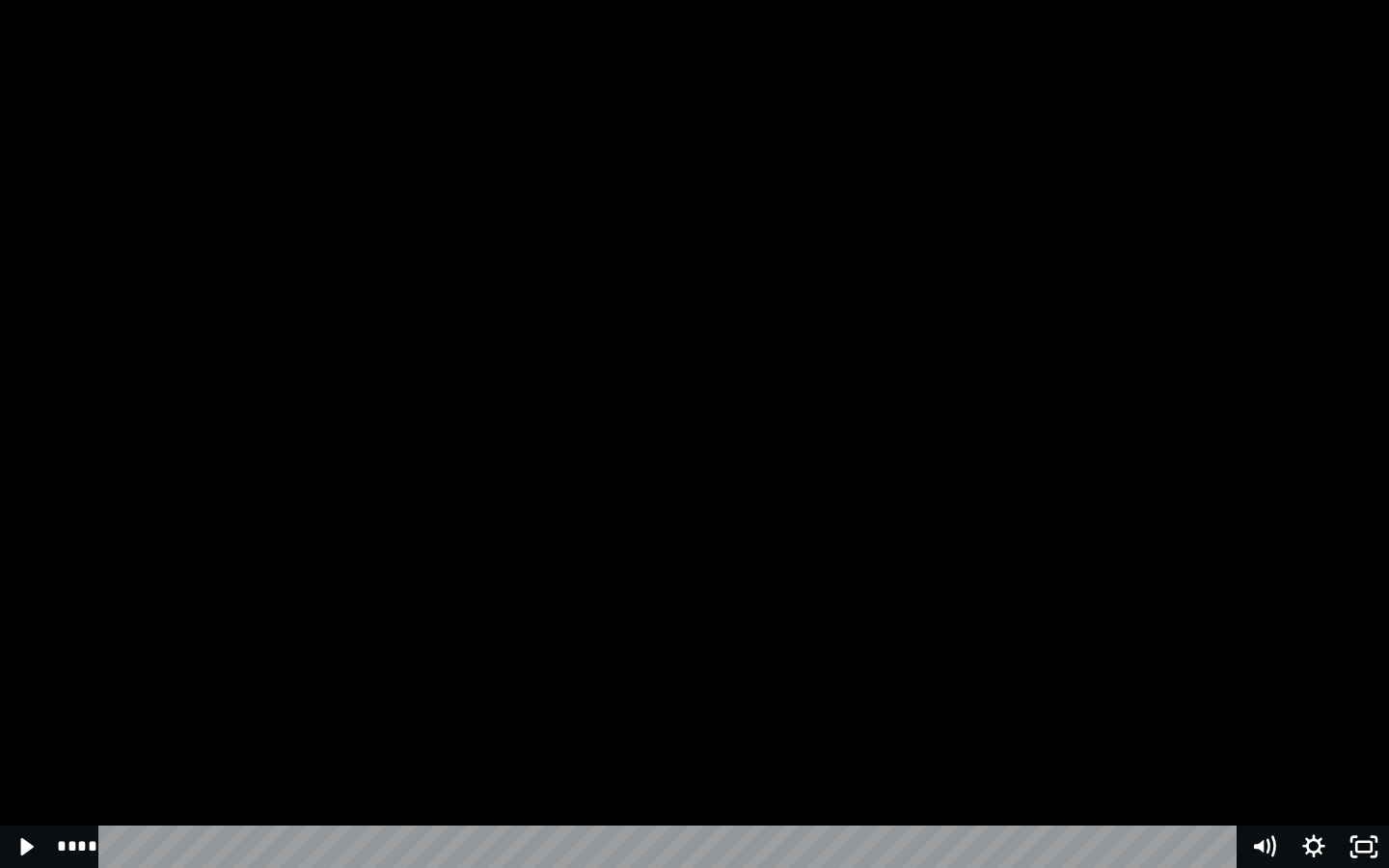 click at bounding box center [694, 434] 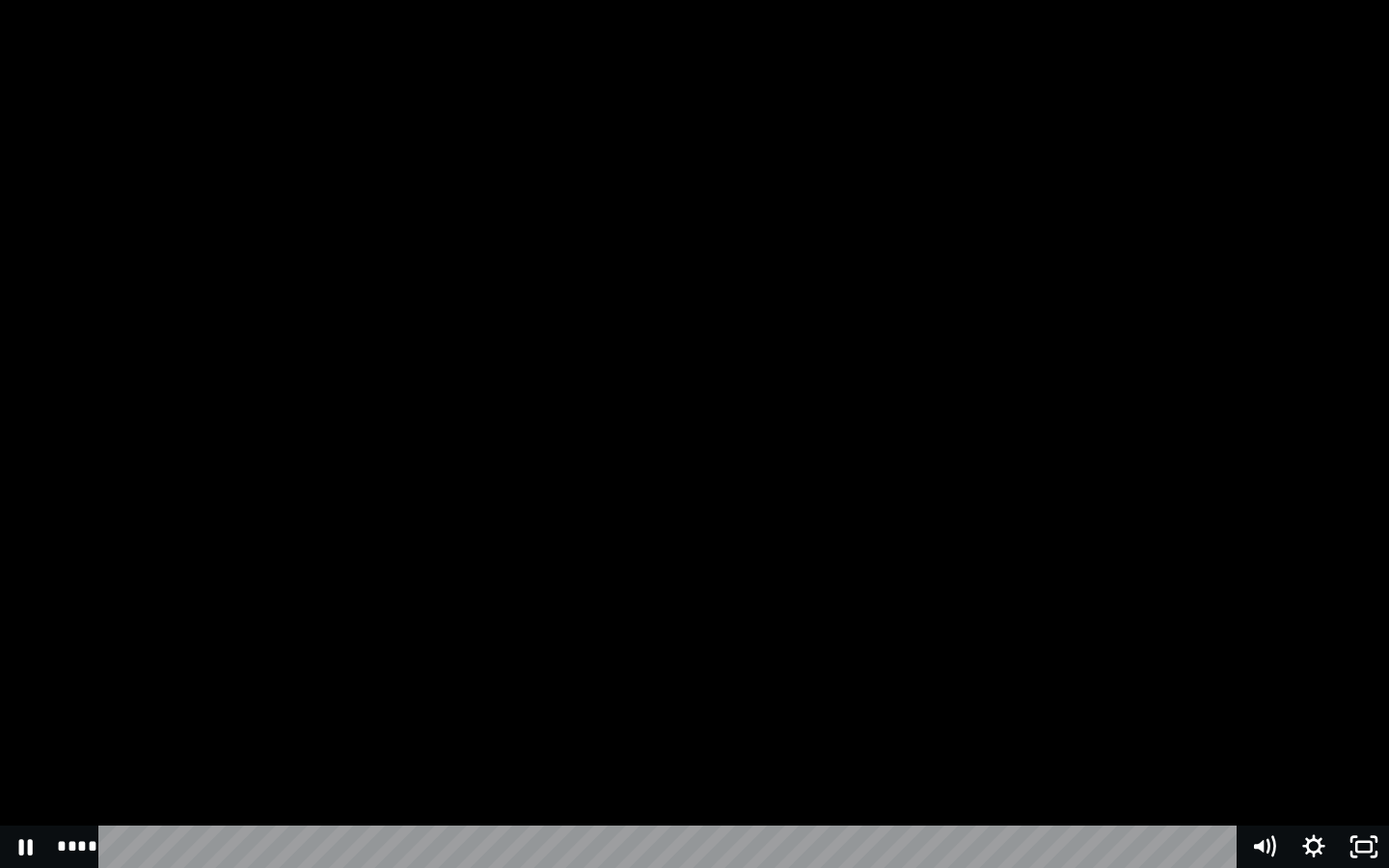 click at bounding box center [694, 434] 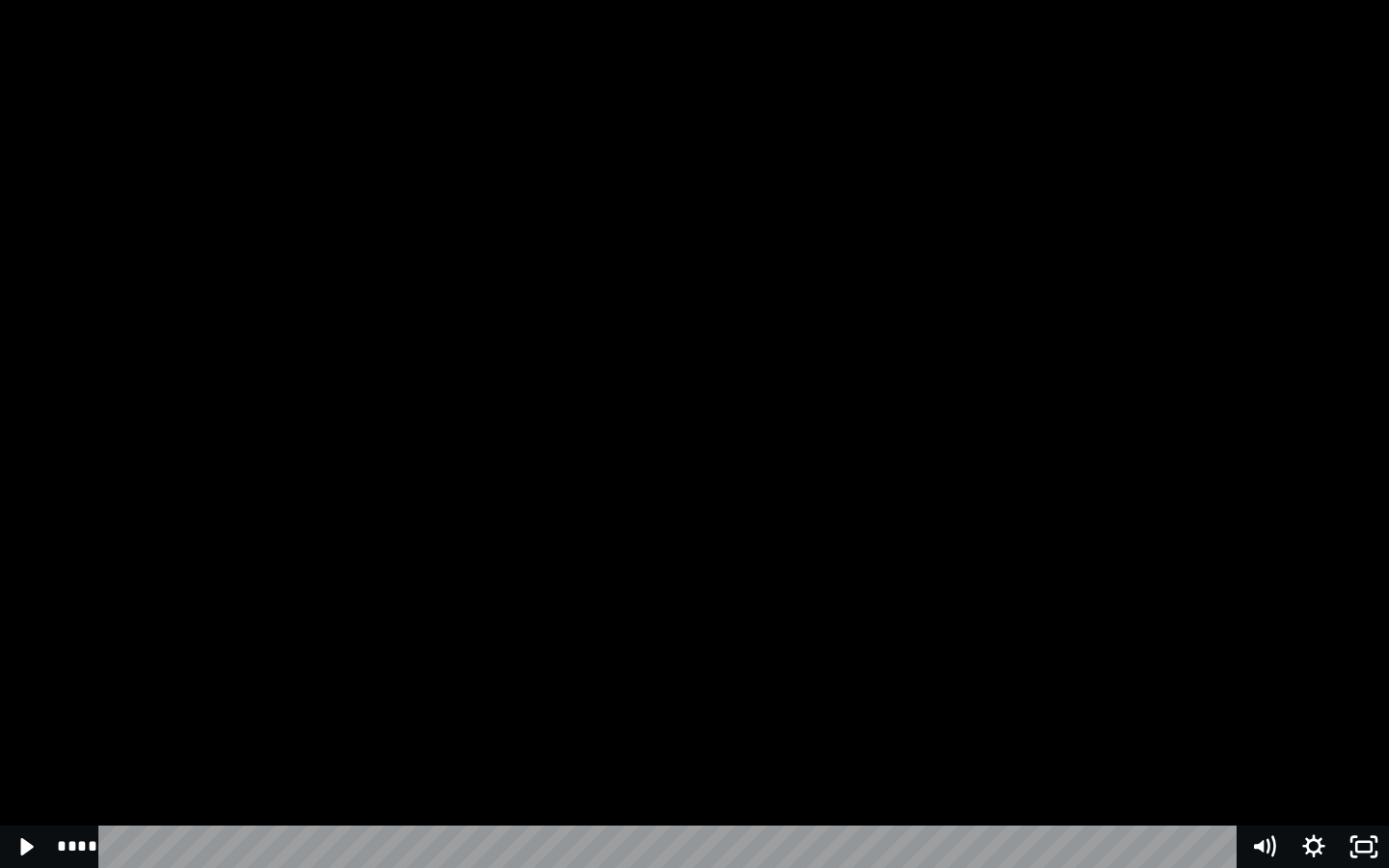 click at bounding box center [694, 434] 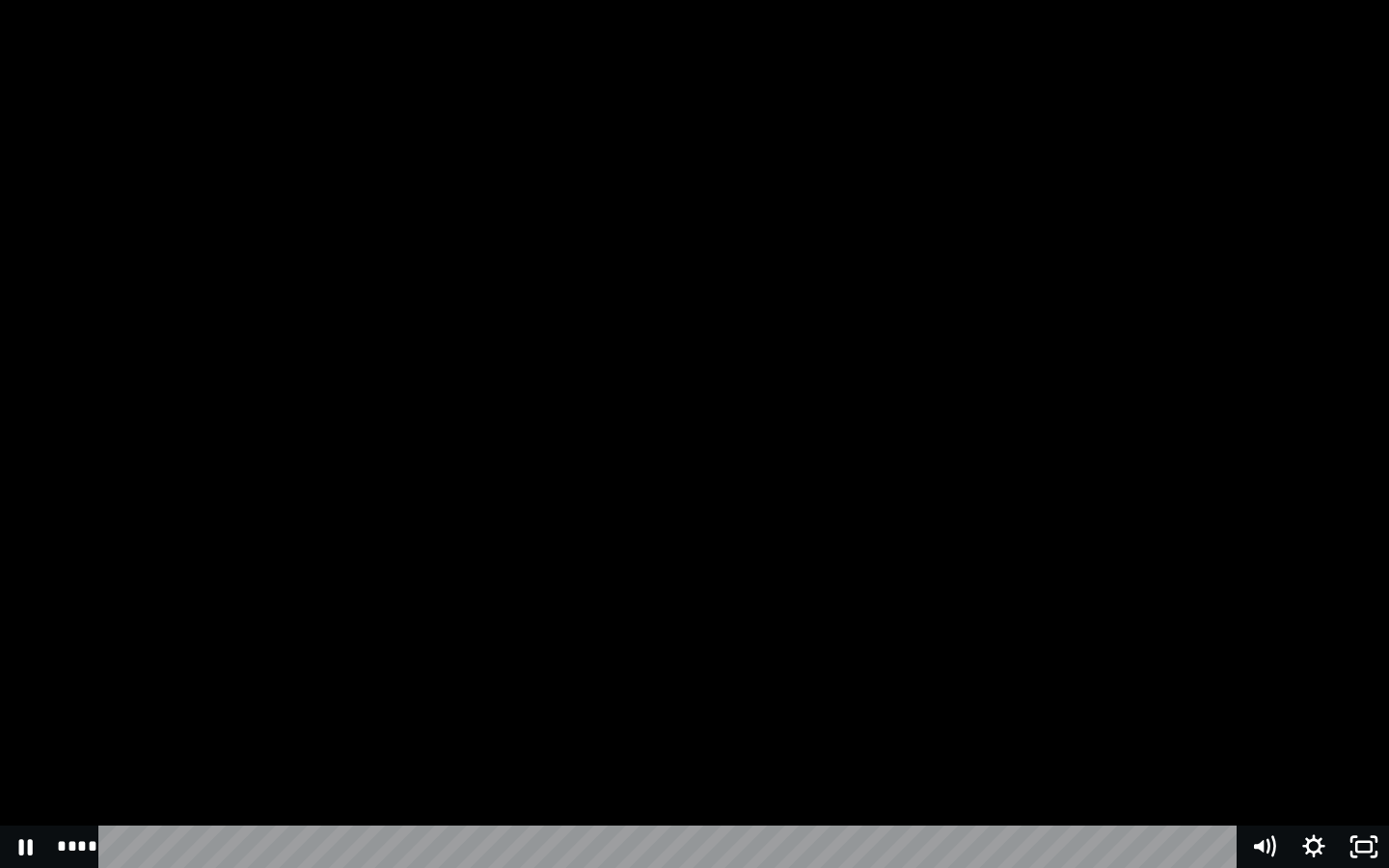 click at bounding box center [694, 434] 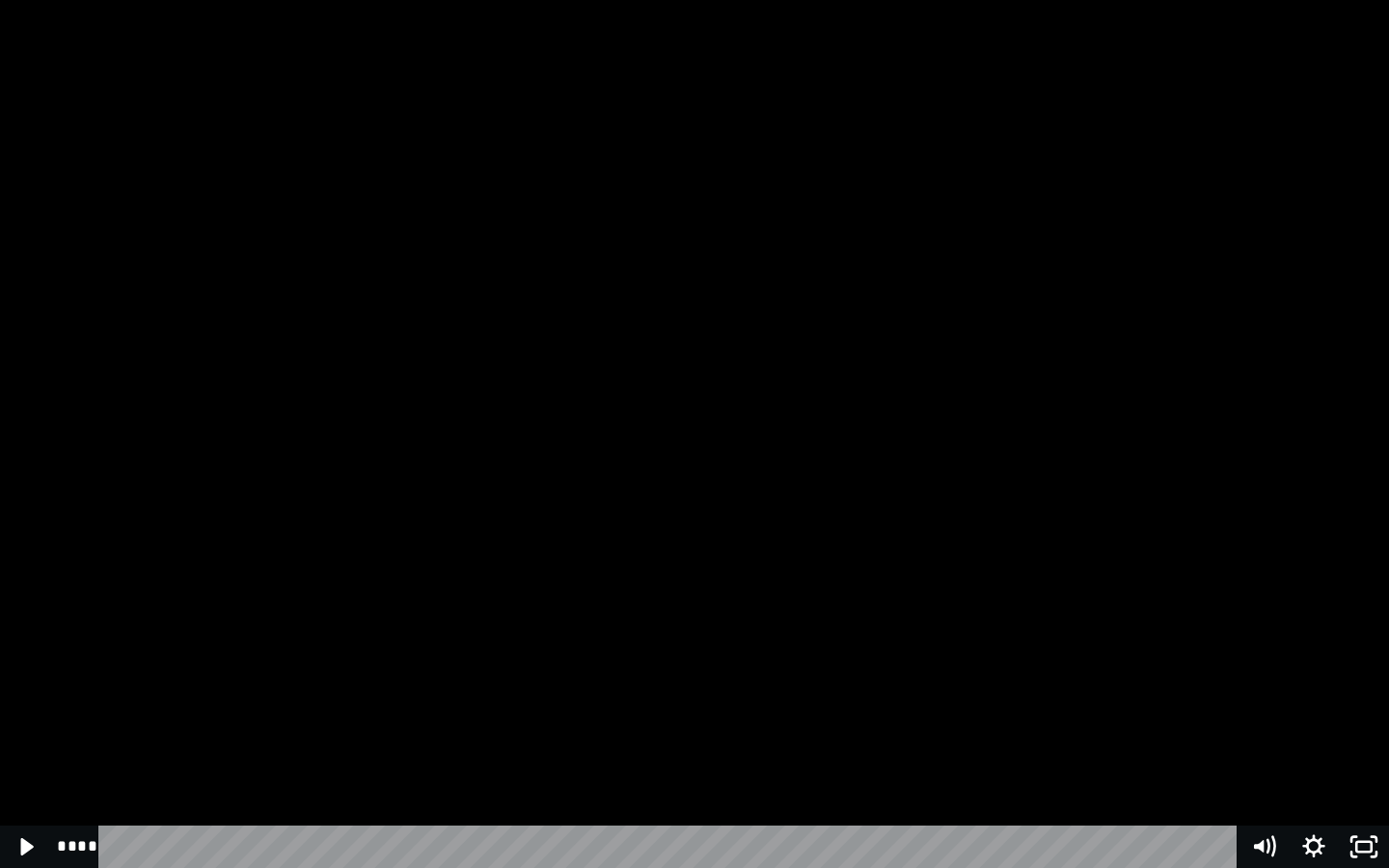 click at bounding box center (694, 434) 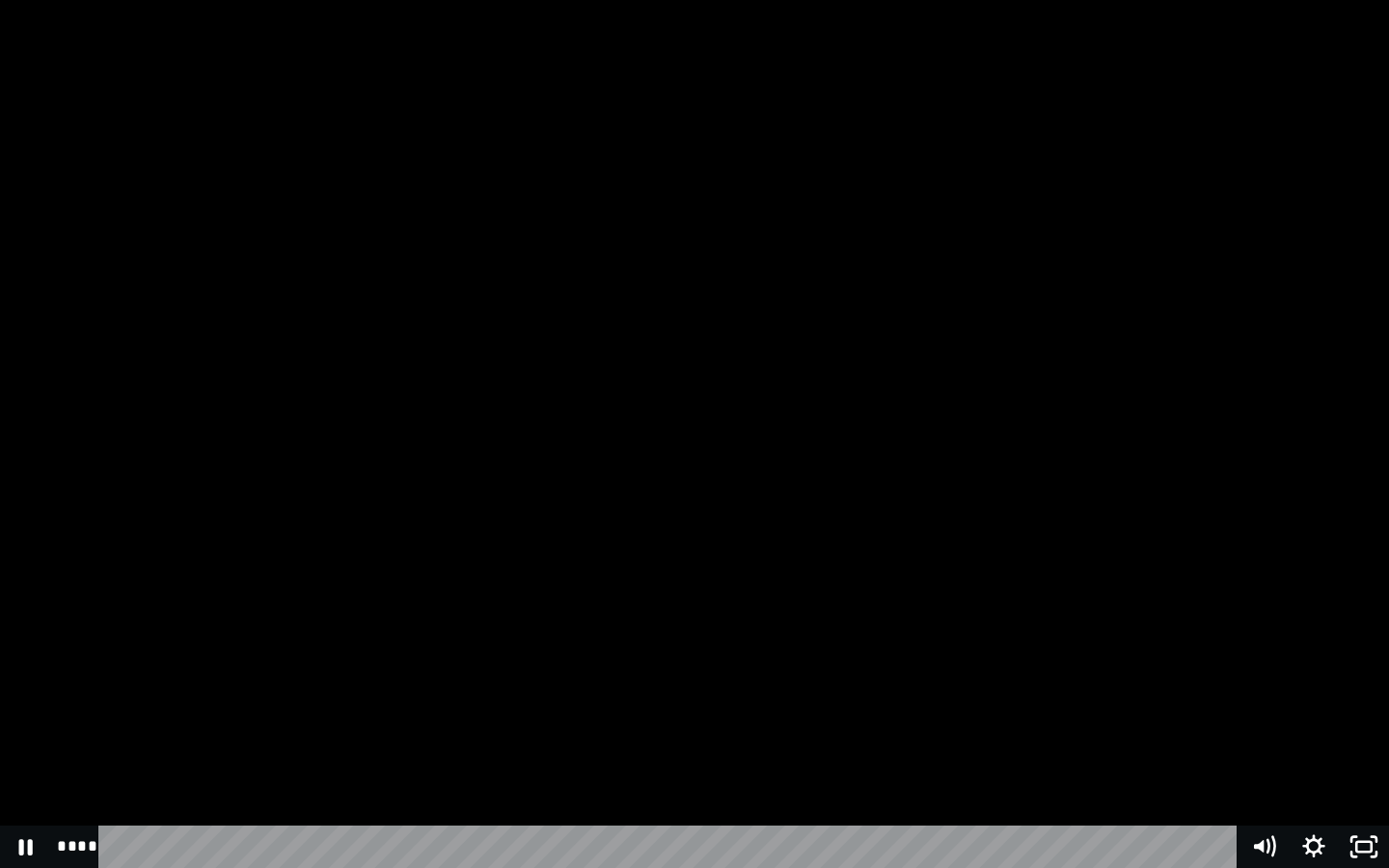 click at bounding box center [694, 434] 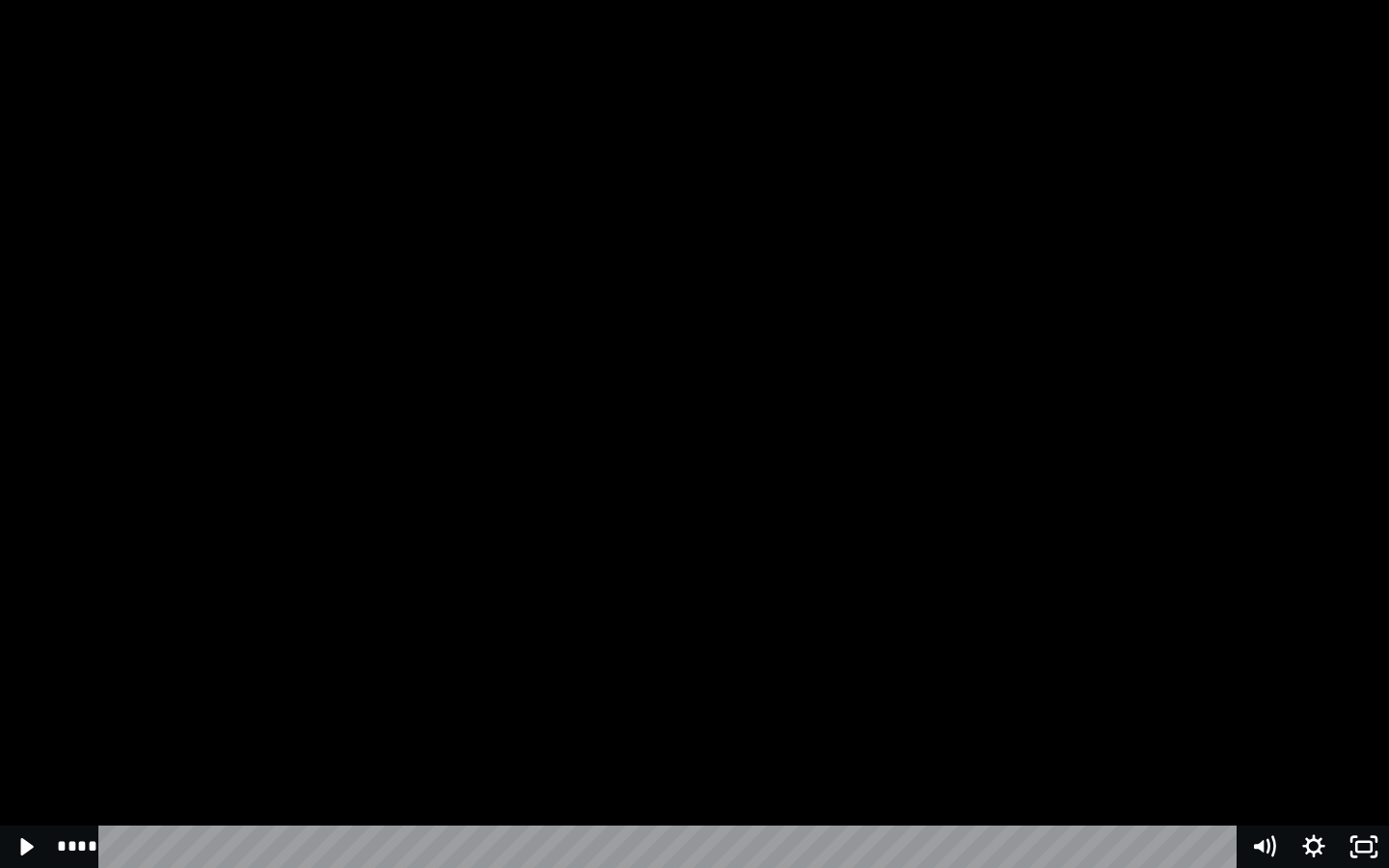 click at bounding box center [694, 434] 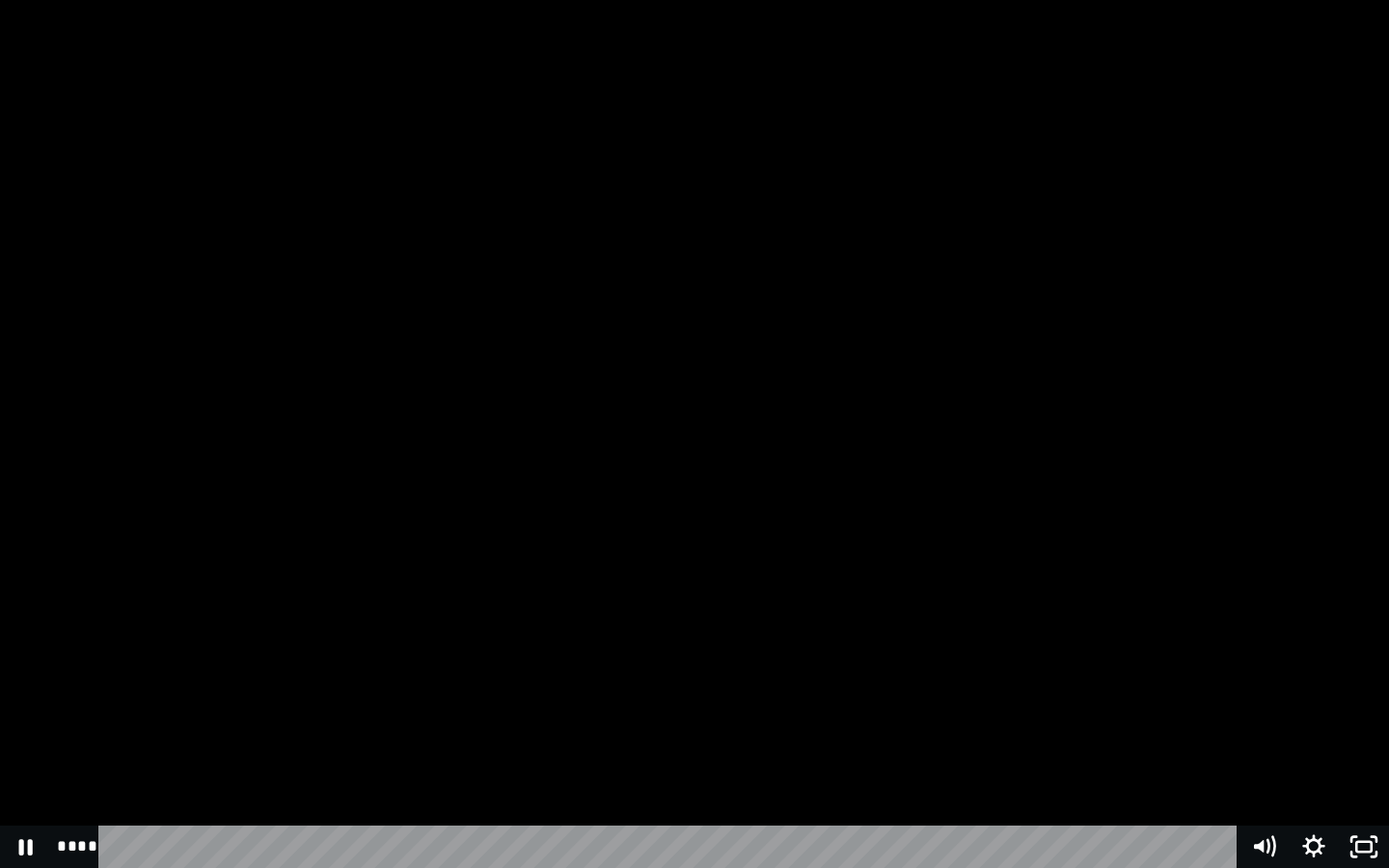 click at bounding box center (694, 434) 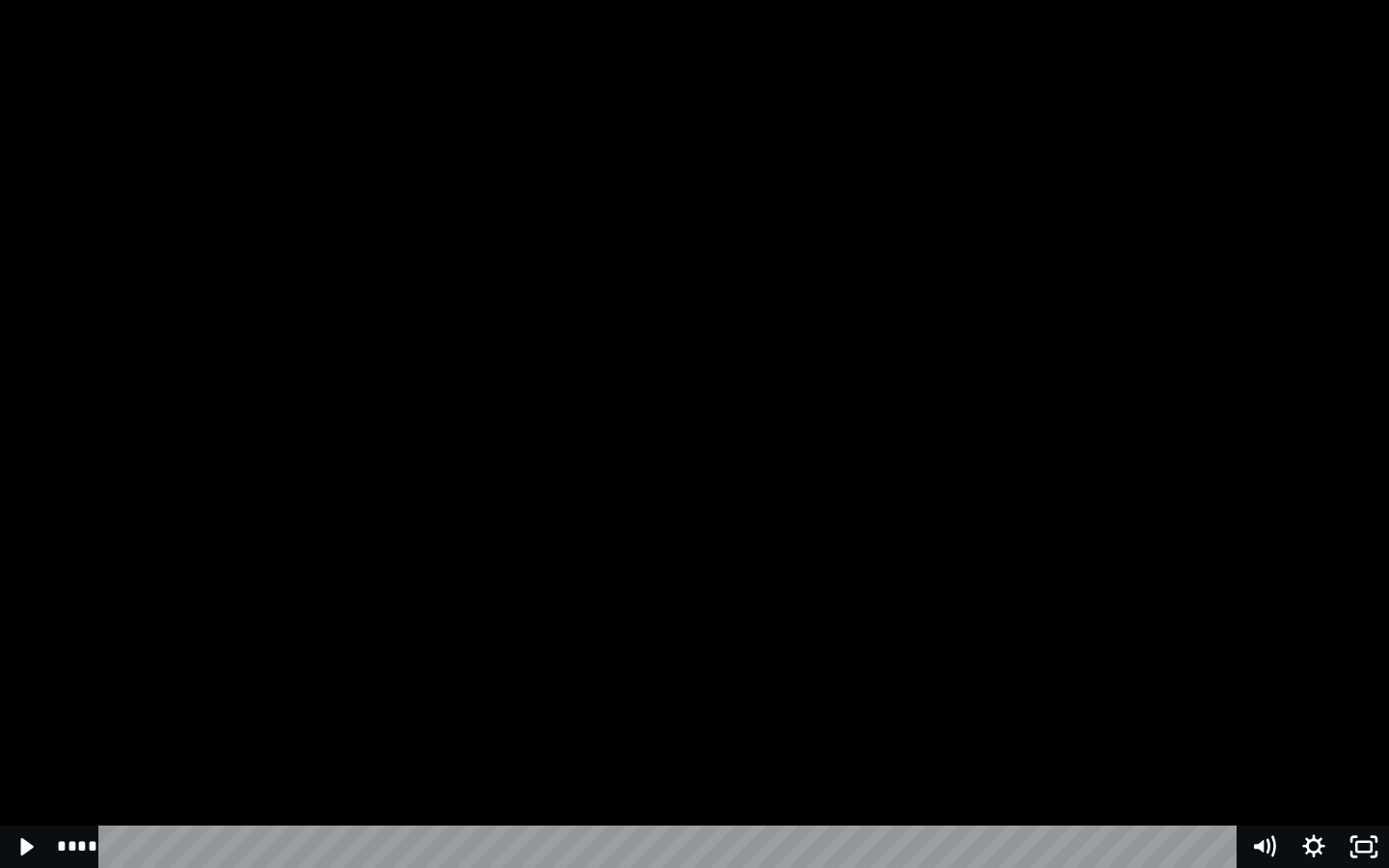 click at bounding box center (694, 434) 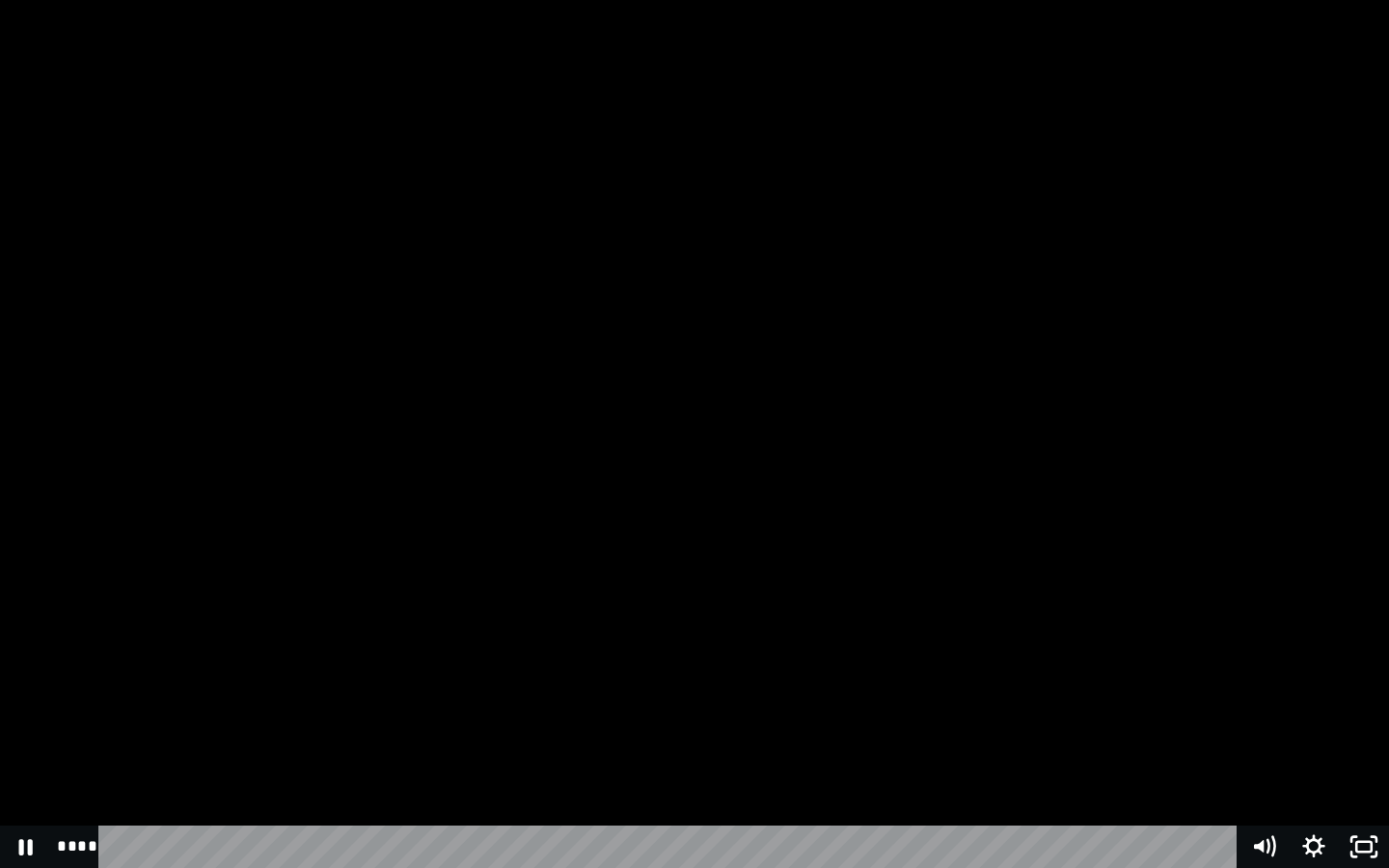 click at bounding box center [694, 434] 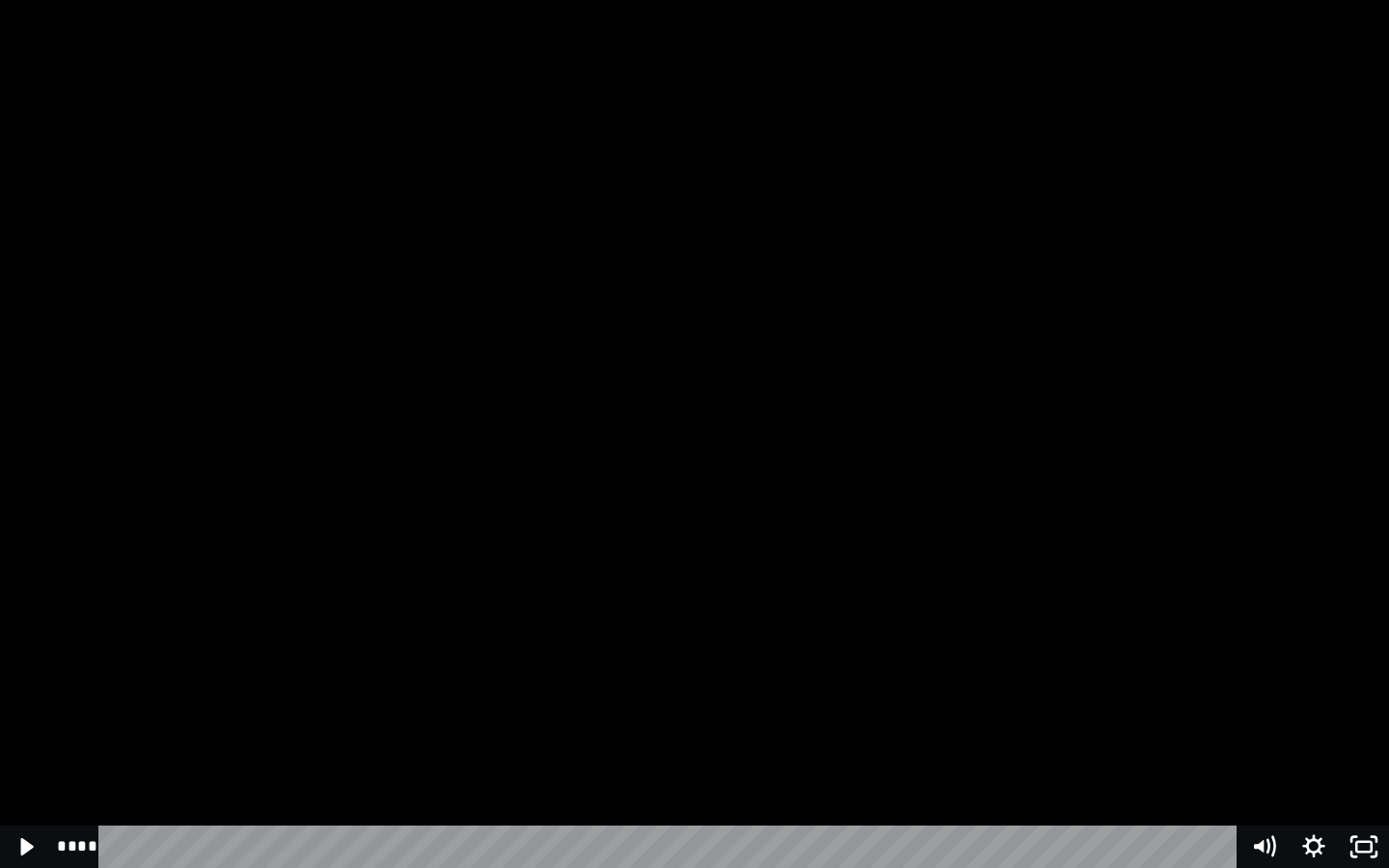 click at bounding box center [694, 434] 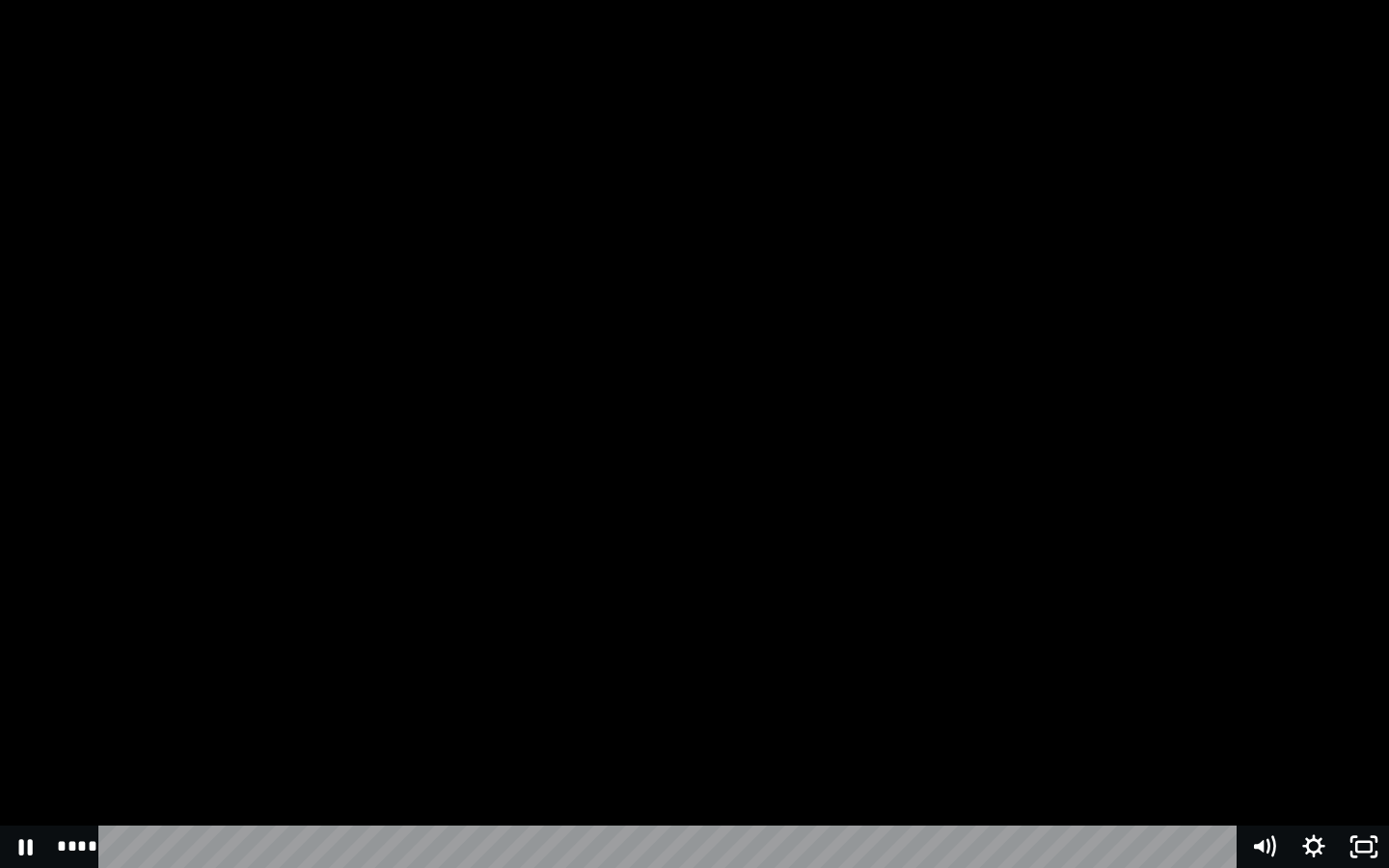 click at bounding box center (694, 434) 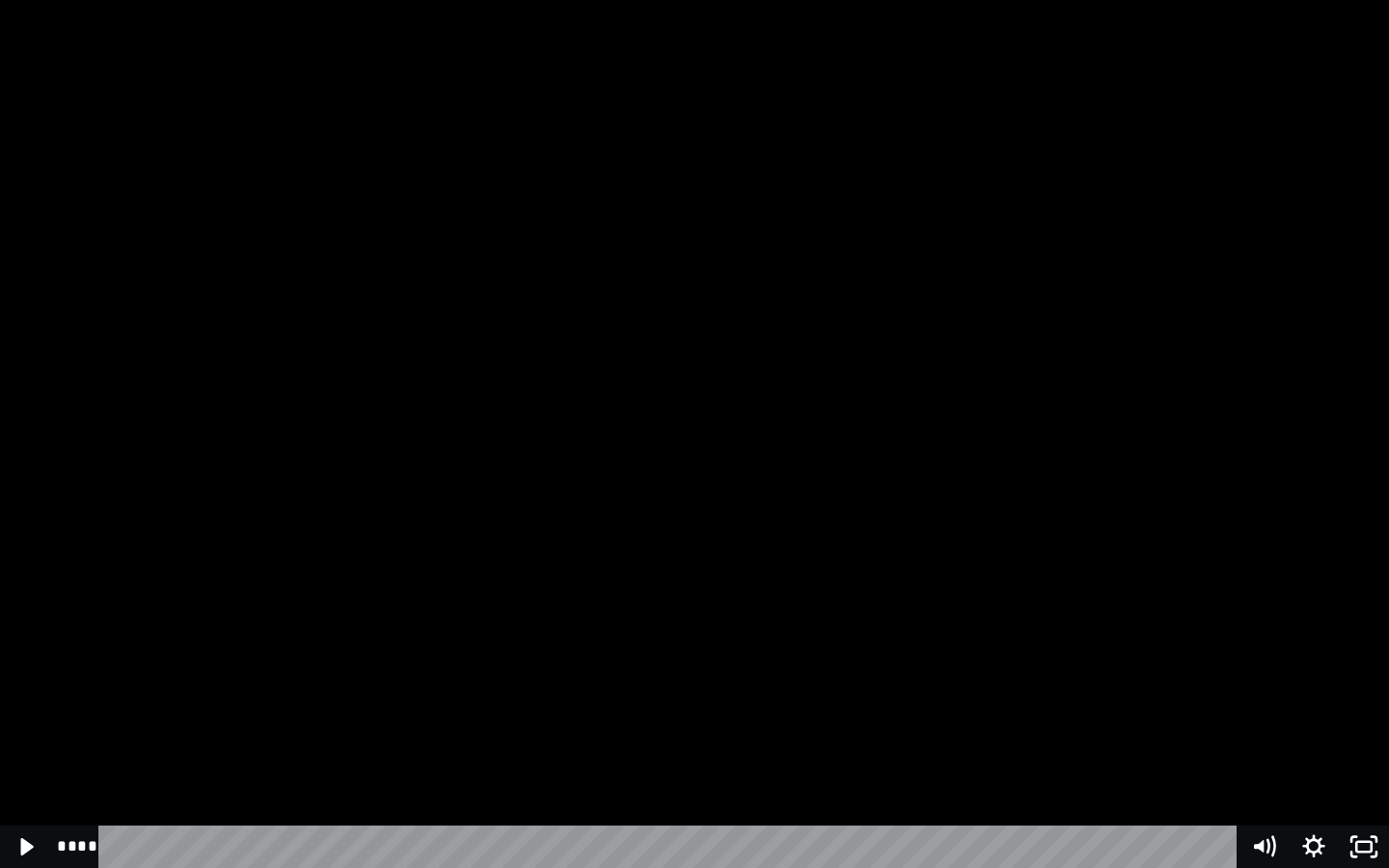 click at bounding box center [694, 434] 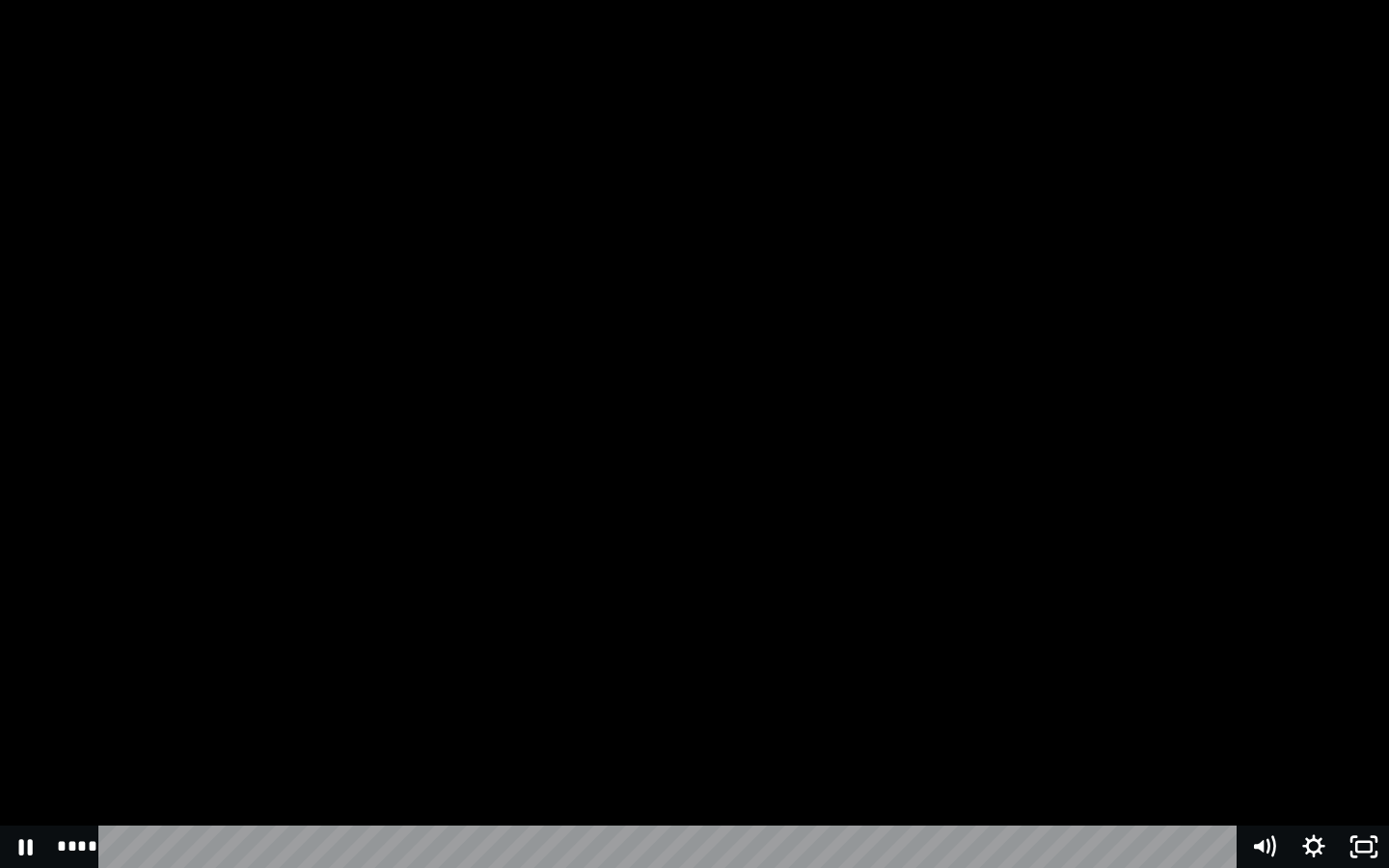 click at bounding box center [694, 434] 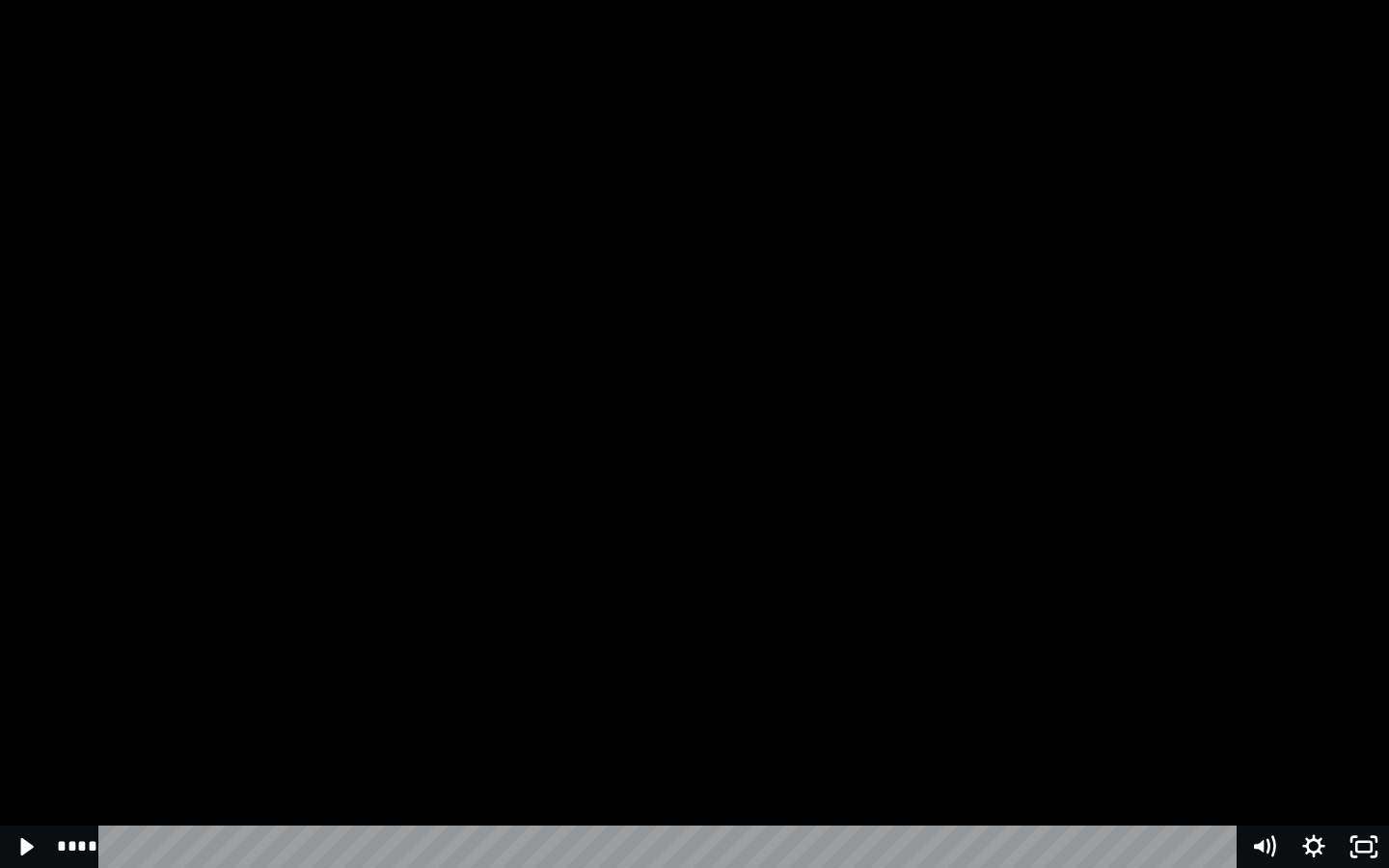 click at bounding box center (694, 434) 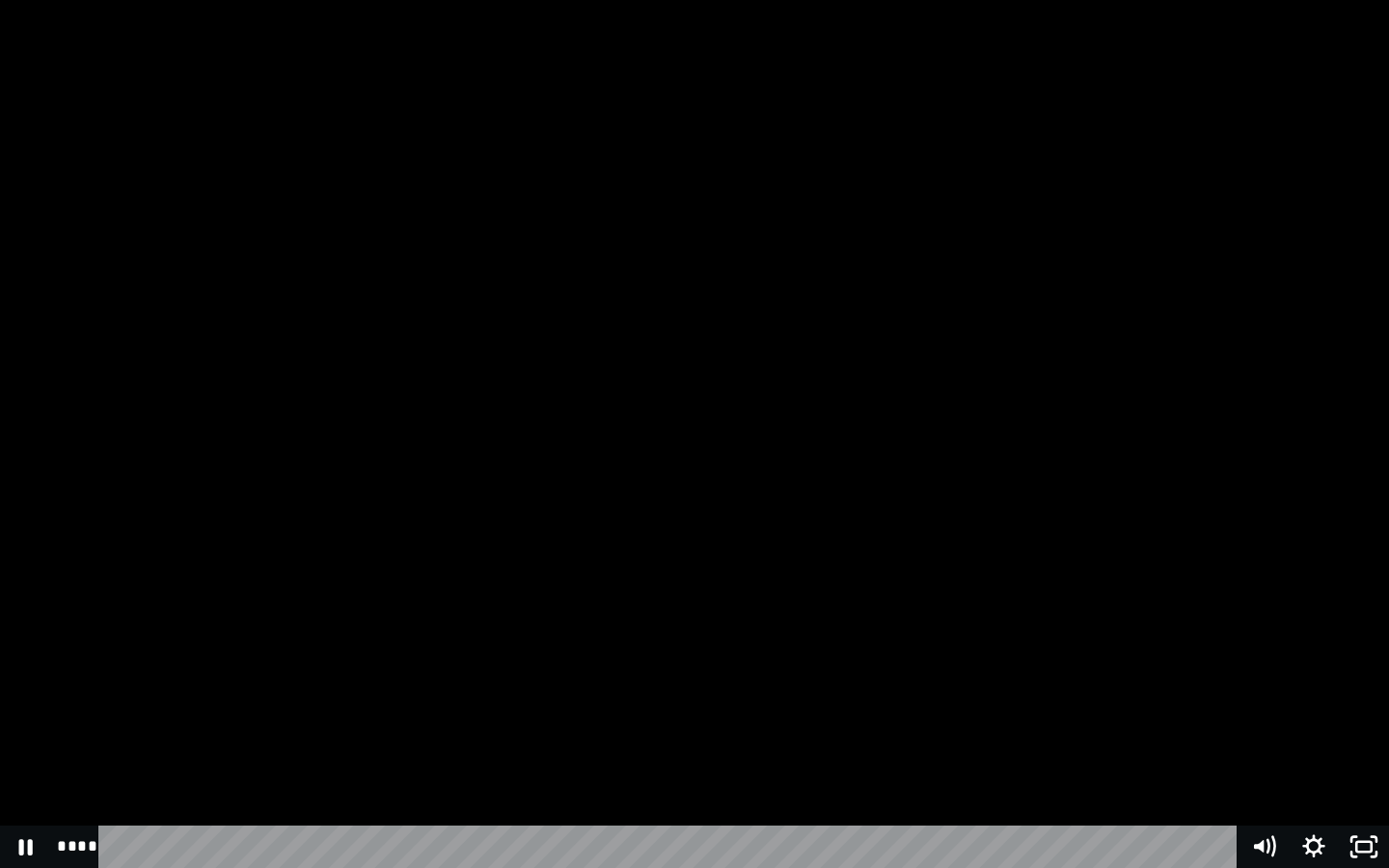 click at bounding box center (694, 434) 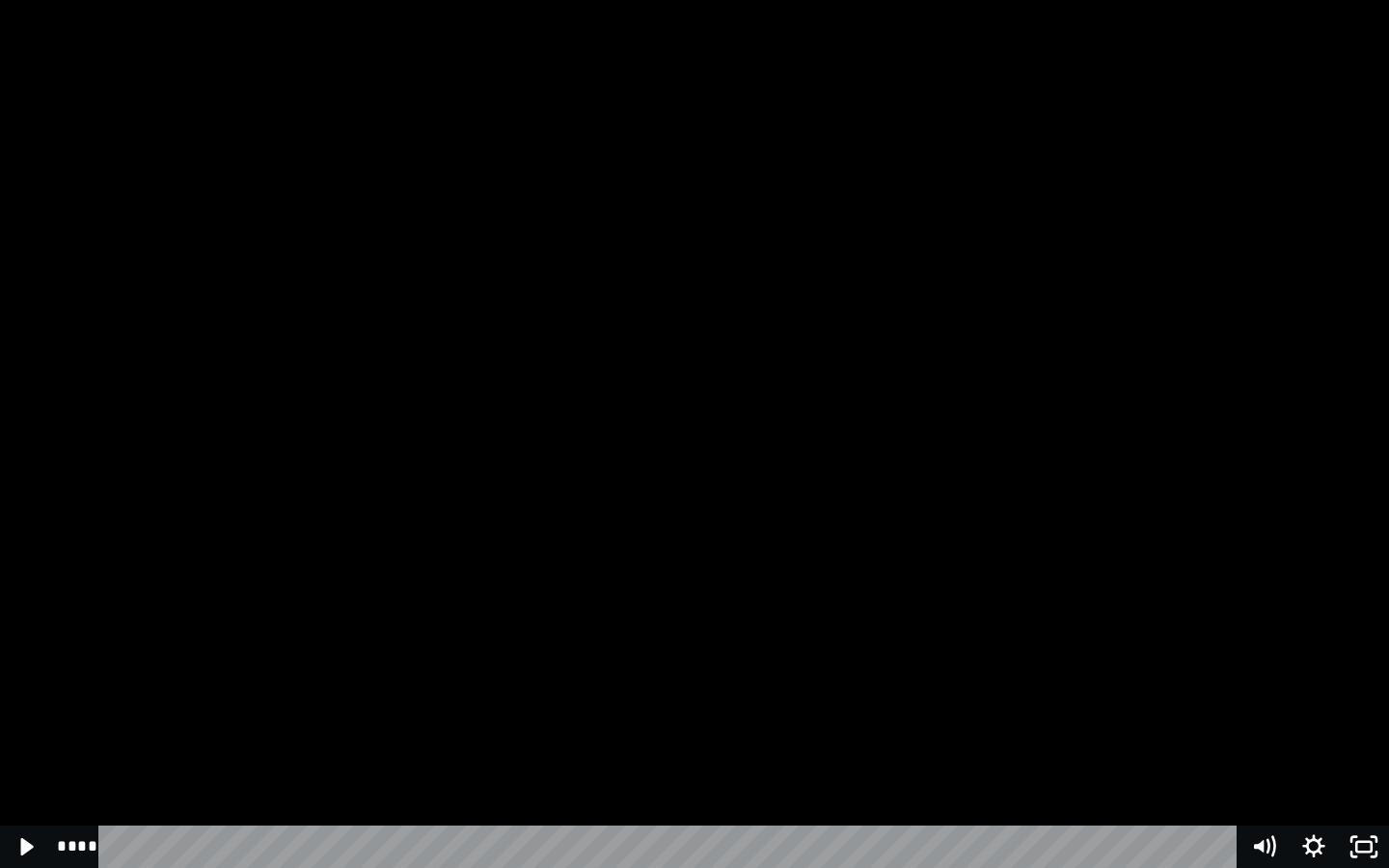 click at bounding box center [694, 434] 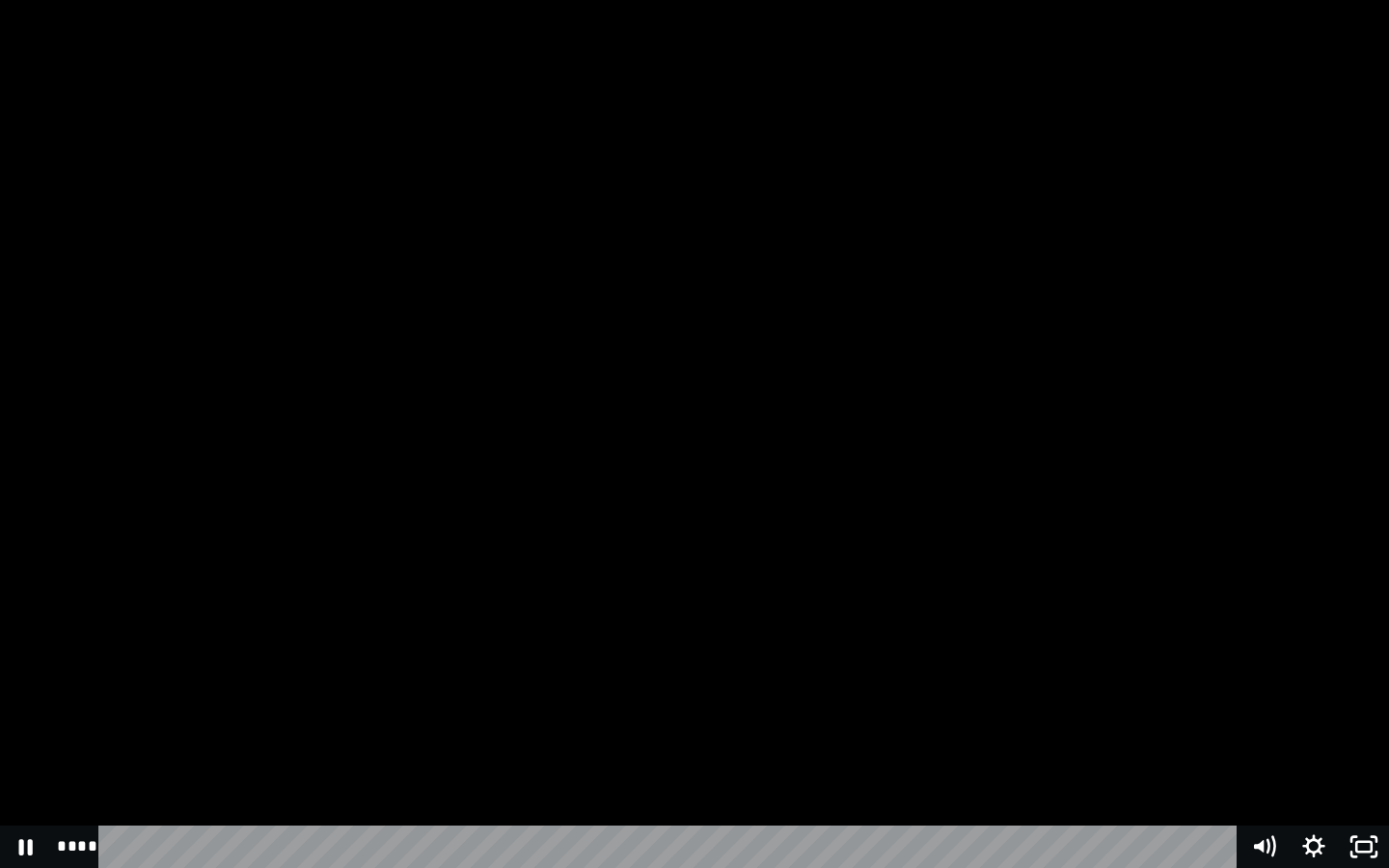 click at bounding box center [694, 434] 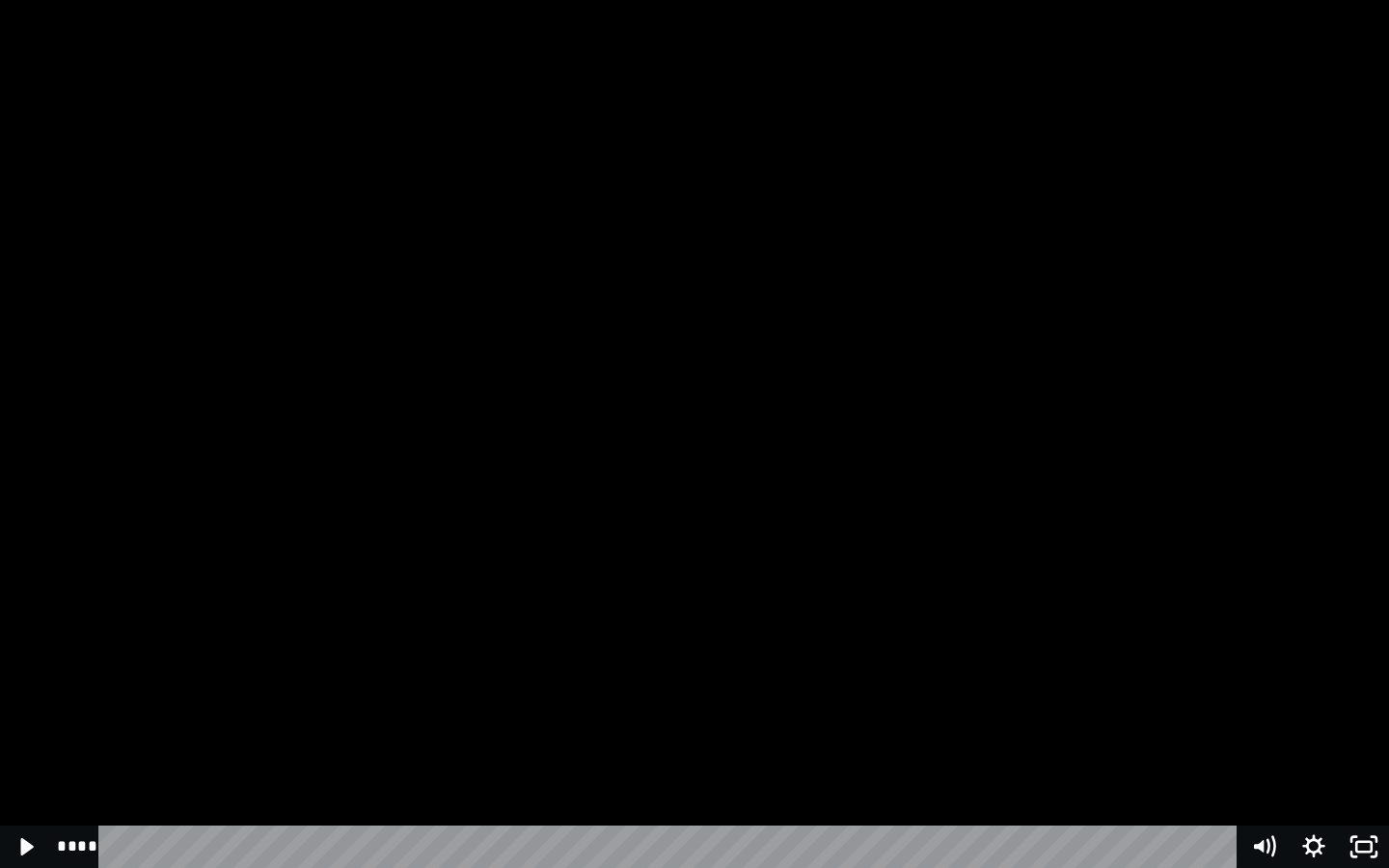 click at bounding box center (694, 434) 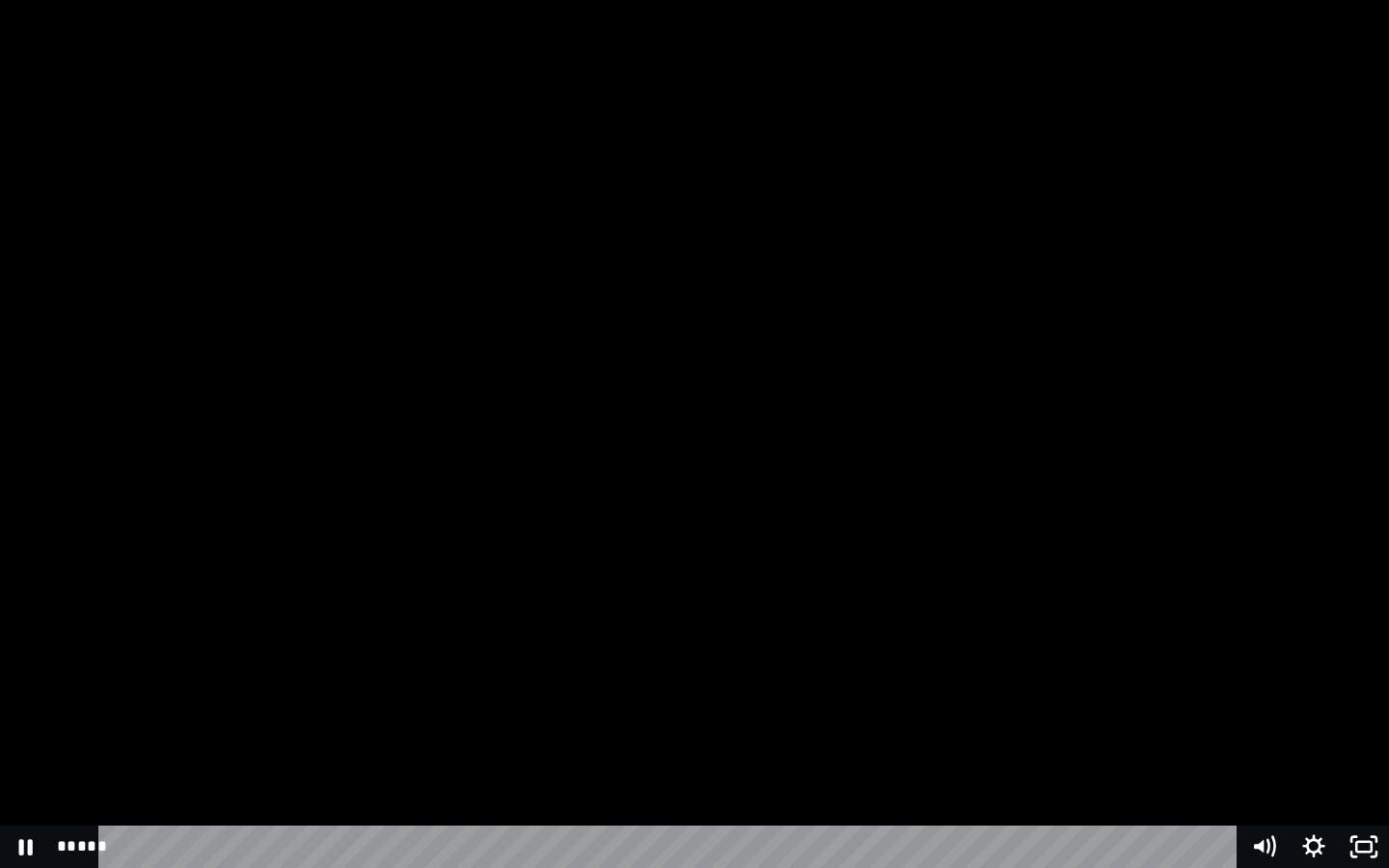 click at bounding box center [694, 434] 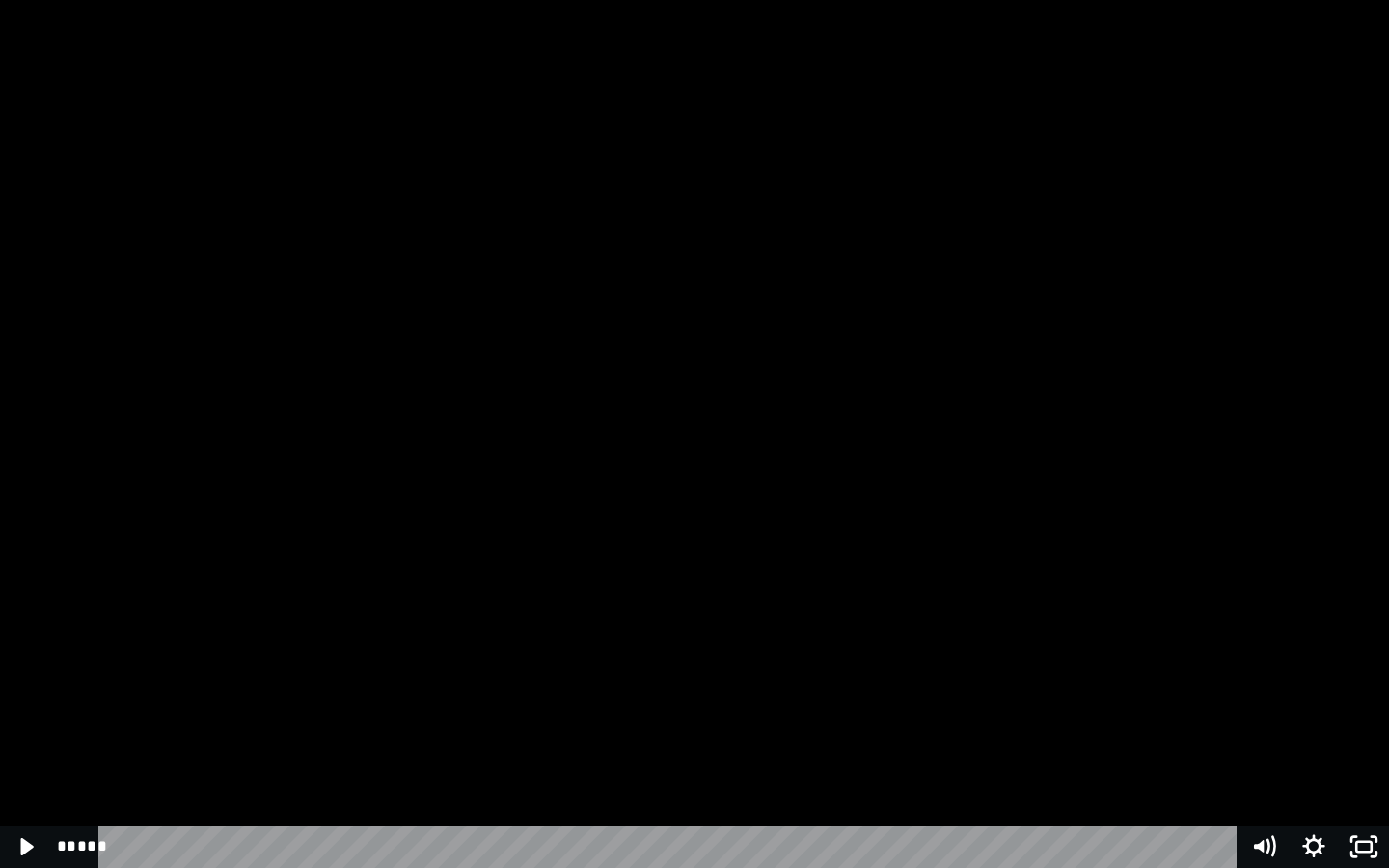 click at bounding box center [694, 434] 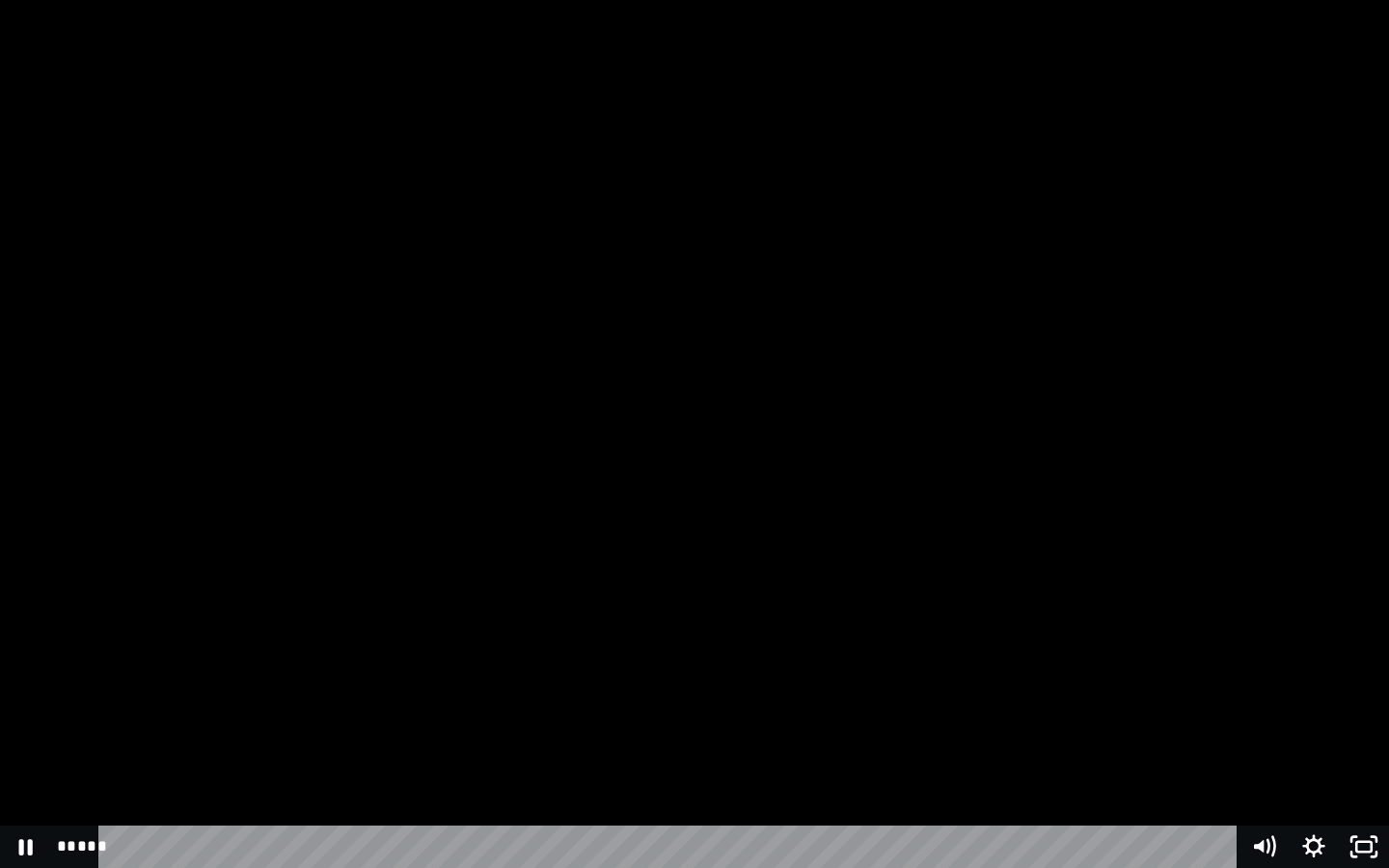 click at bounding box center [694, 434] 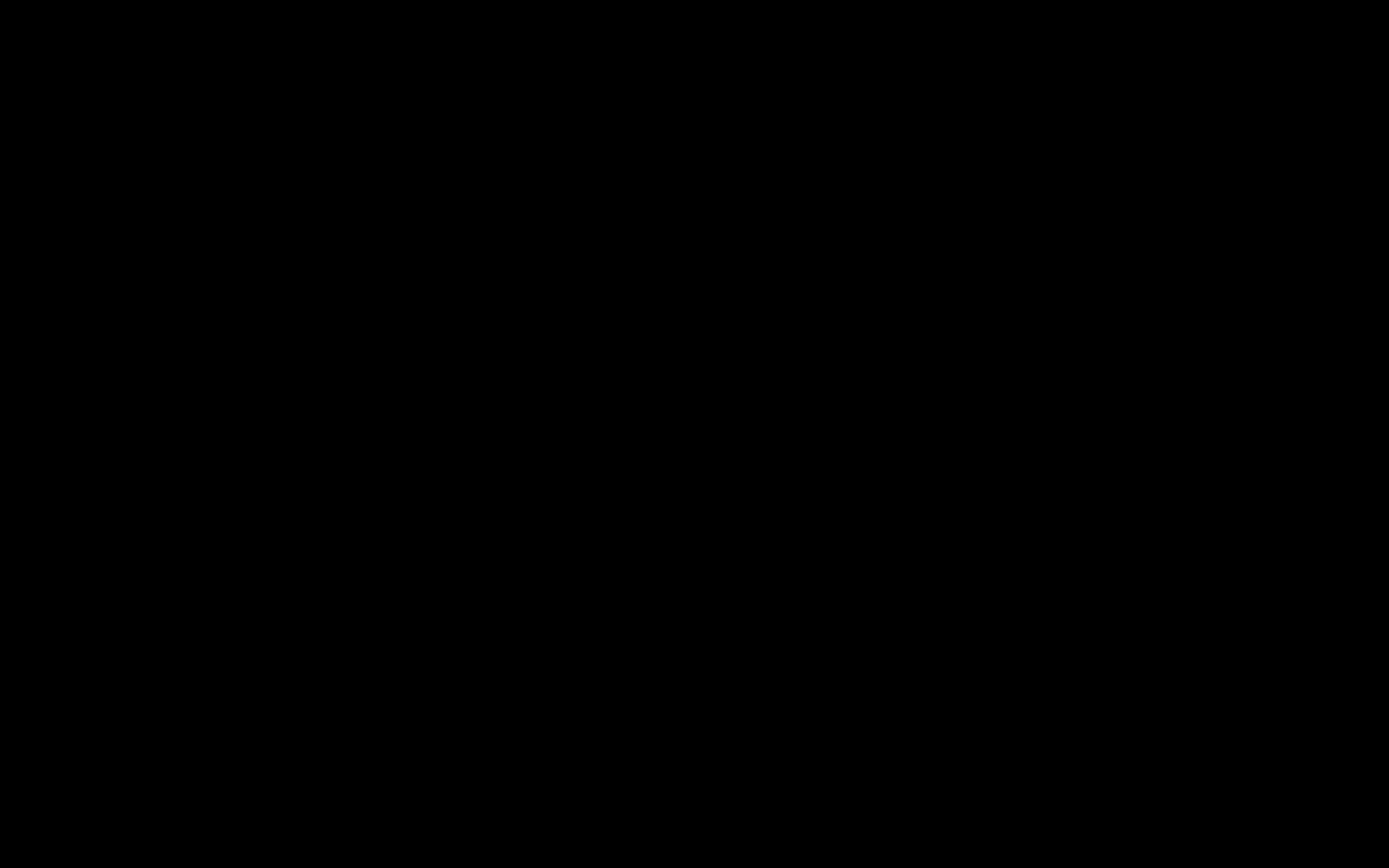 click at bounding box center [694, 434] 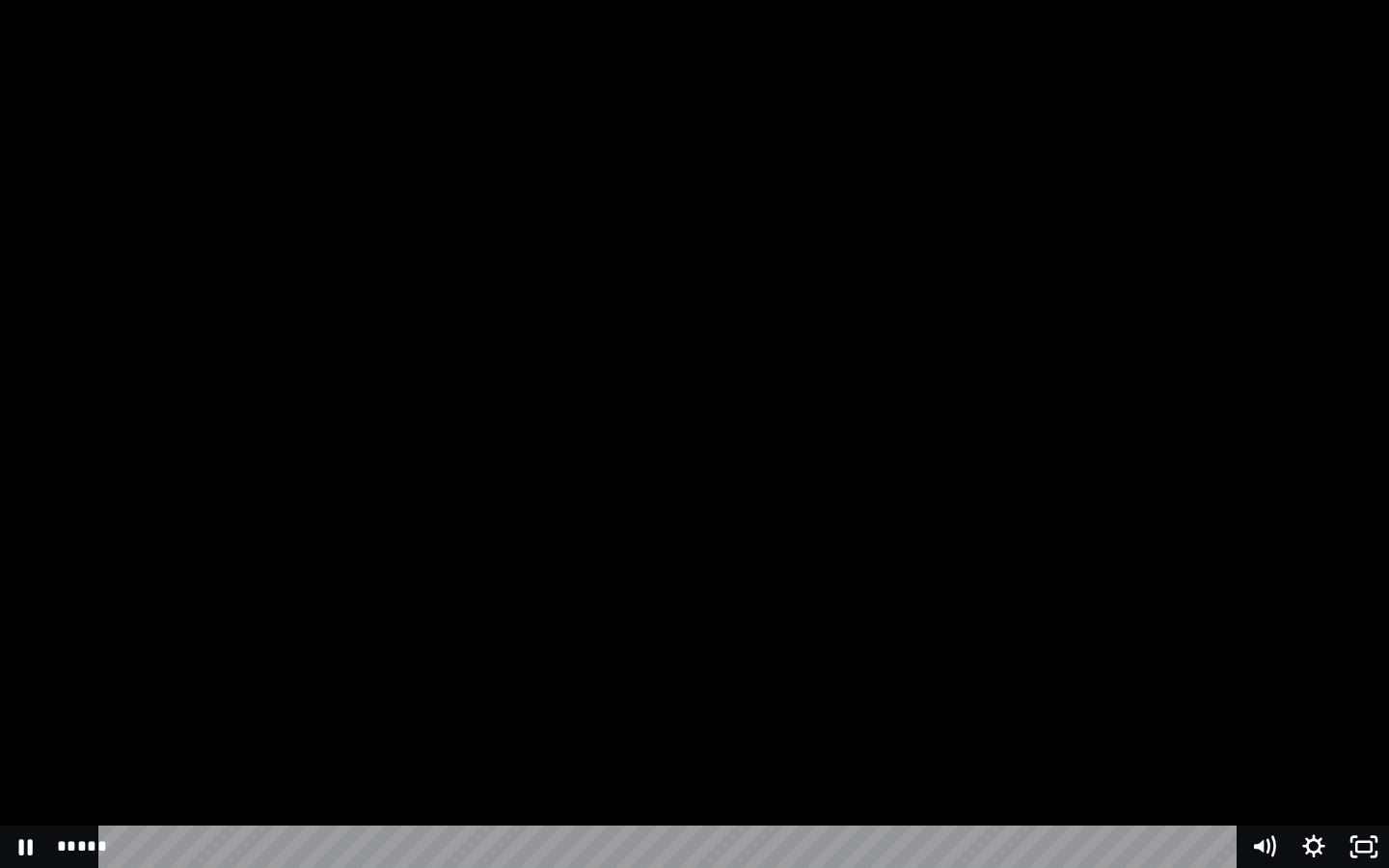 click at bounding box center (694, 434) 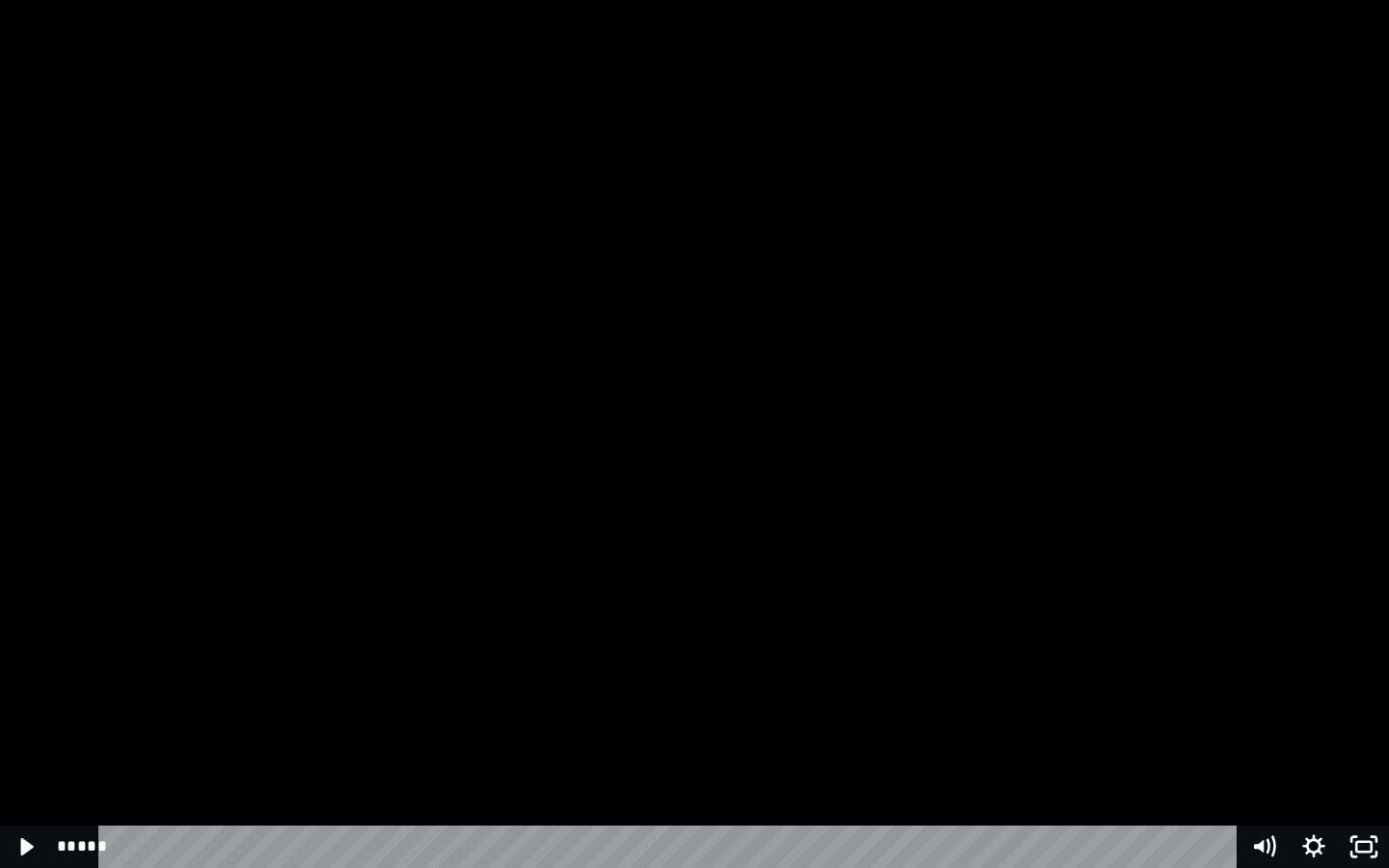 click at bounding box center (694, 434) 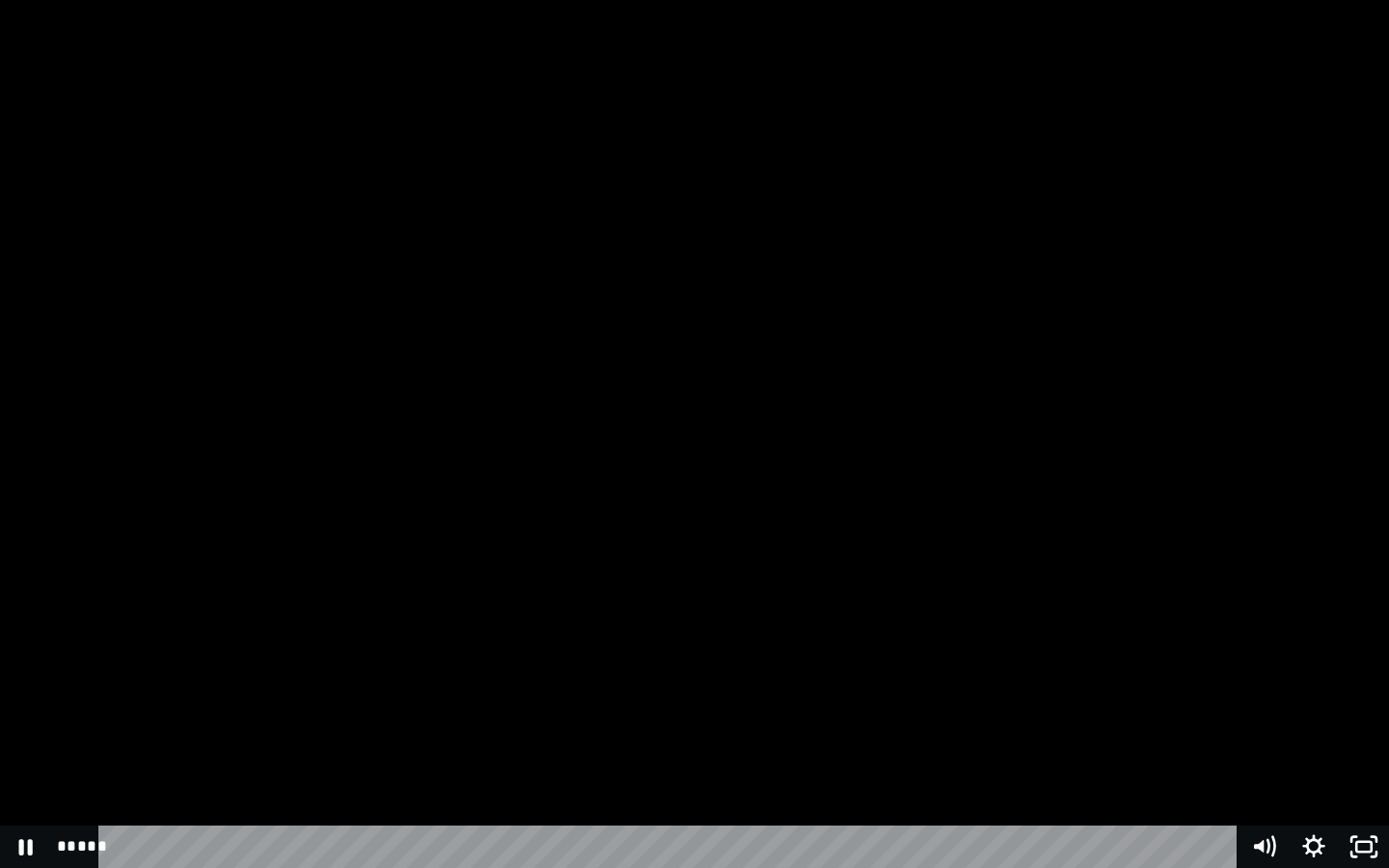 click at bounding box center (694, 434) 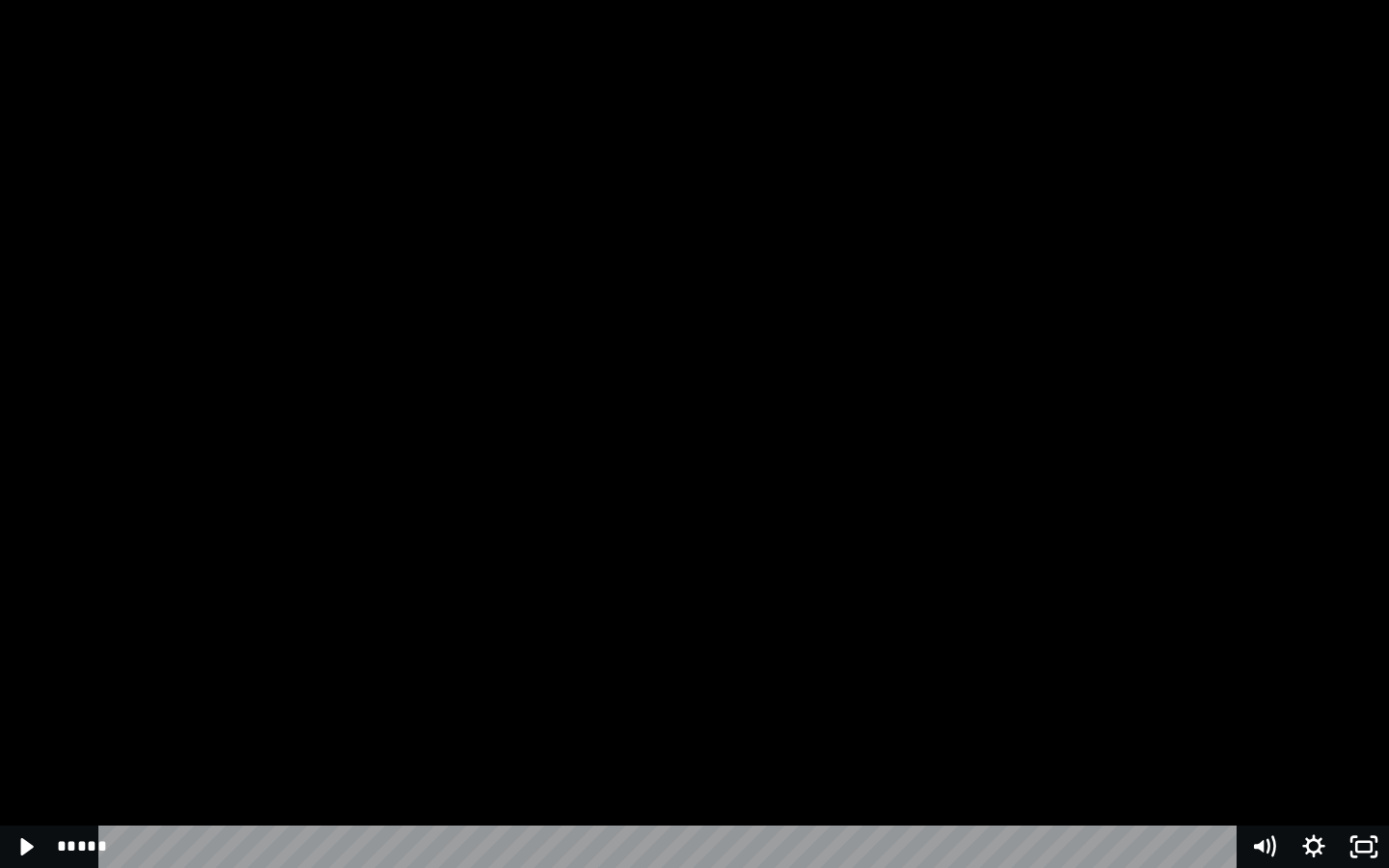 click at bounding box center [694, 434] 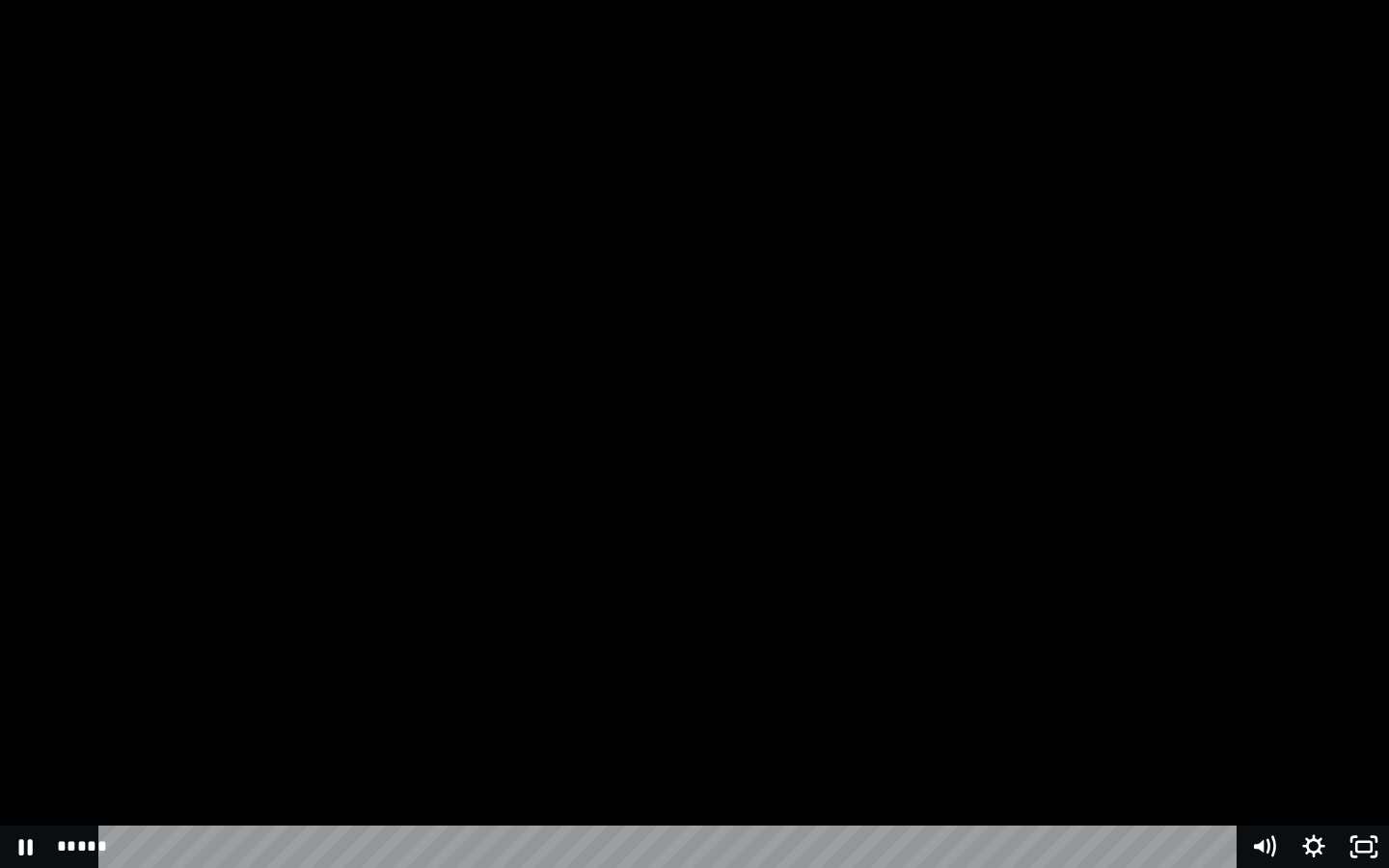 click at bounding box center [694, 434] 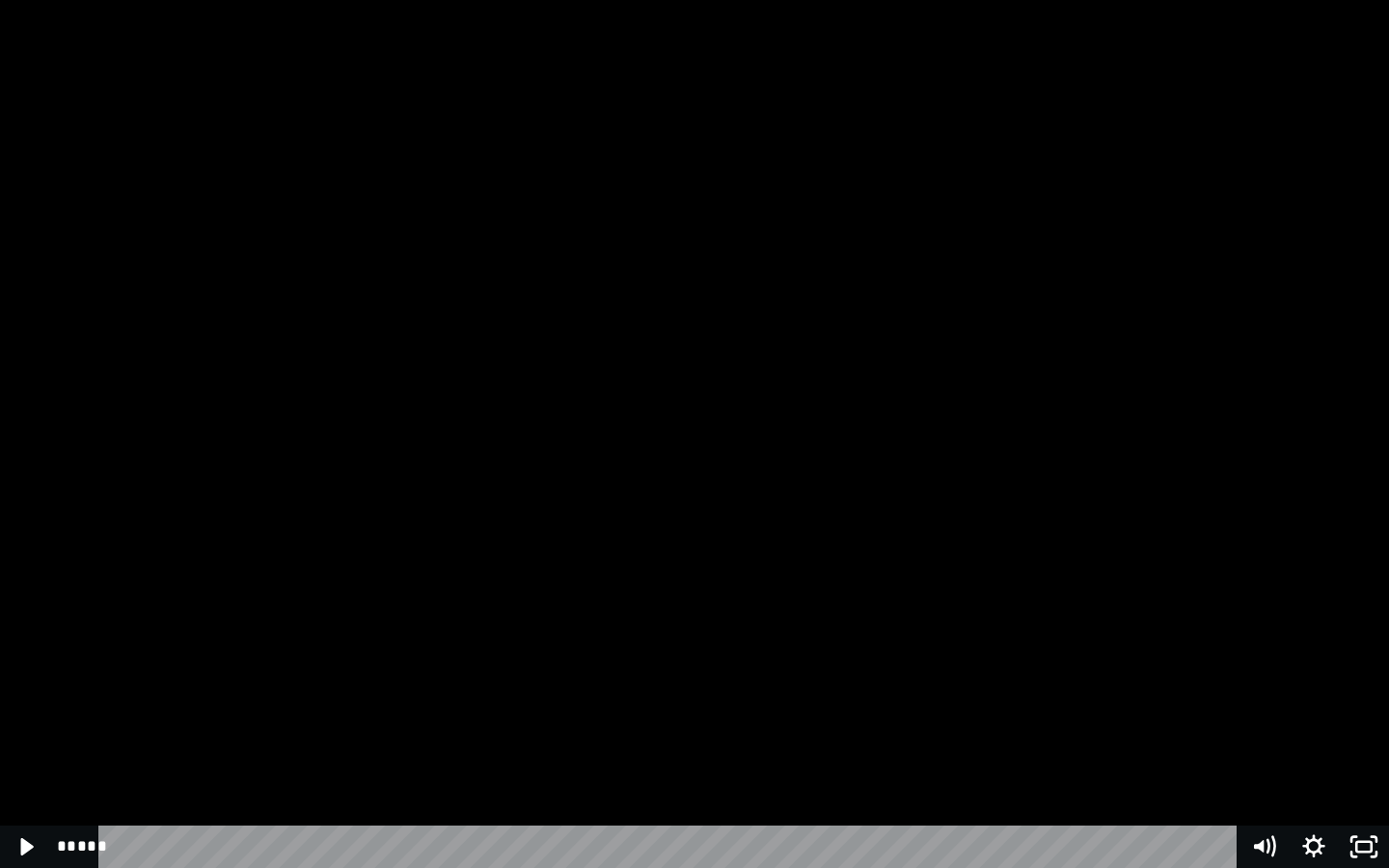 click at bounding box center [694, 434] 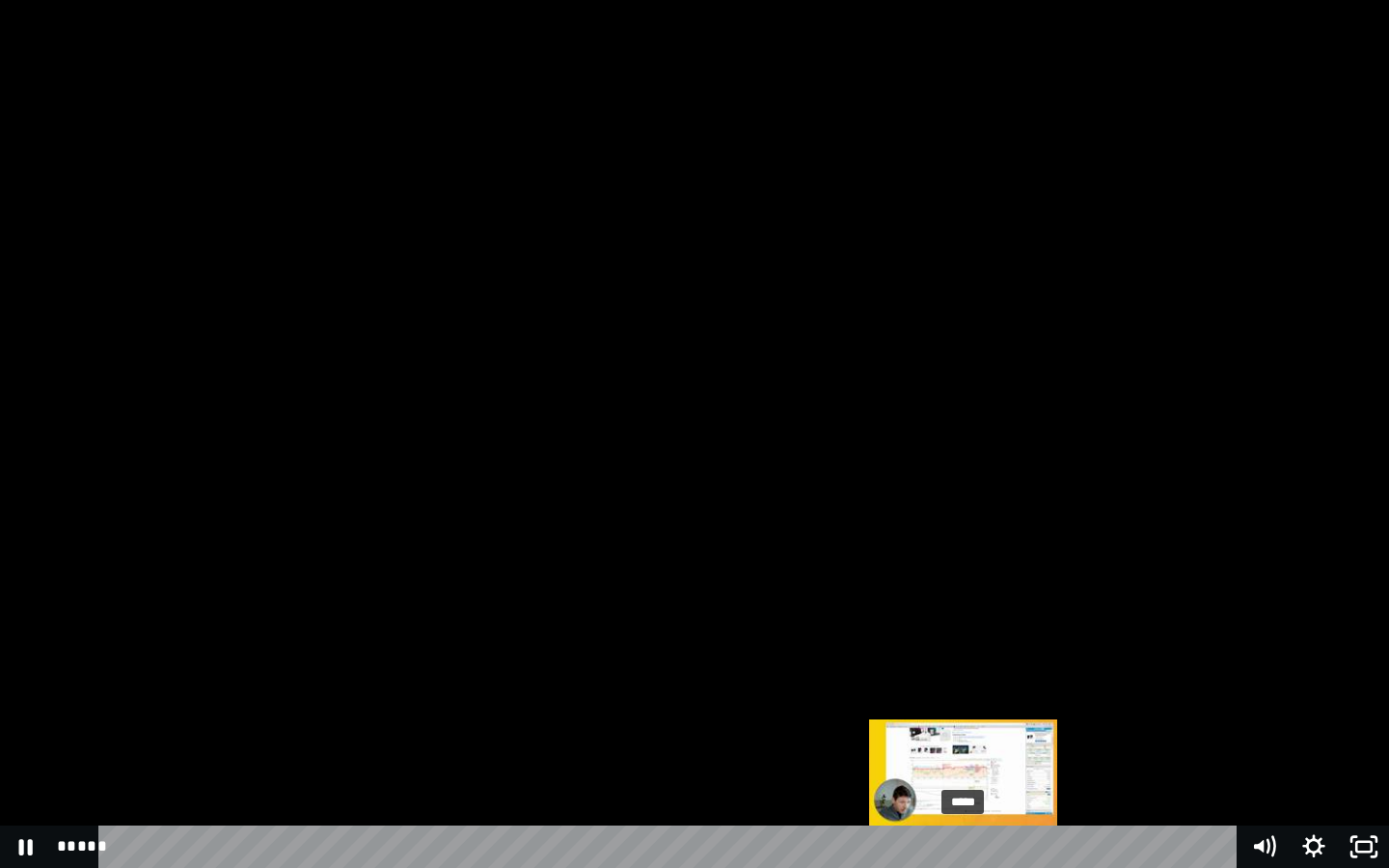 click on "*****" at bounding box center [671, 847] 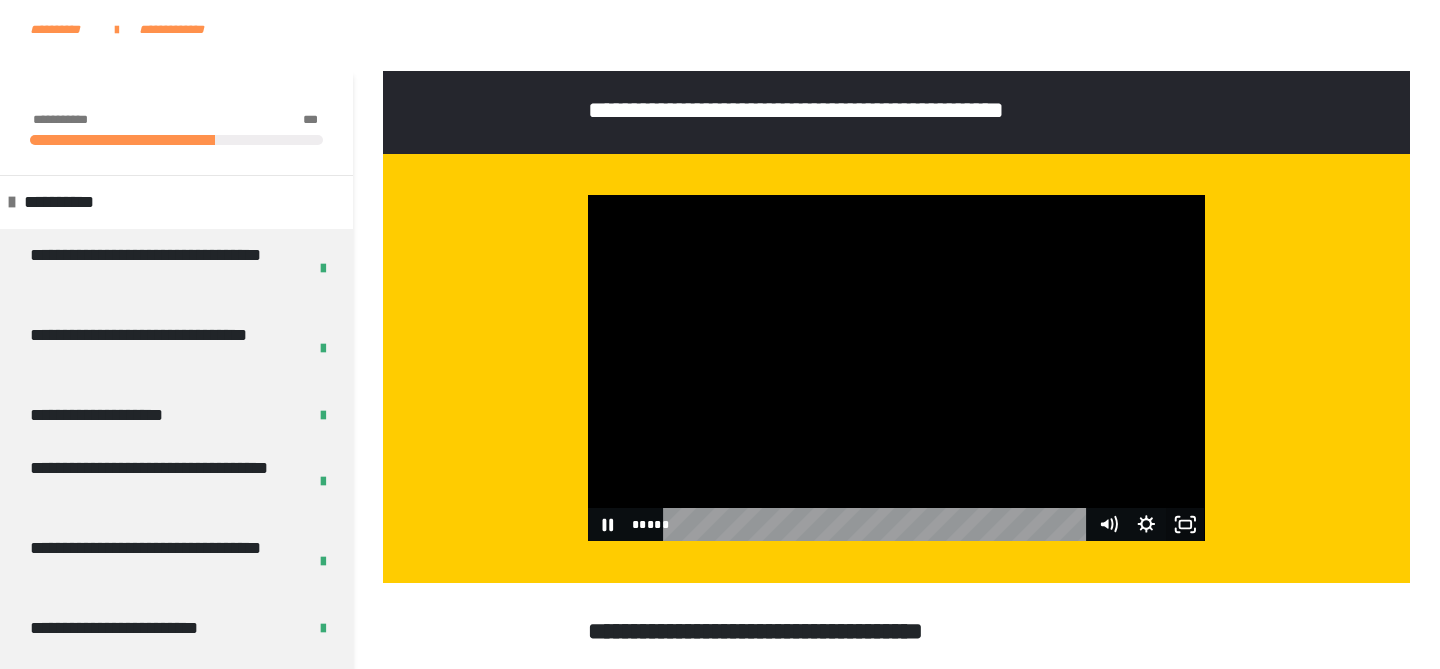 click 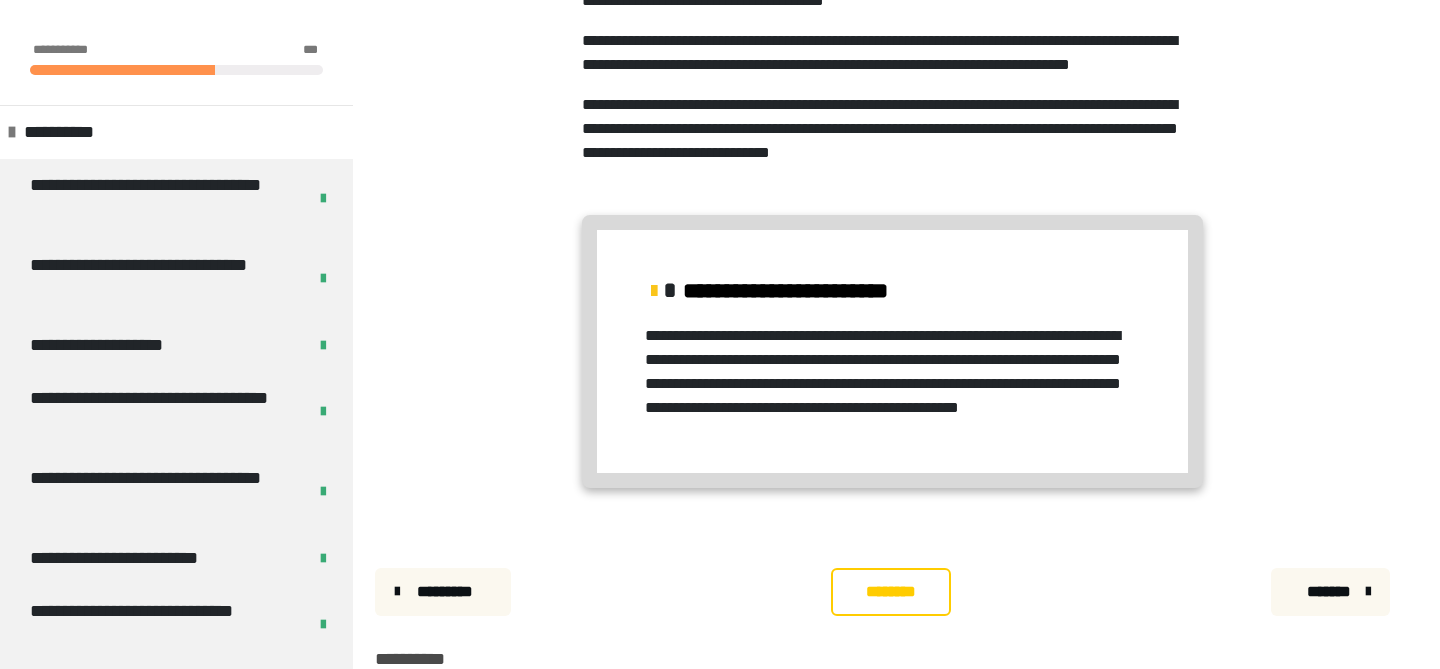 scroll, scrollTop: 996, scrollLeft: 0, axis: vertical 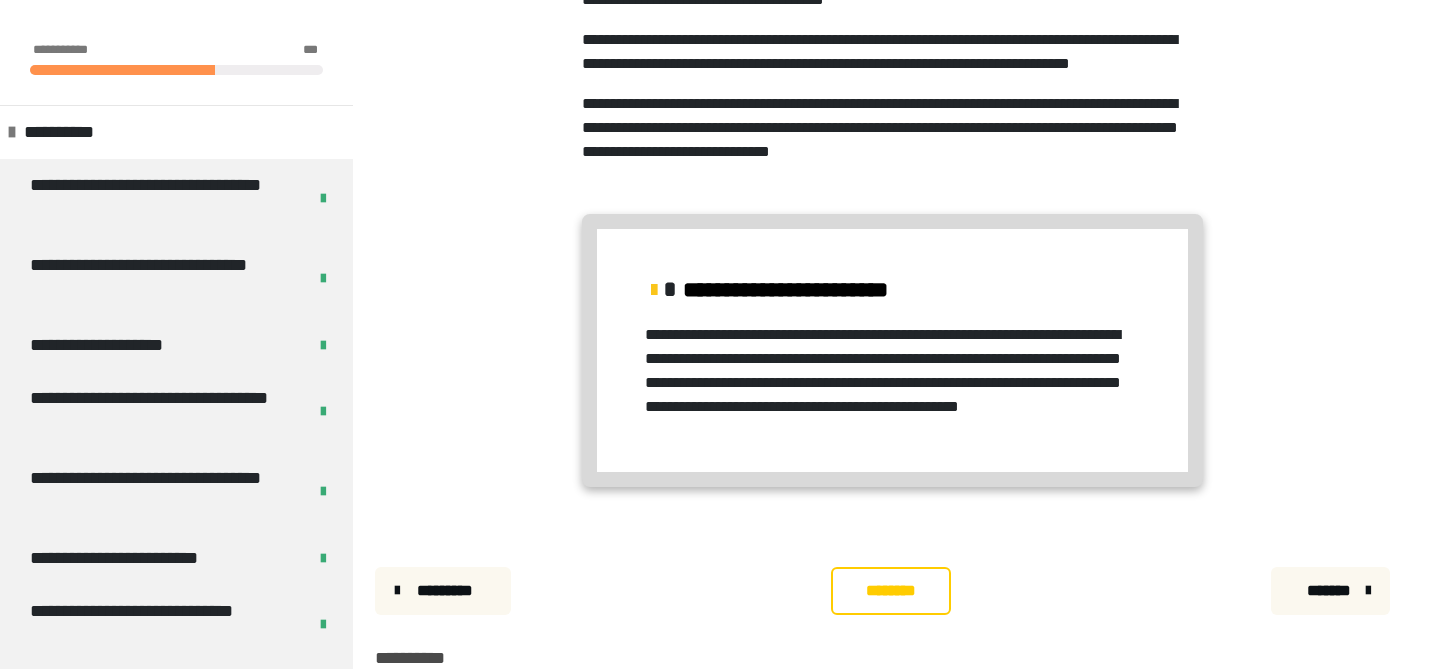 click on "********" at bounding box center [891, 591] 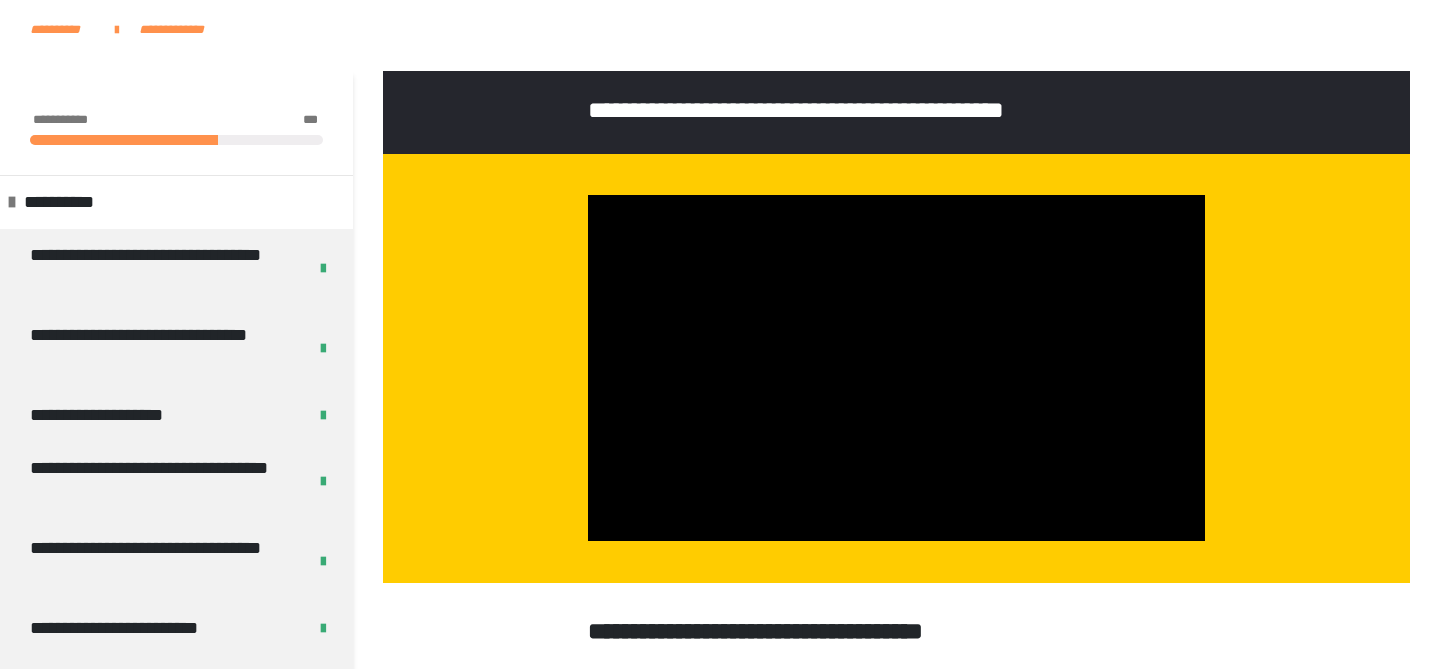 scroll, scrollTop: 0, scrollLeft: 0, axis: both 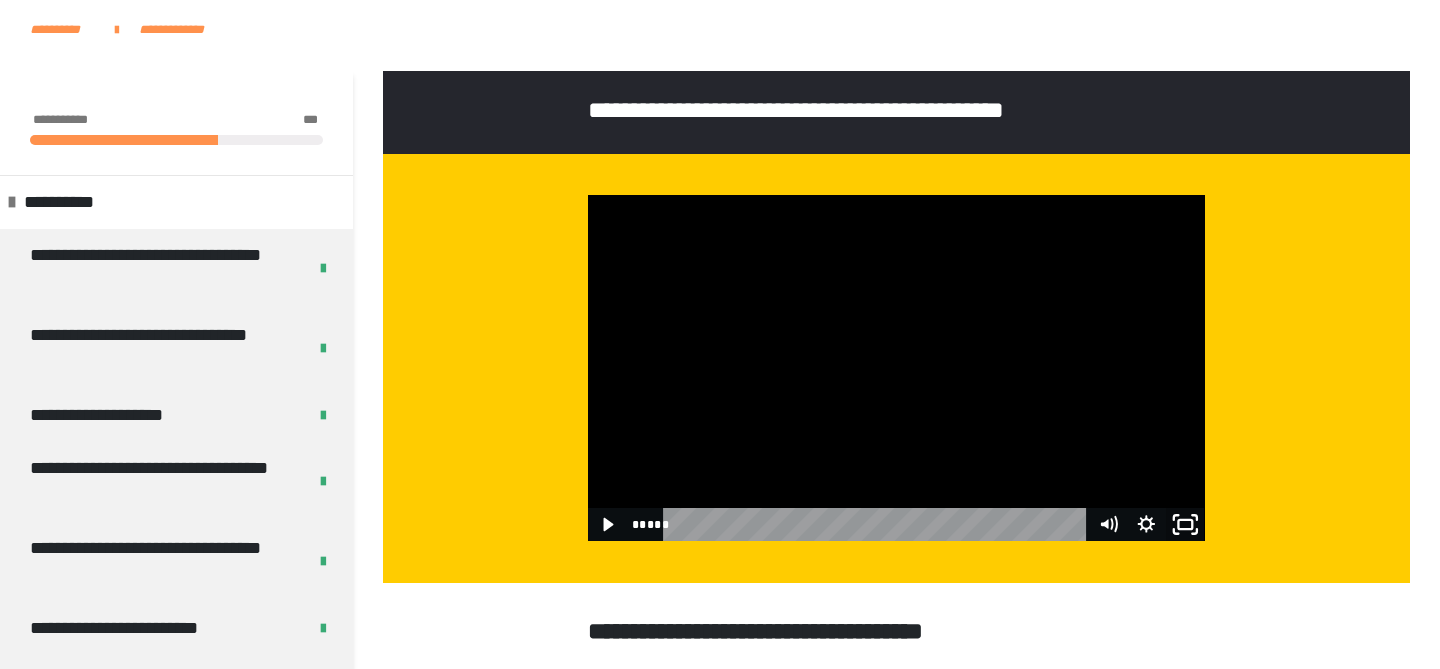 click 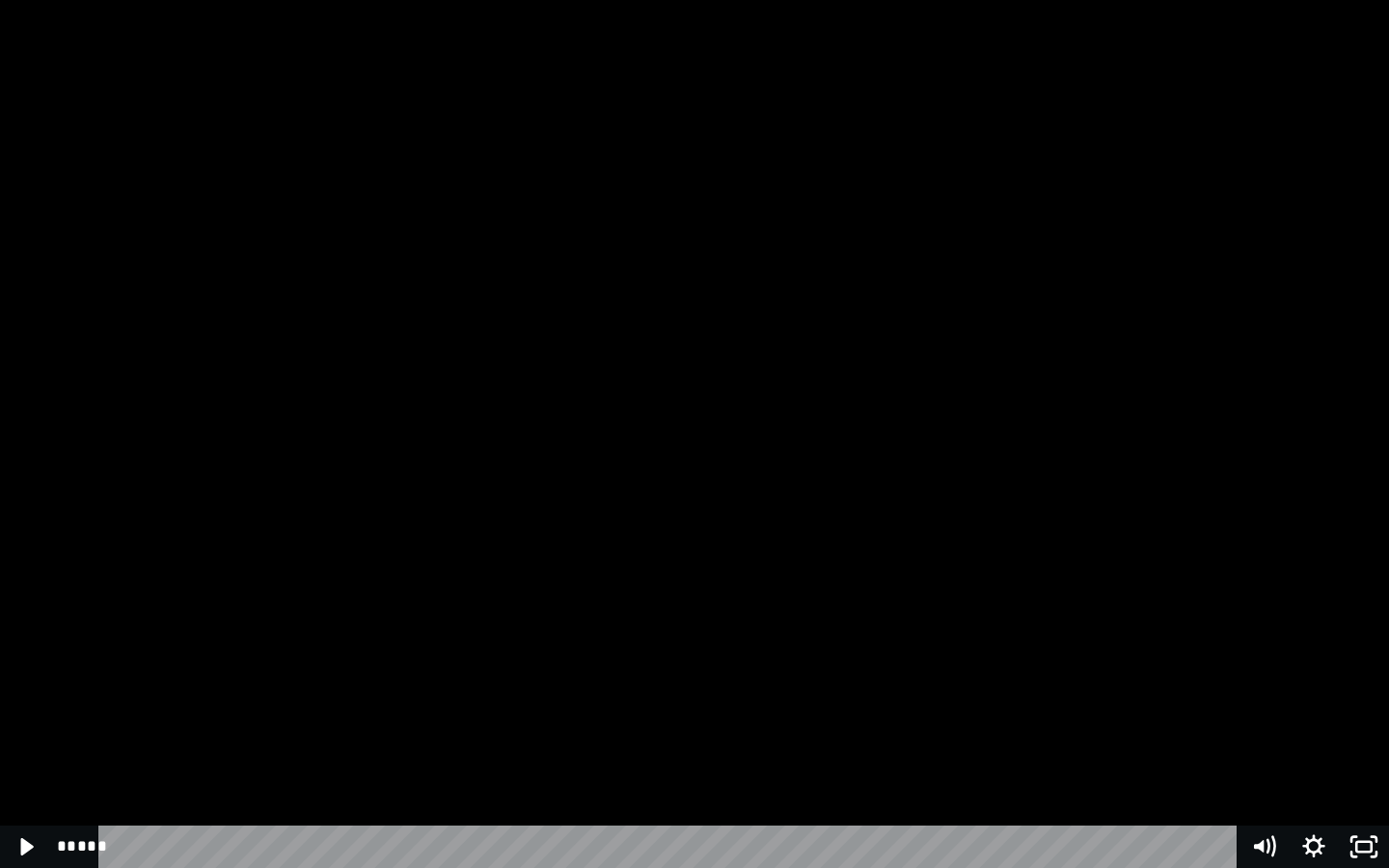 click at bounding box center [694, 434] 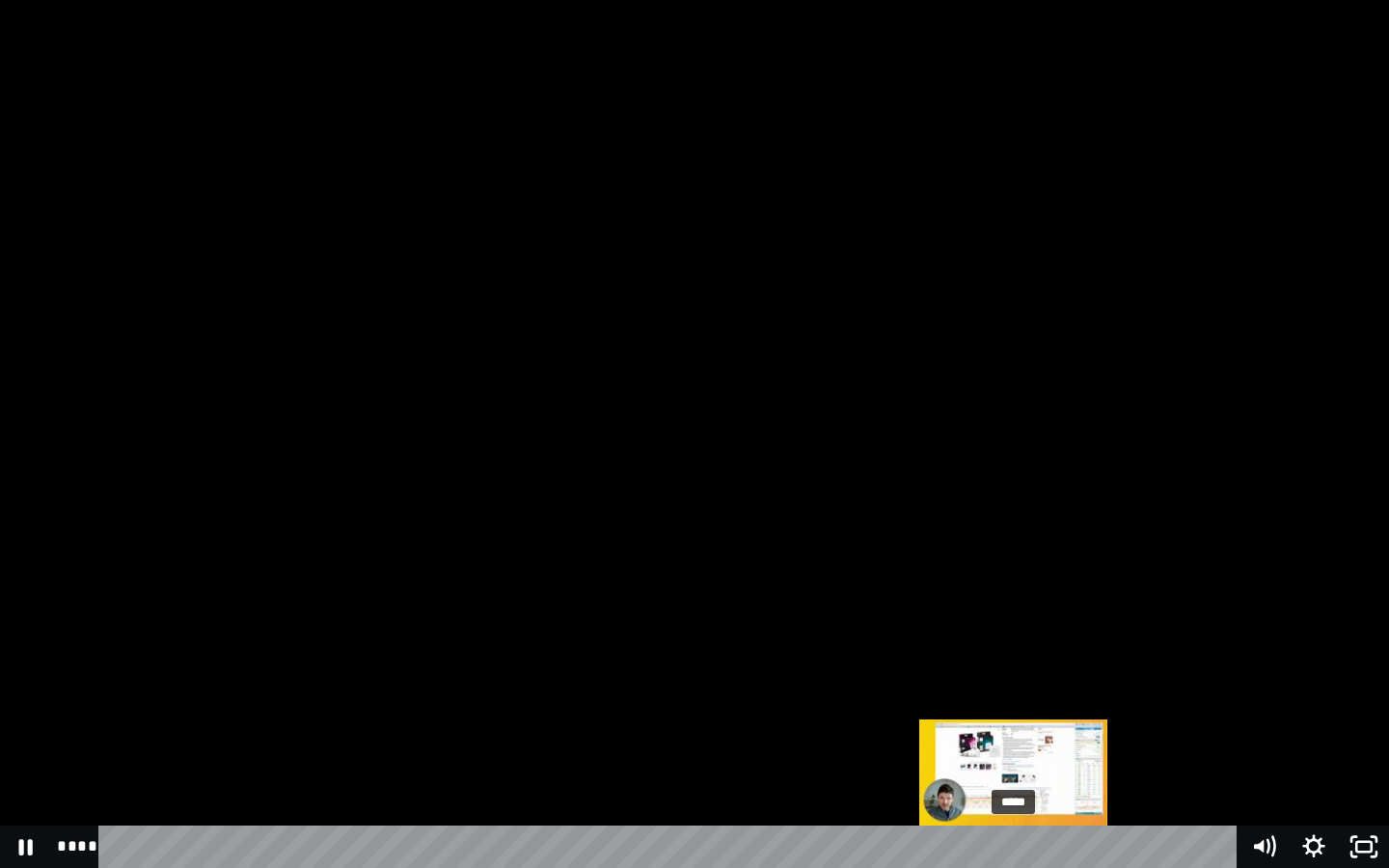 click on "*****" at bounding box center (671, 847) 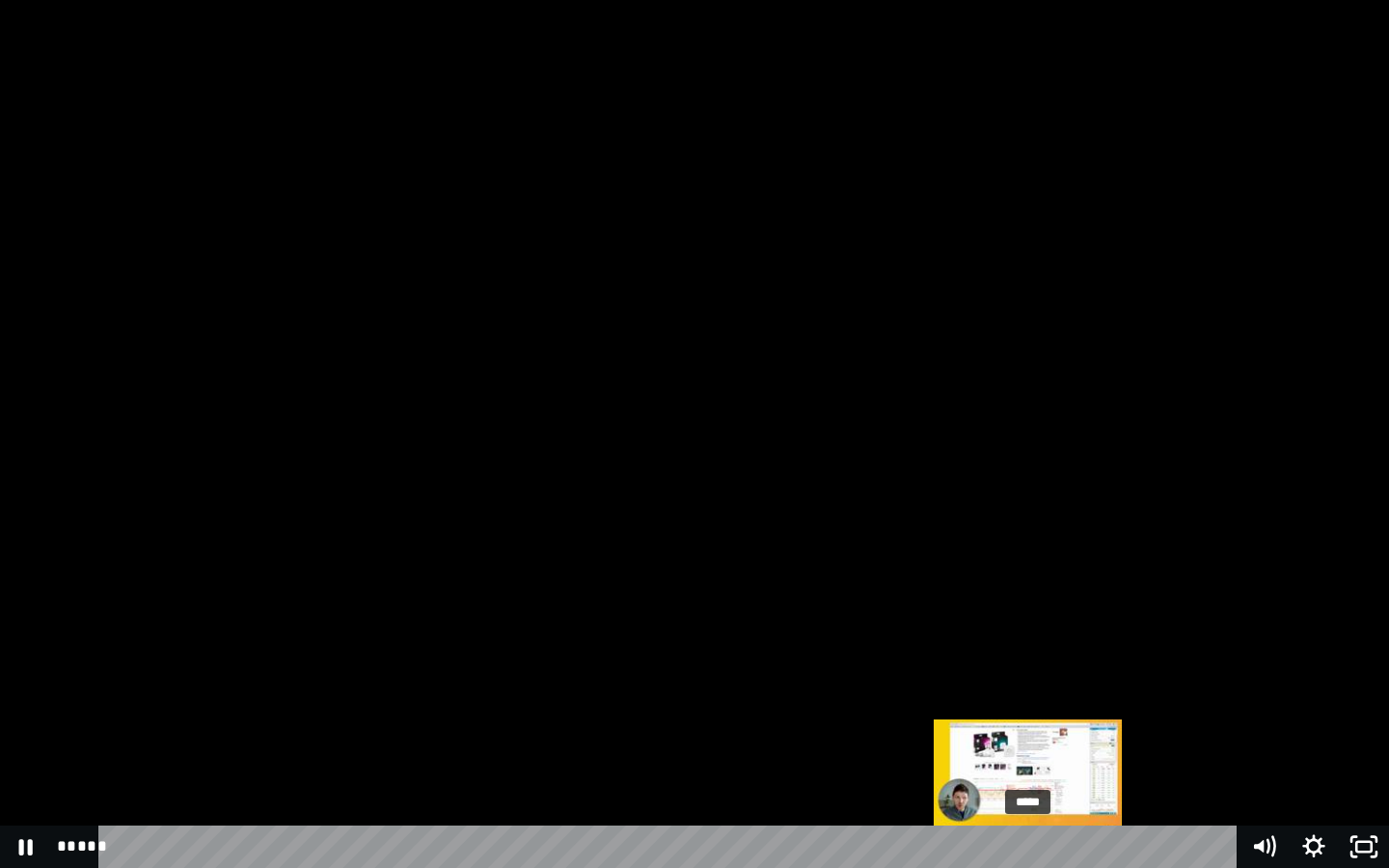 click on "*****" at bounding box center (671, 847) 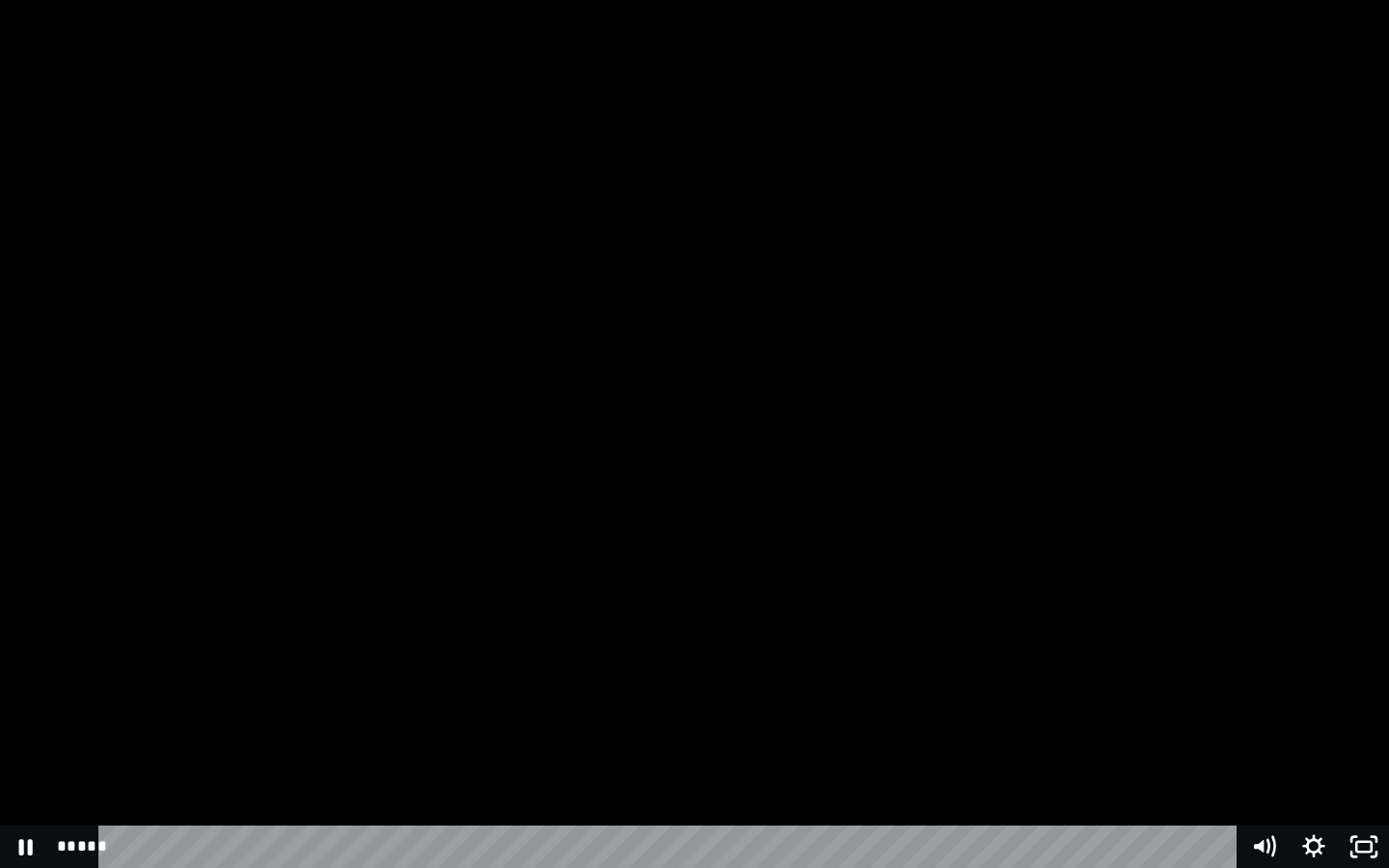 click at bounding box center (694, 434) 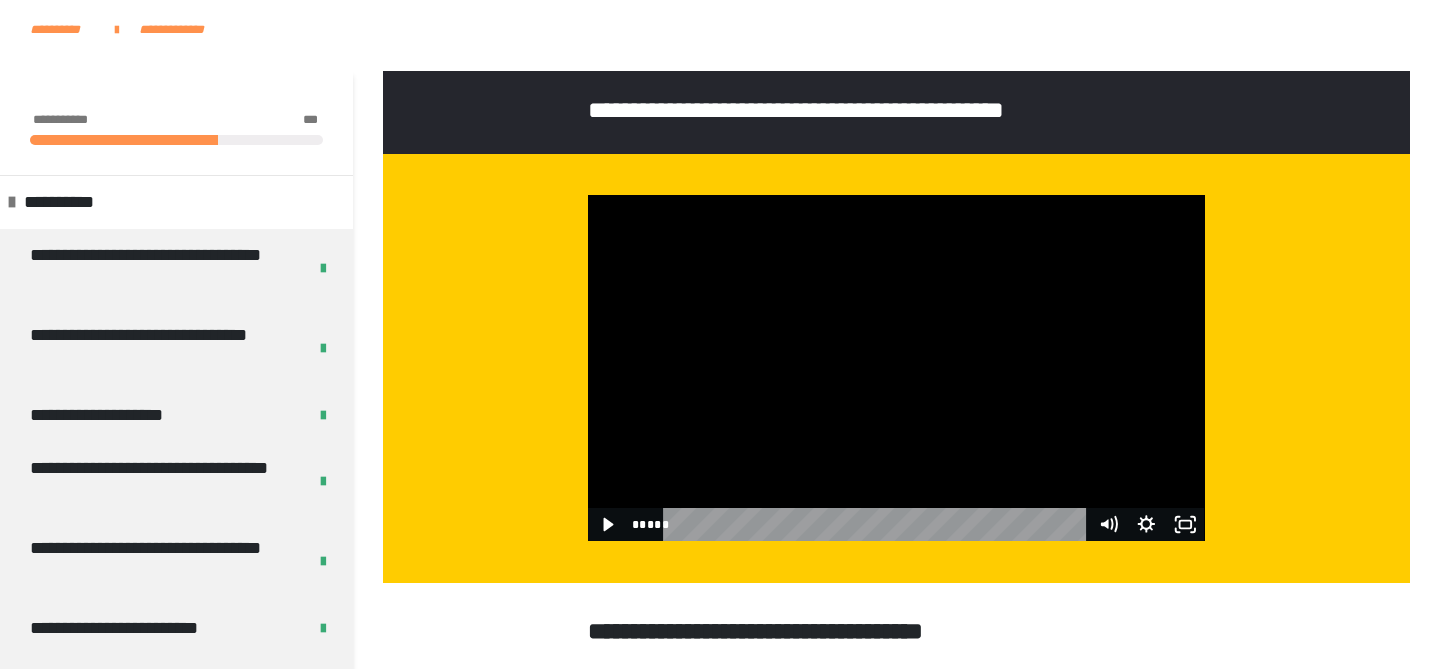 click at bounding box center (896, 368) 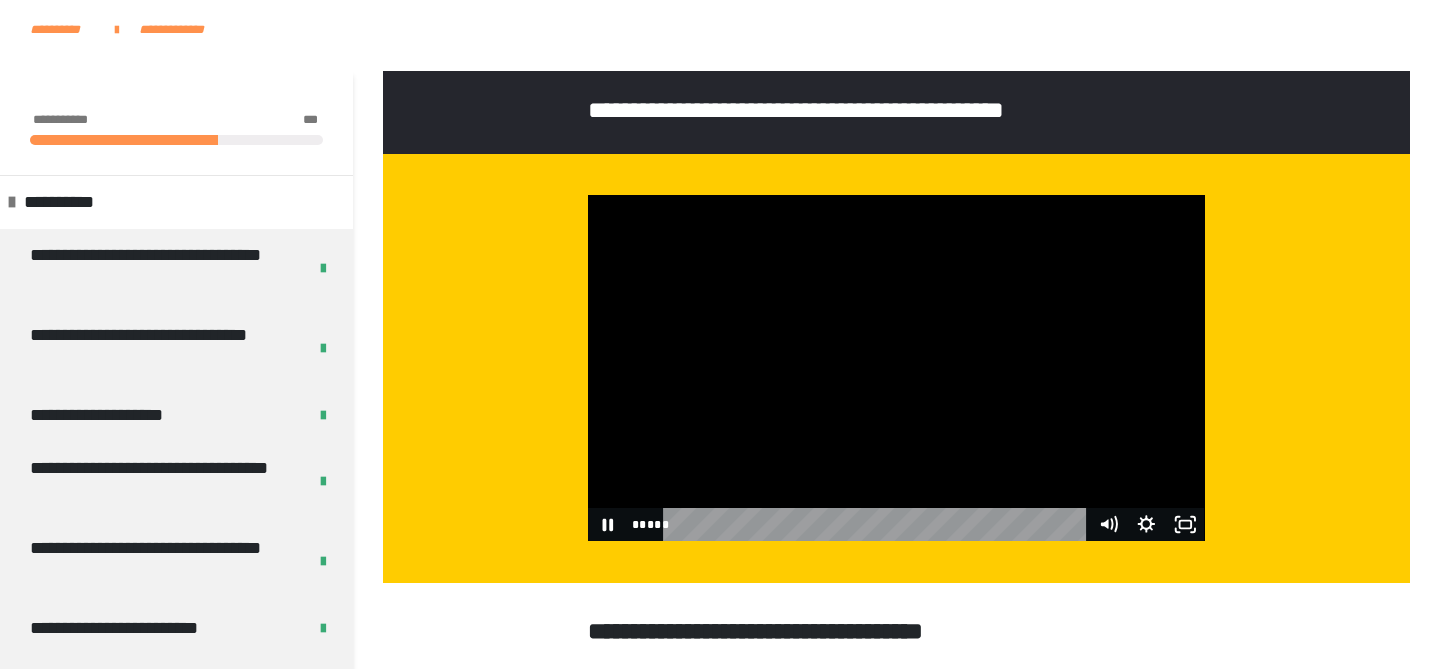 click at bounding box center (896, 368) 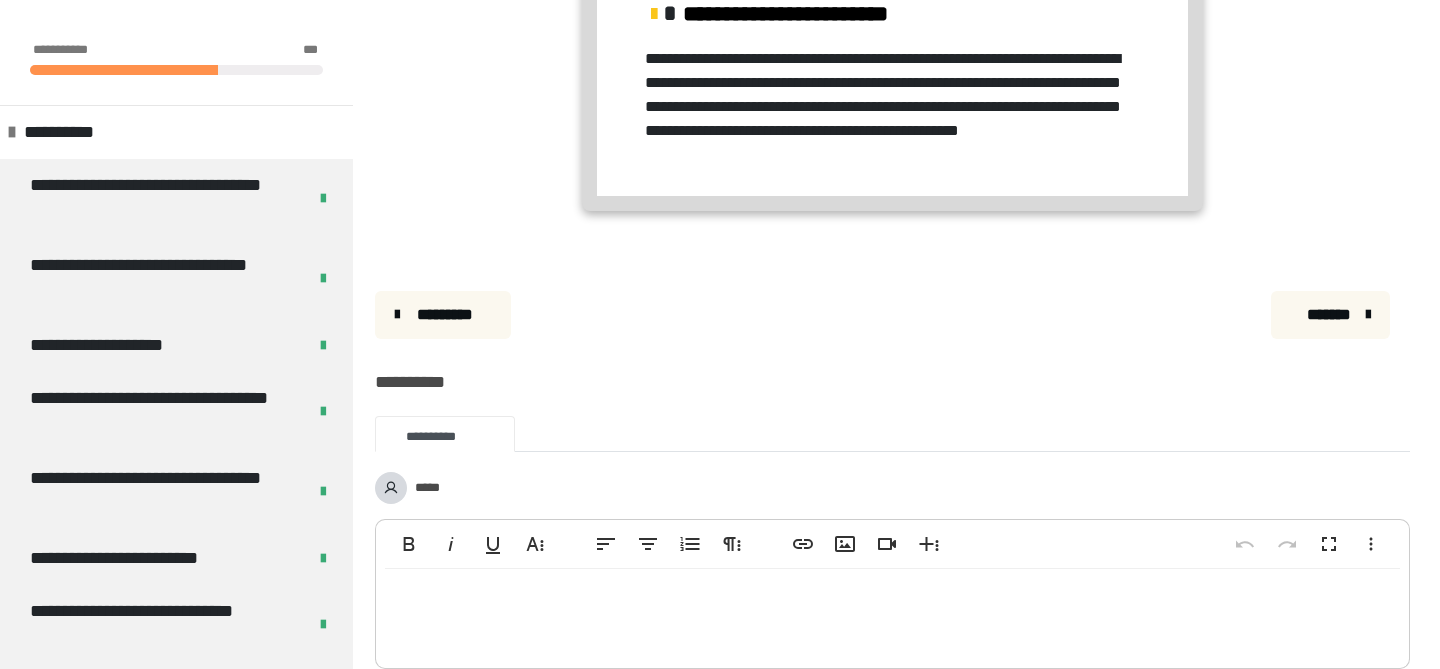 scroll, scrollTop: 1309, scrollLeft: 0, axis: vertical 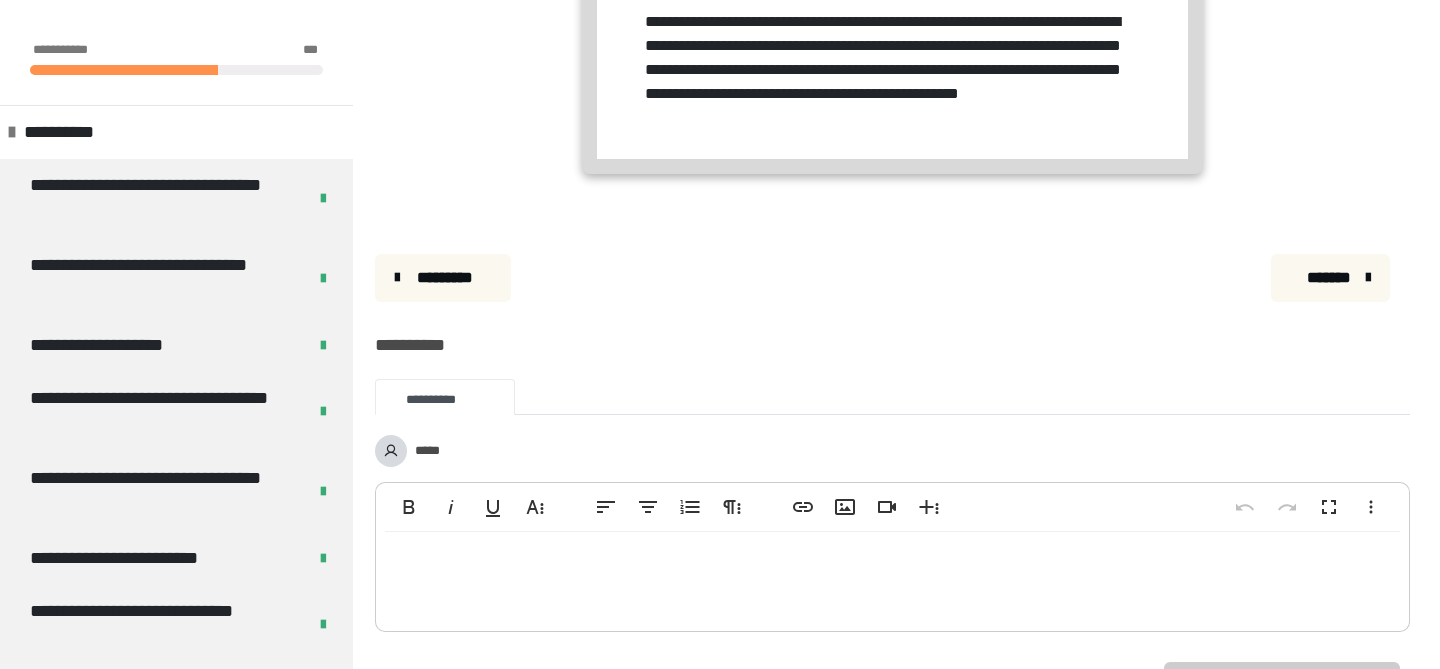 click on "*******" at bounding box center (1328, 278) 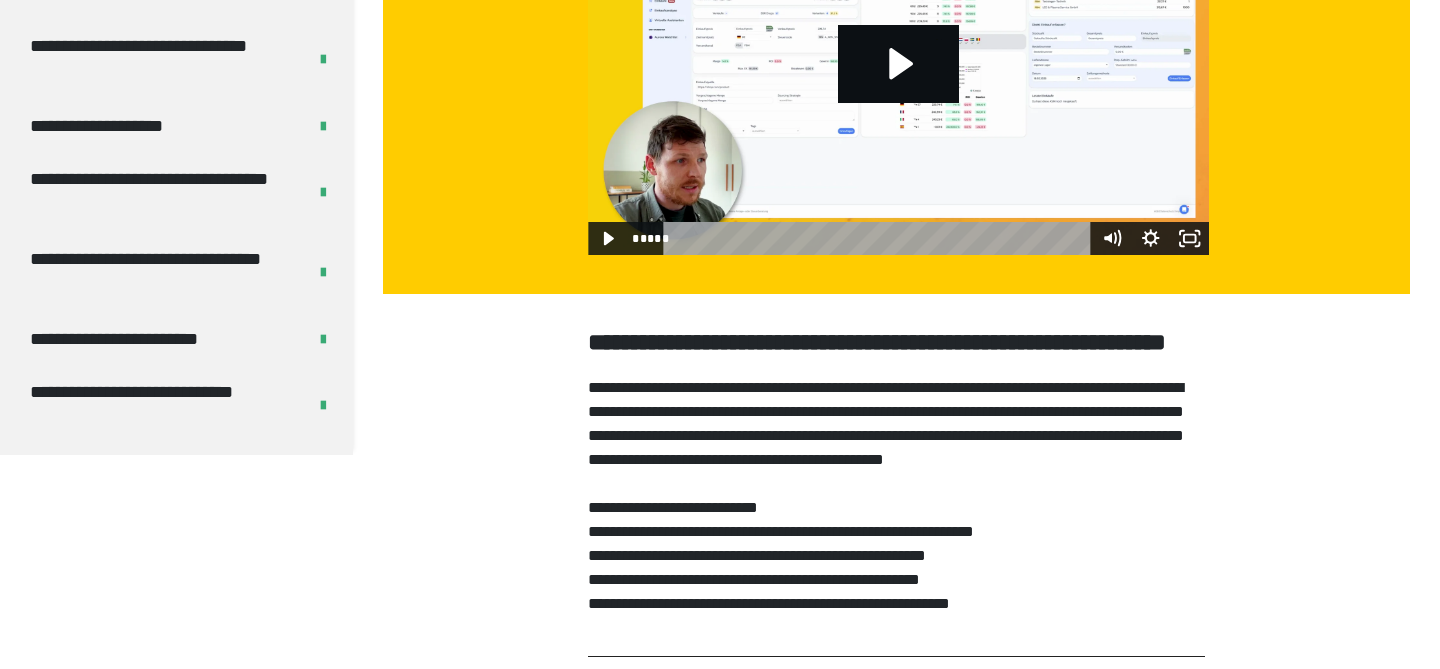 scroll, scrollTop: 0, scrollLeft: 0, axis: both 